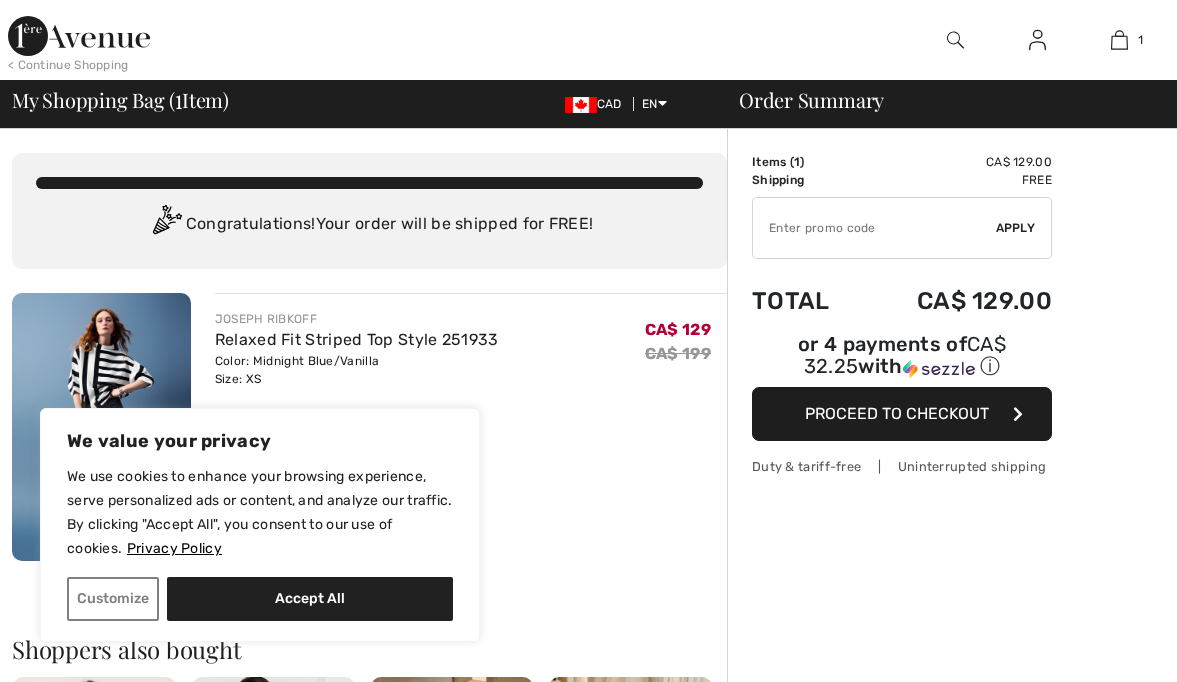 scroll, scrollTop: 0, scrollLeft: 0, axis: both 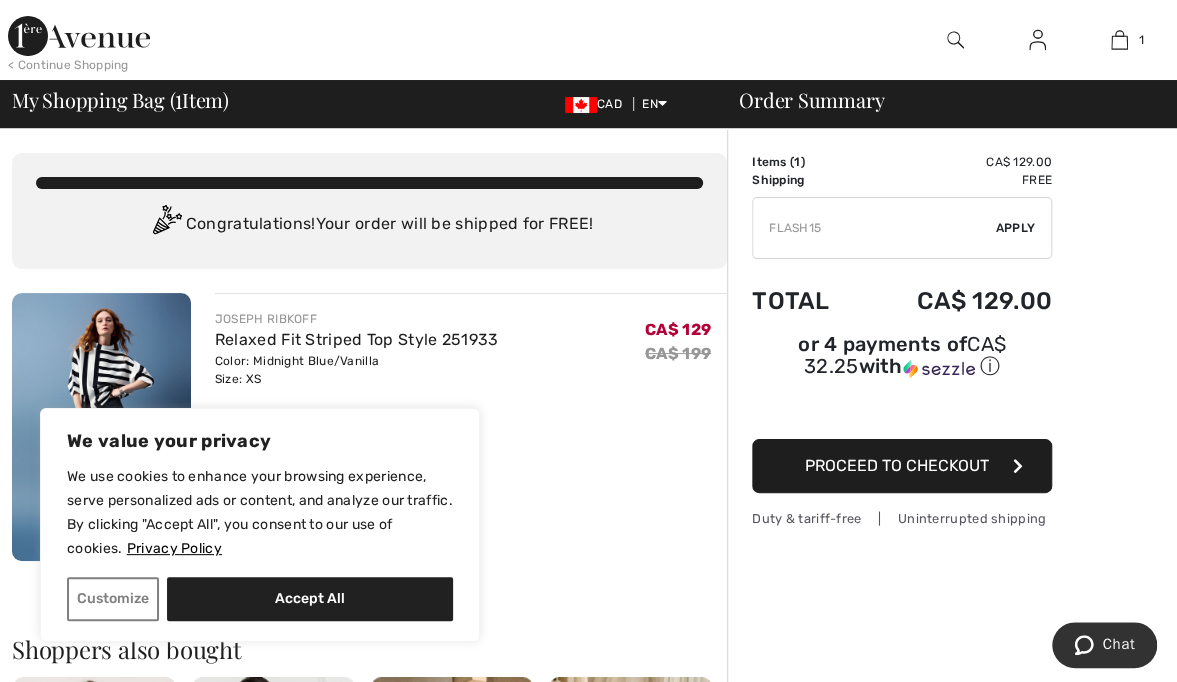 type on "FLASH15" 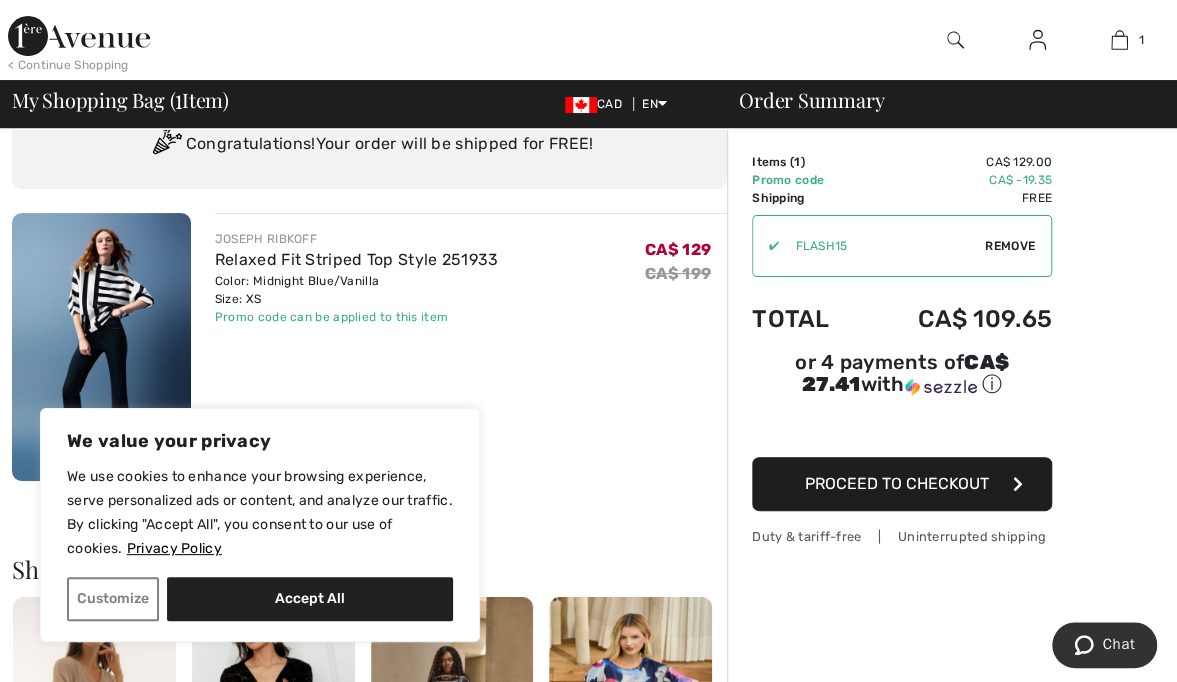 scroll, scrollTop: 0, scrollLeft: 0, axis: both 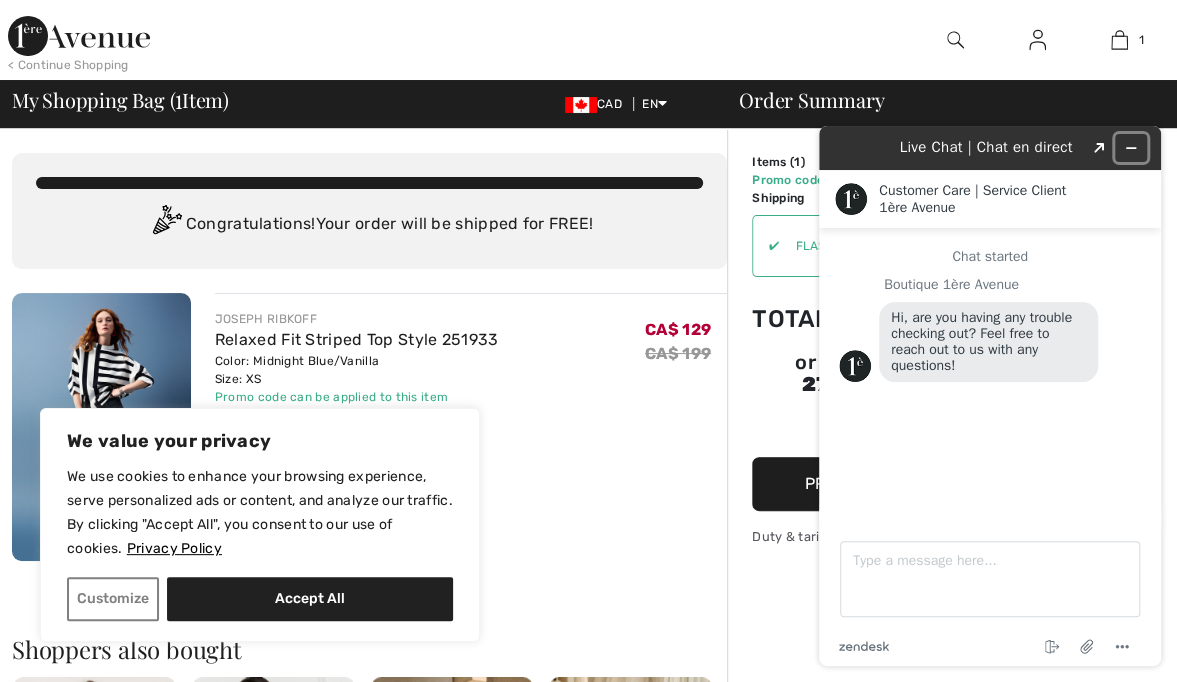 click at bounding box center (1131, 148) 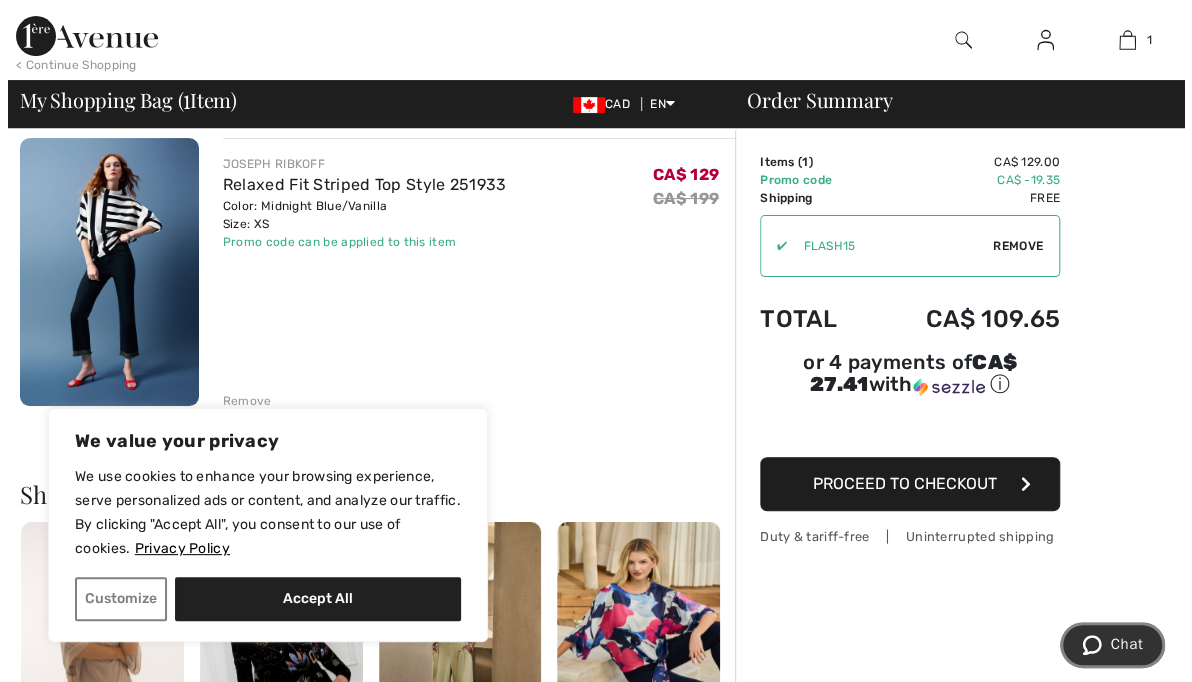 scroll, scrollTop: 158, scrollLeft: 0, axis: vertical 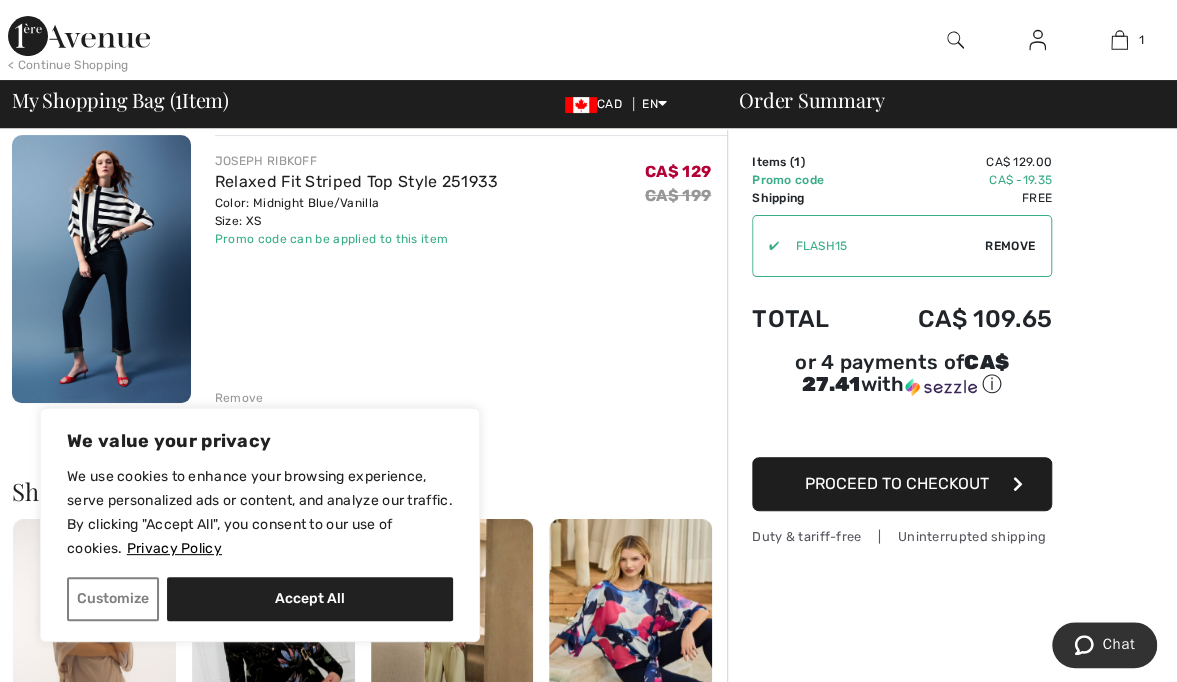 click at bounding box center [955, 40] 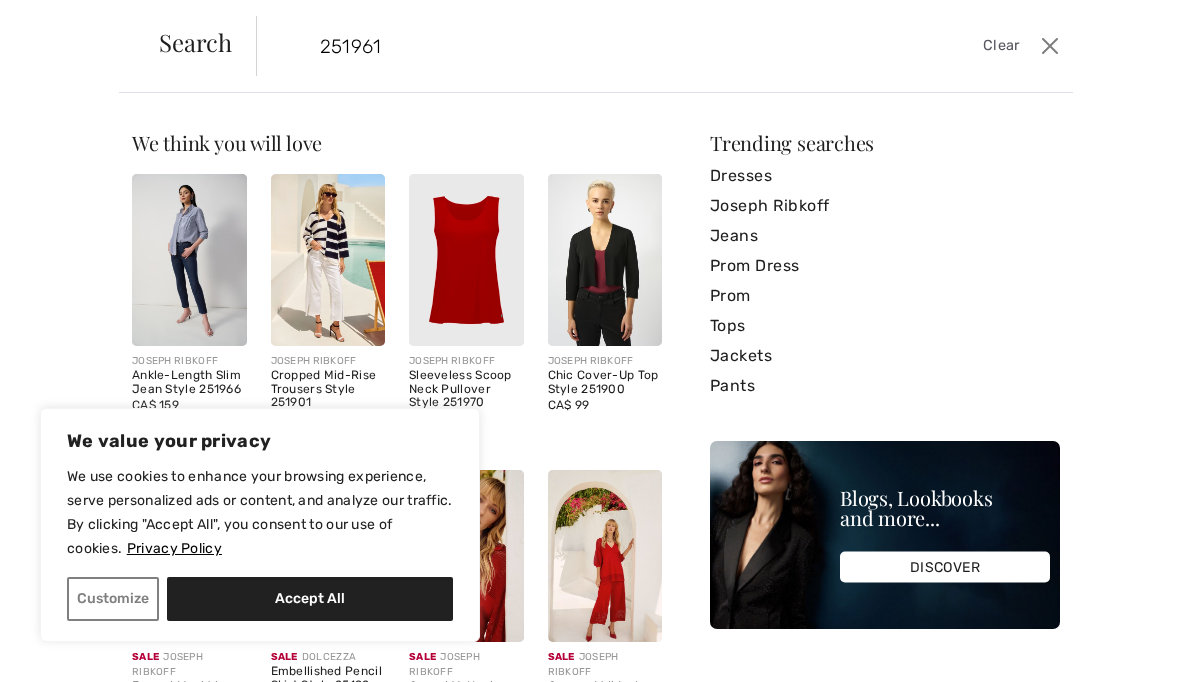 type on "251961" 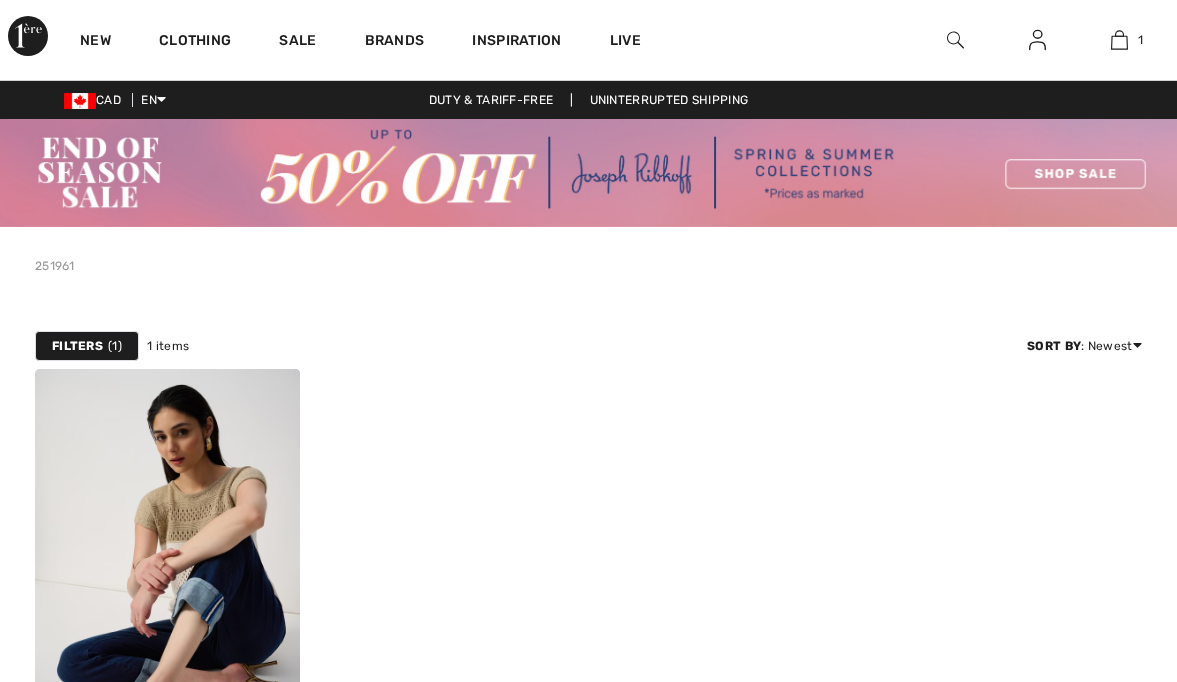 scroll, scrollTop: 0, scrollLeft: 0, axis: both 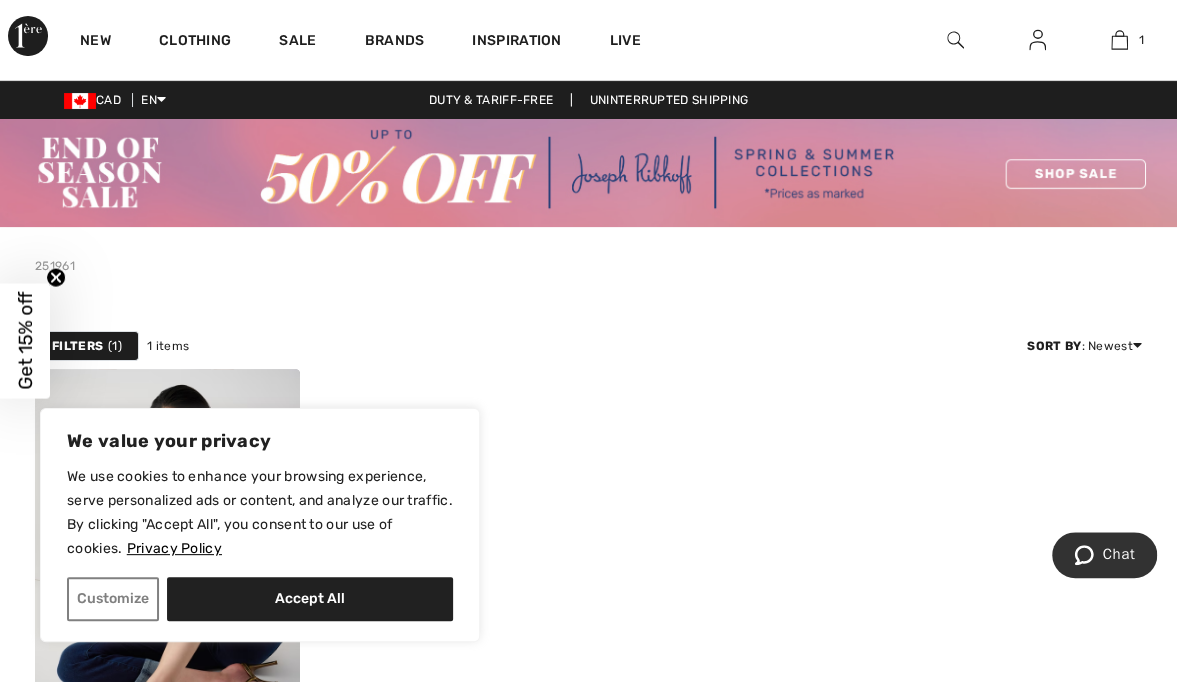 click on "Customize" at bounding box center (113, 599) 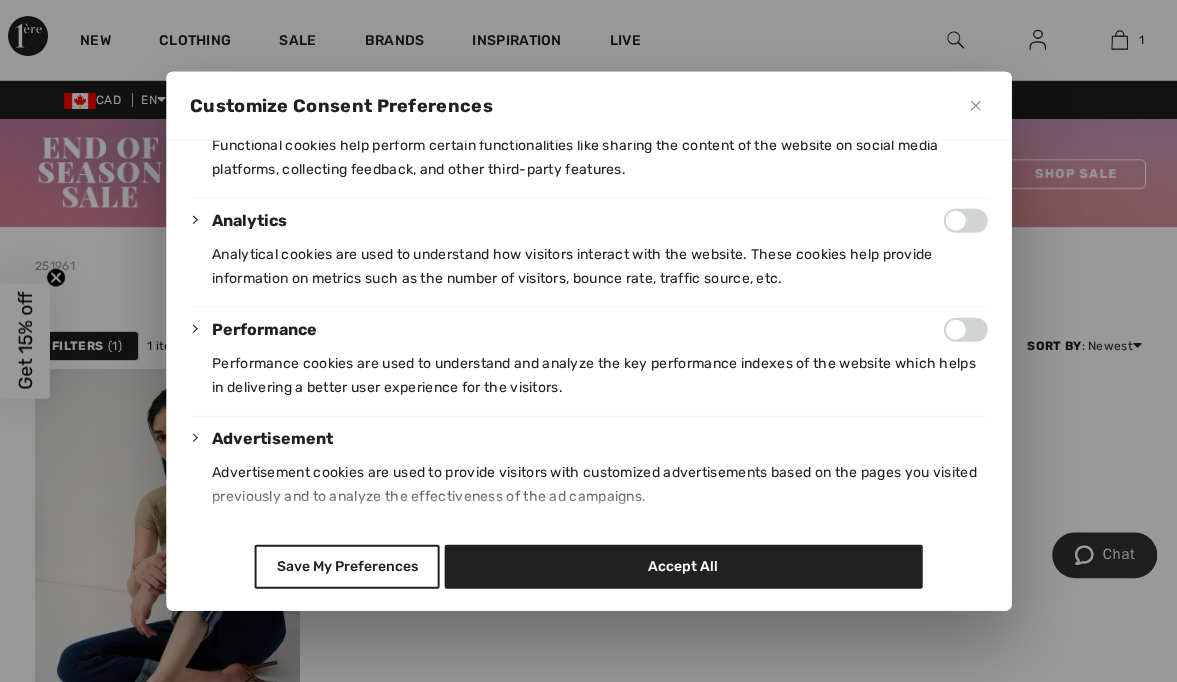 scroll, scrollTop: 418, scrollLeft: 0, axis: vertical 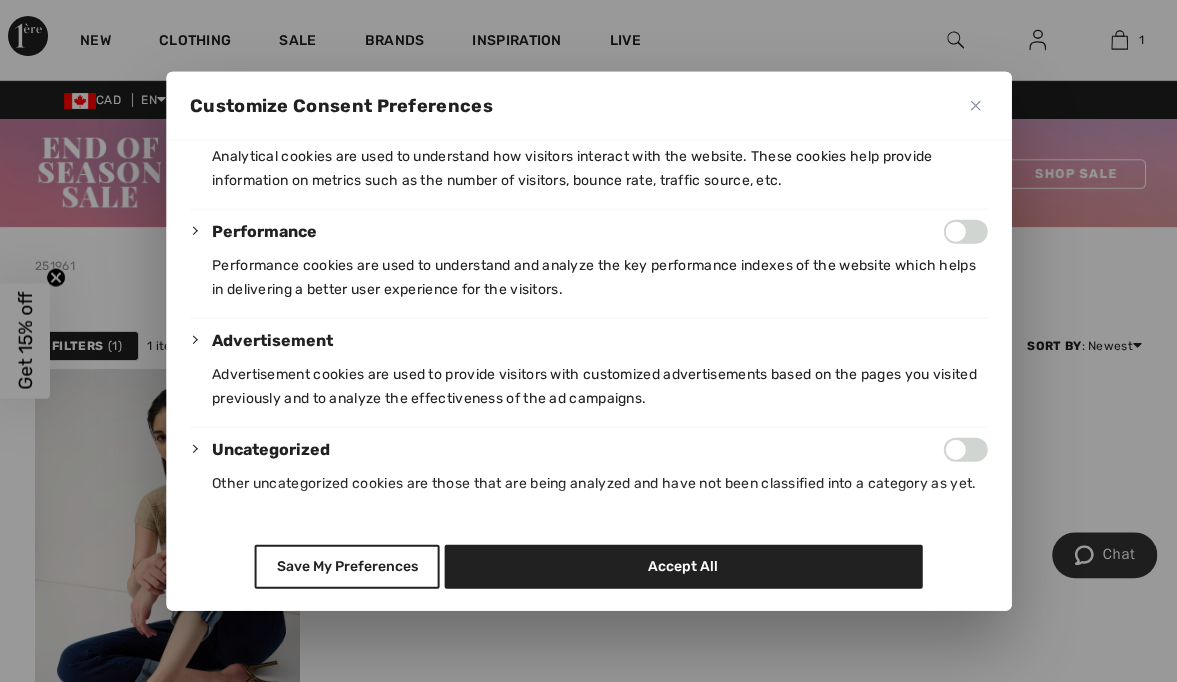 click on "Save My Preferences" at bounding box center [347, 566] 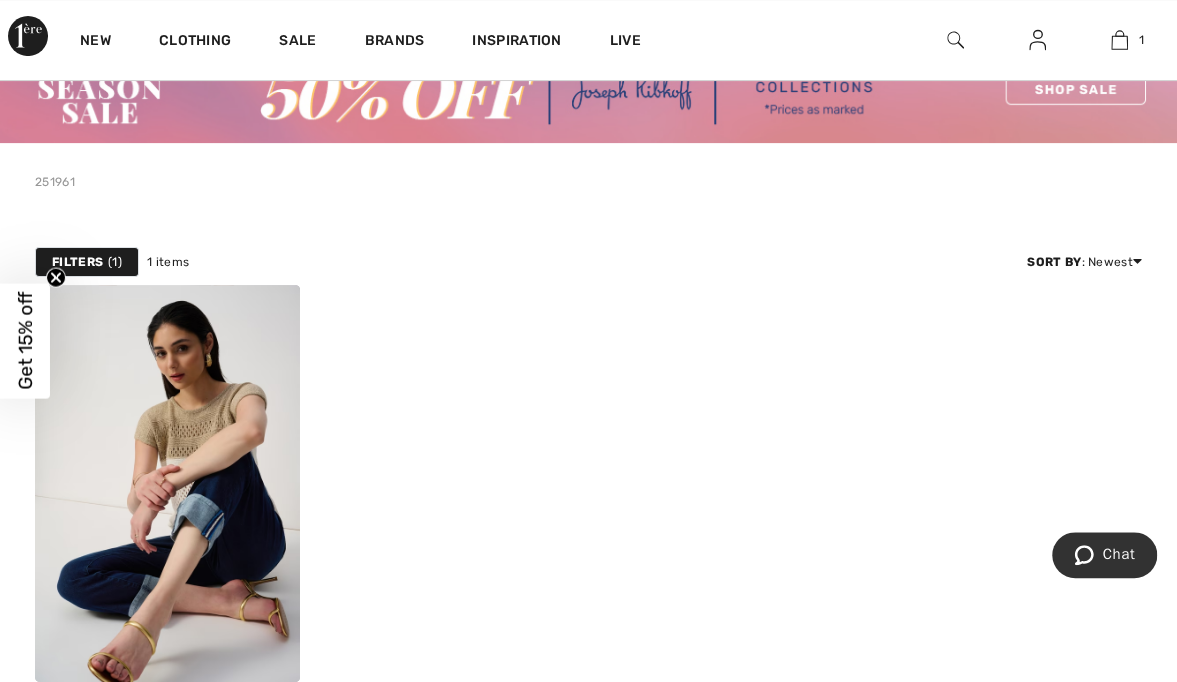 scroll, scrollTop: 83, scrollLeft: 0, axis: vertical 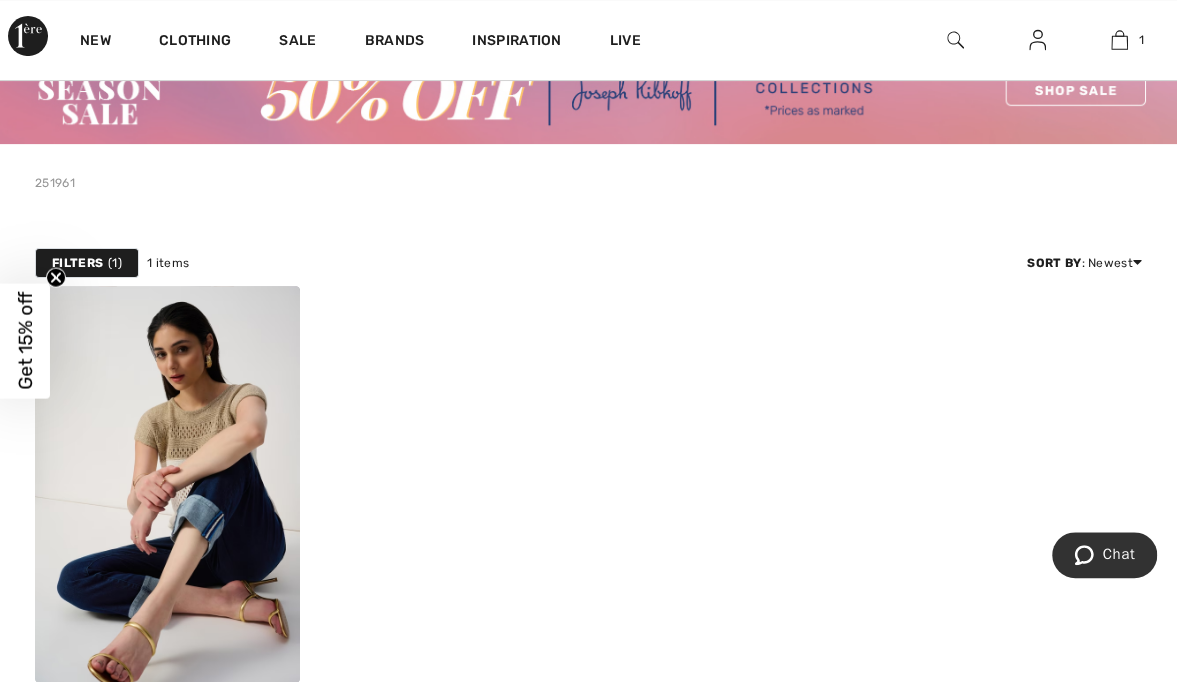 click at bounding box center [167, 484] 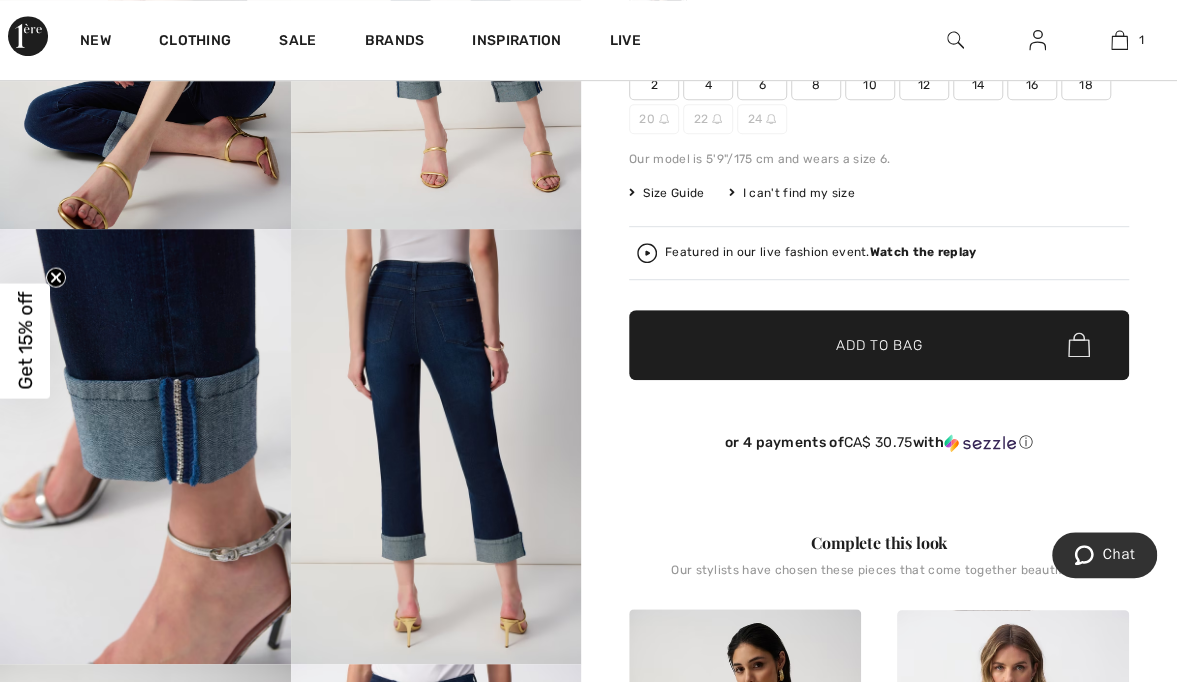 scroll, scrollTop: 0, scrollLeft: 0, axis: both 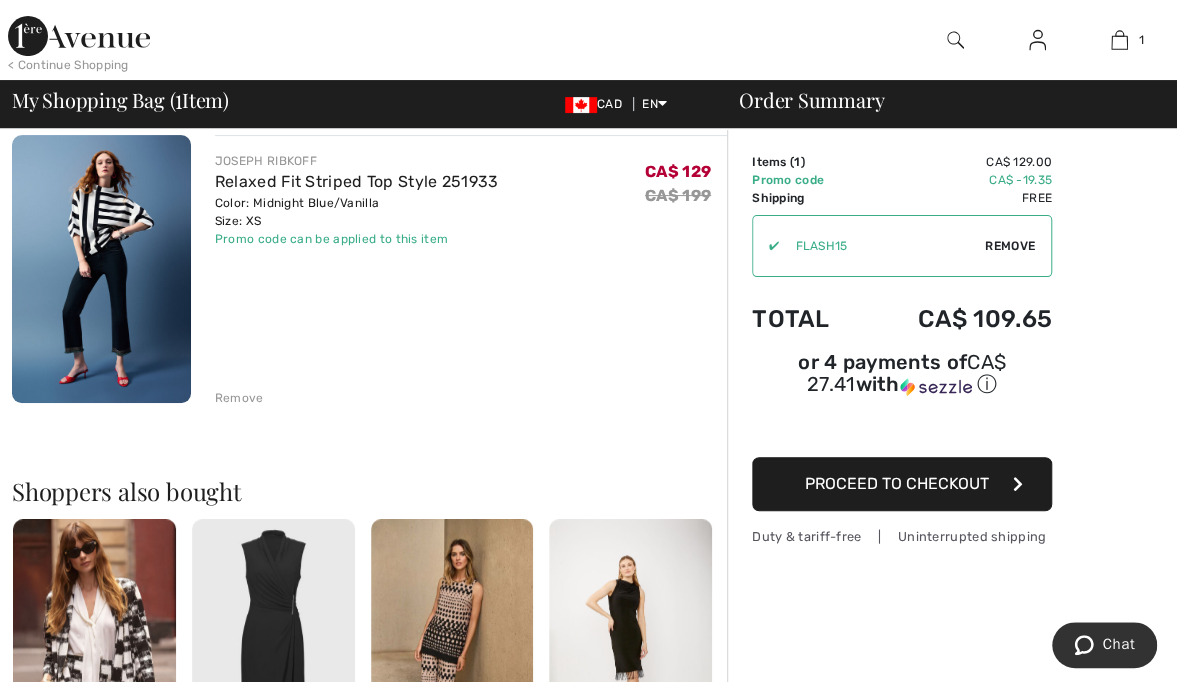 click at bounding box center [955, 40] 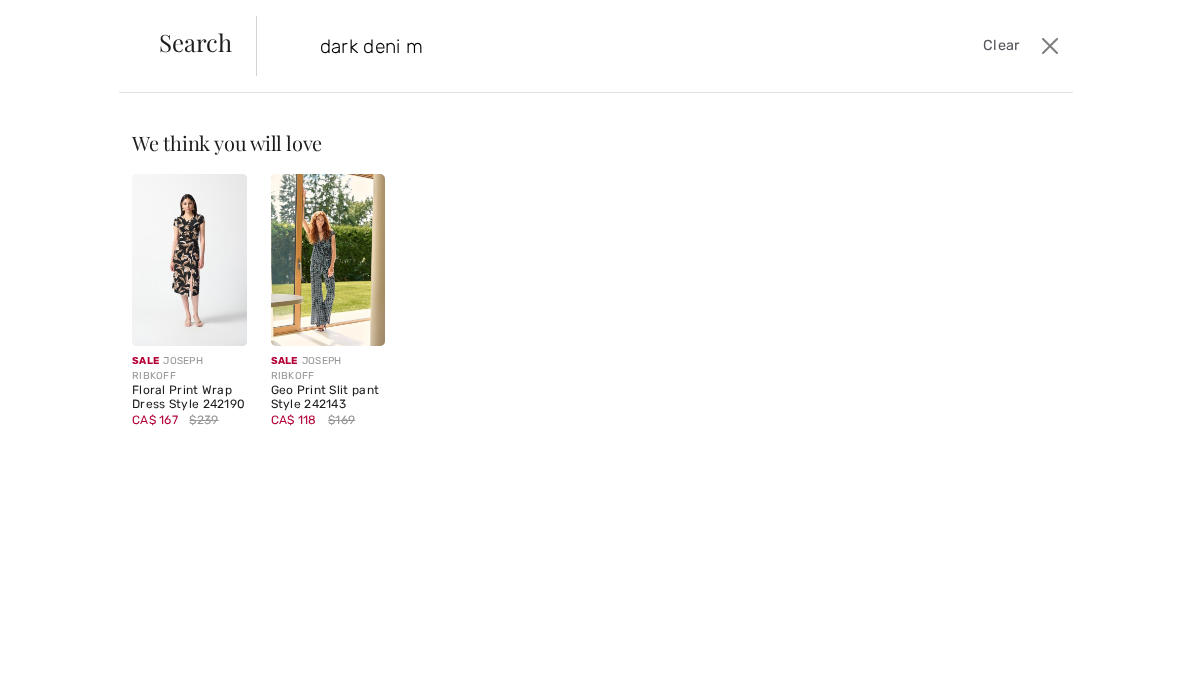 type on "dark deni m" 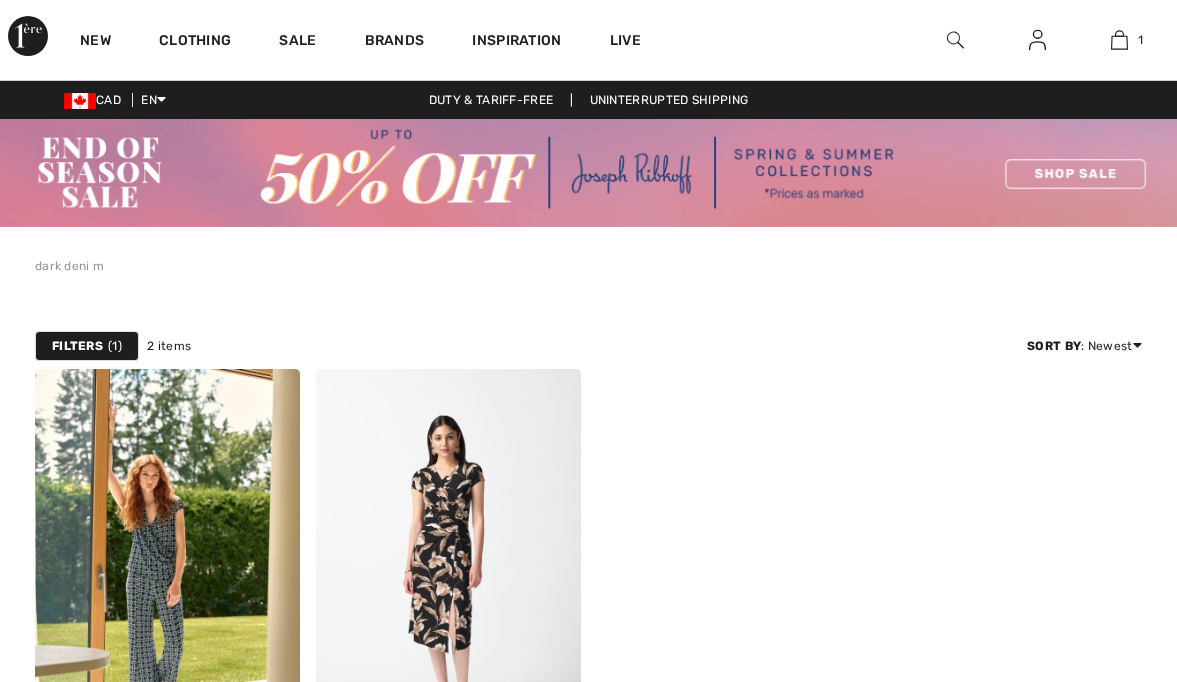 scroll, scrollTop: 0, scrollLeft: 0, axis: both 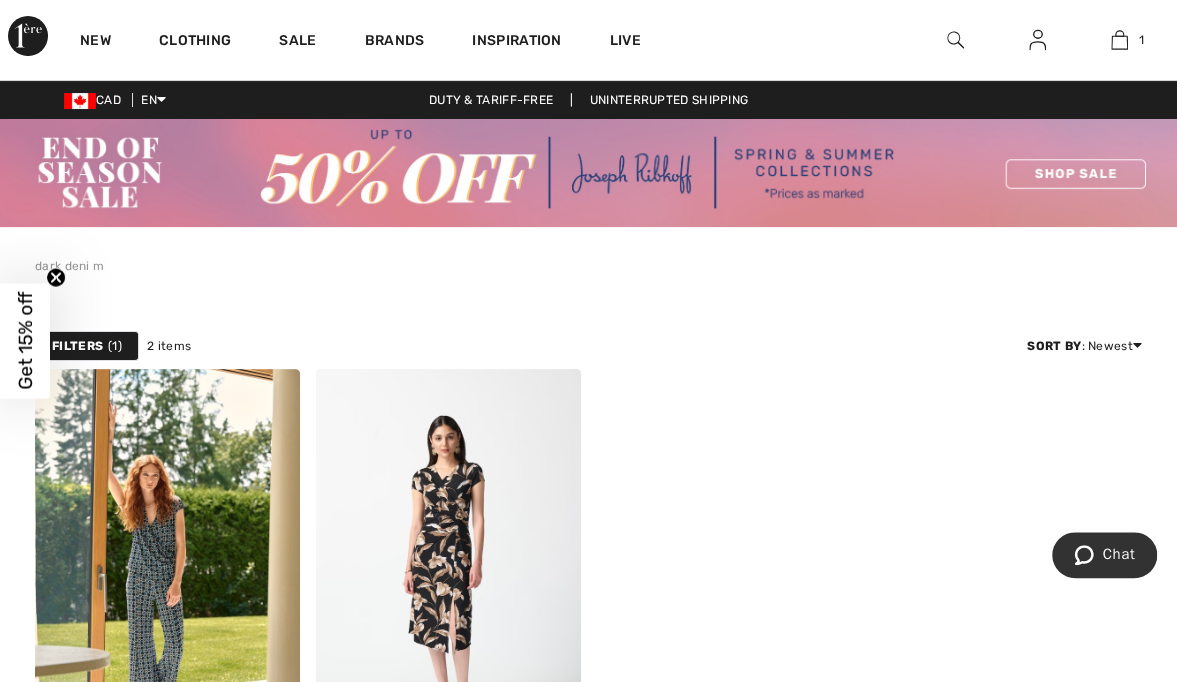 click at bounding box center (955, 40) 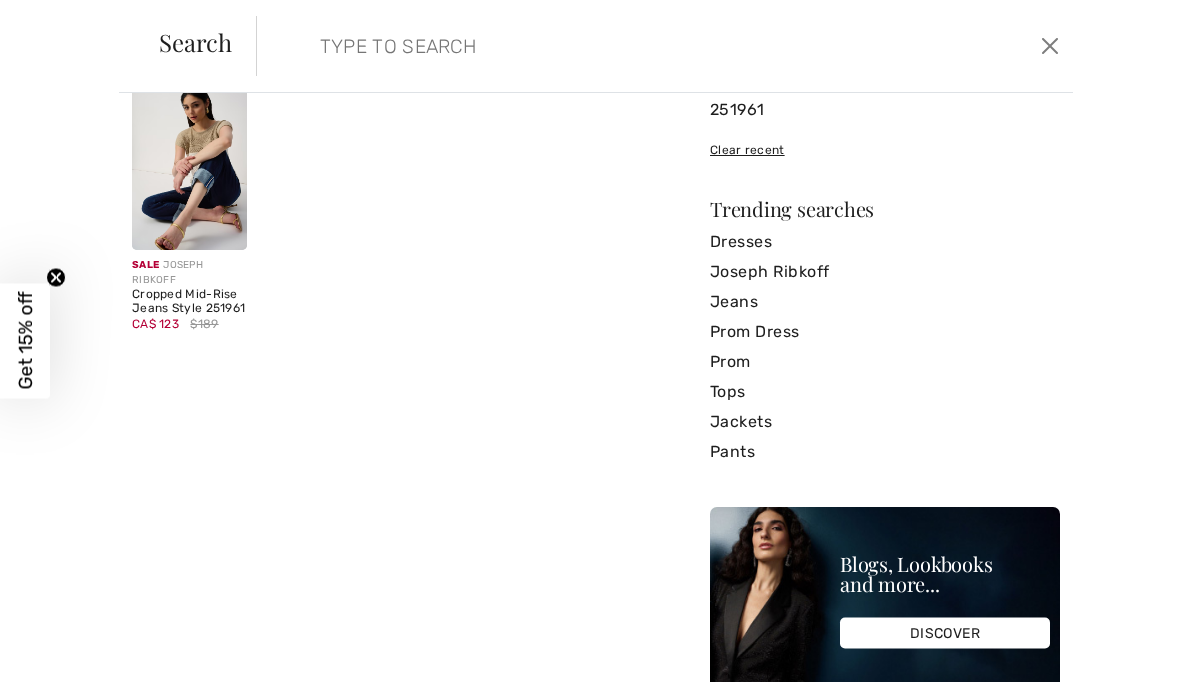 scroll, scrollTop: 96, scrollLeft: 0, axis: vertical 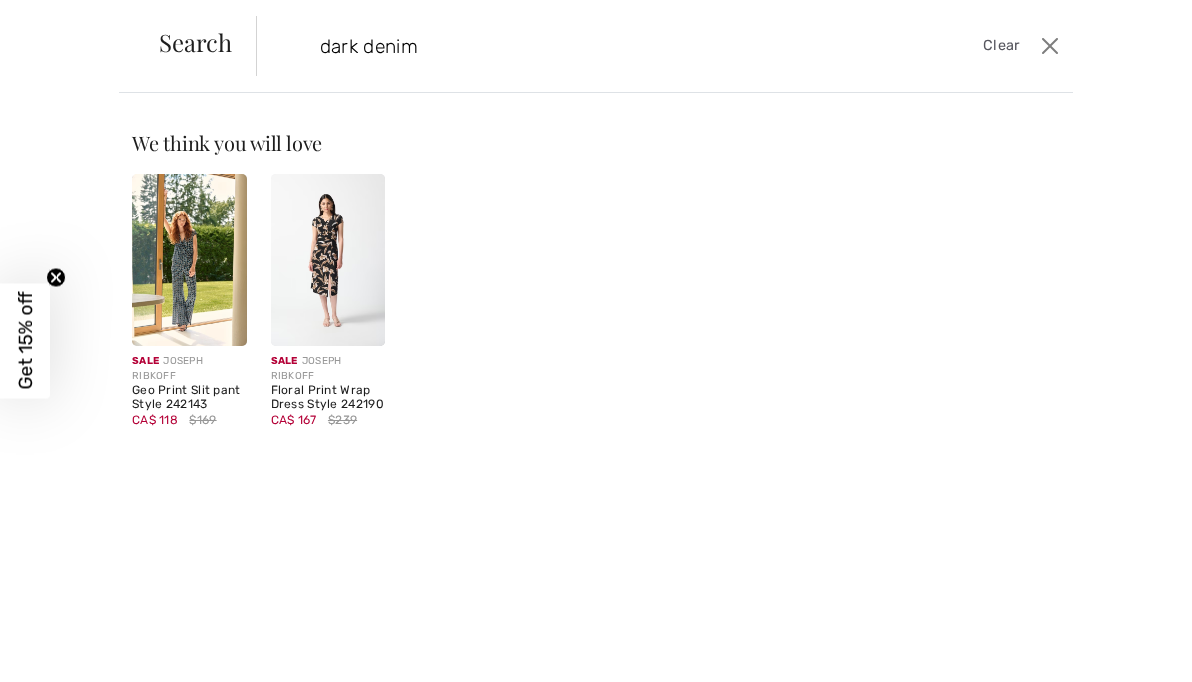 type on "dark denim" 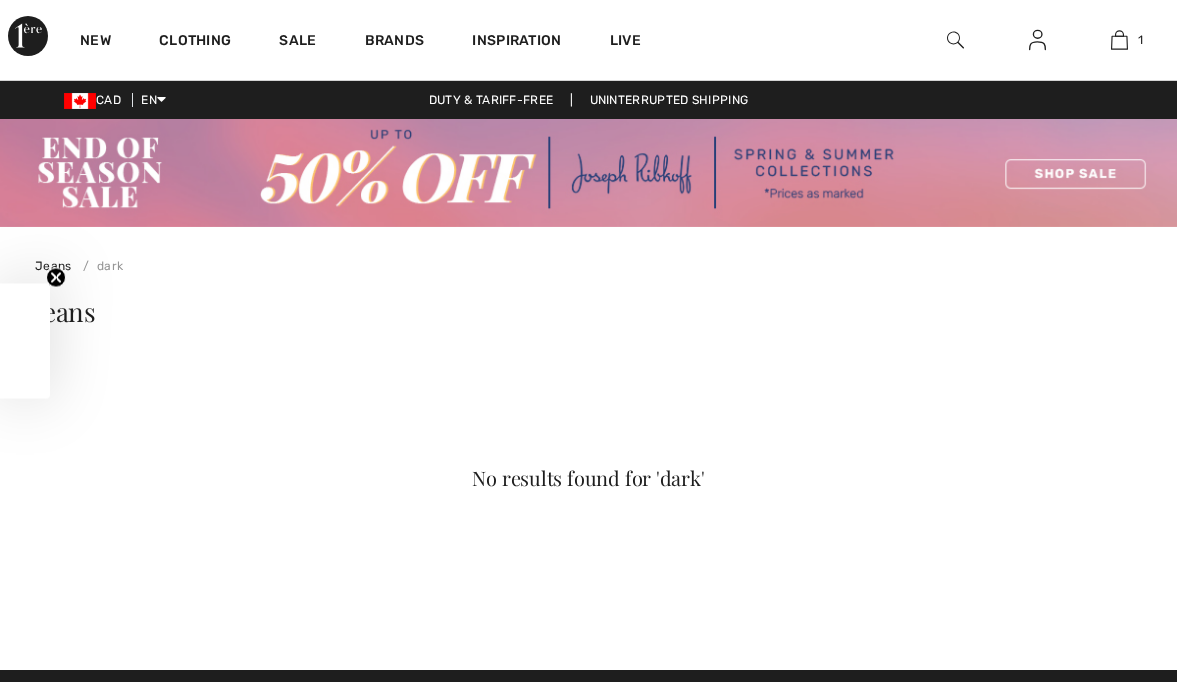 scroll, scrollTop: 0, scrollLeft: 0, axis: both 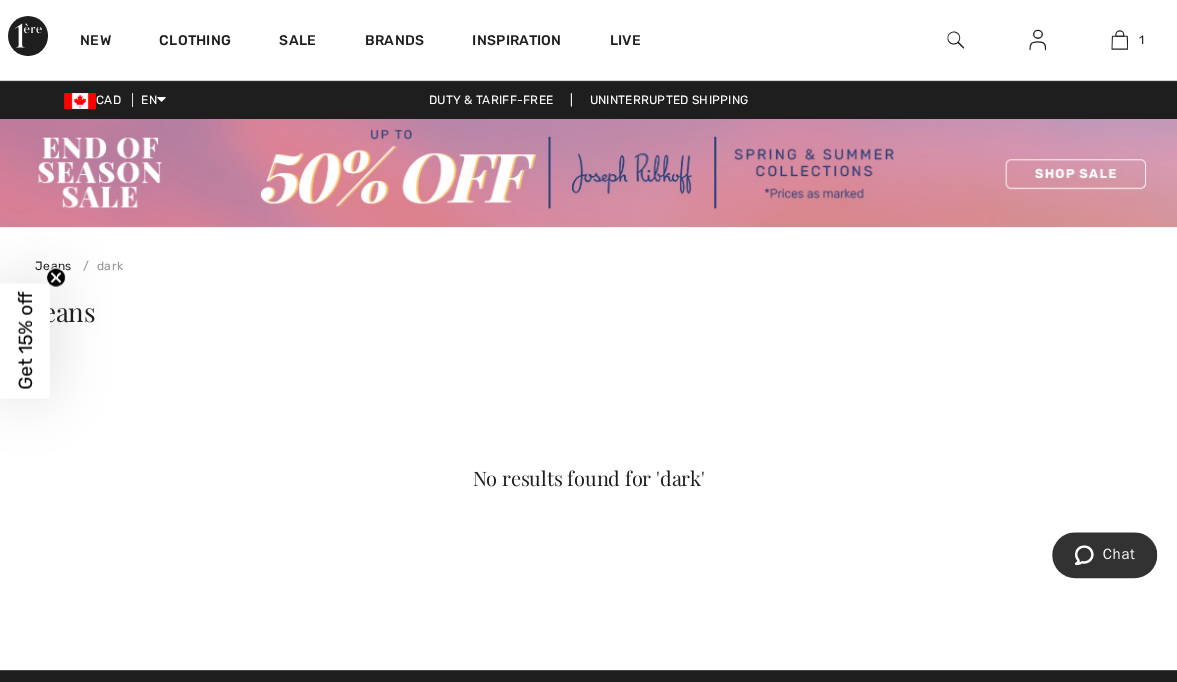 click 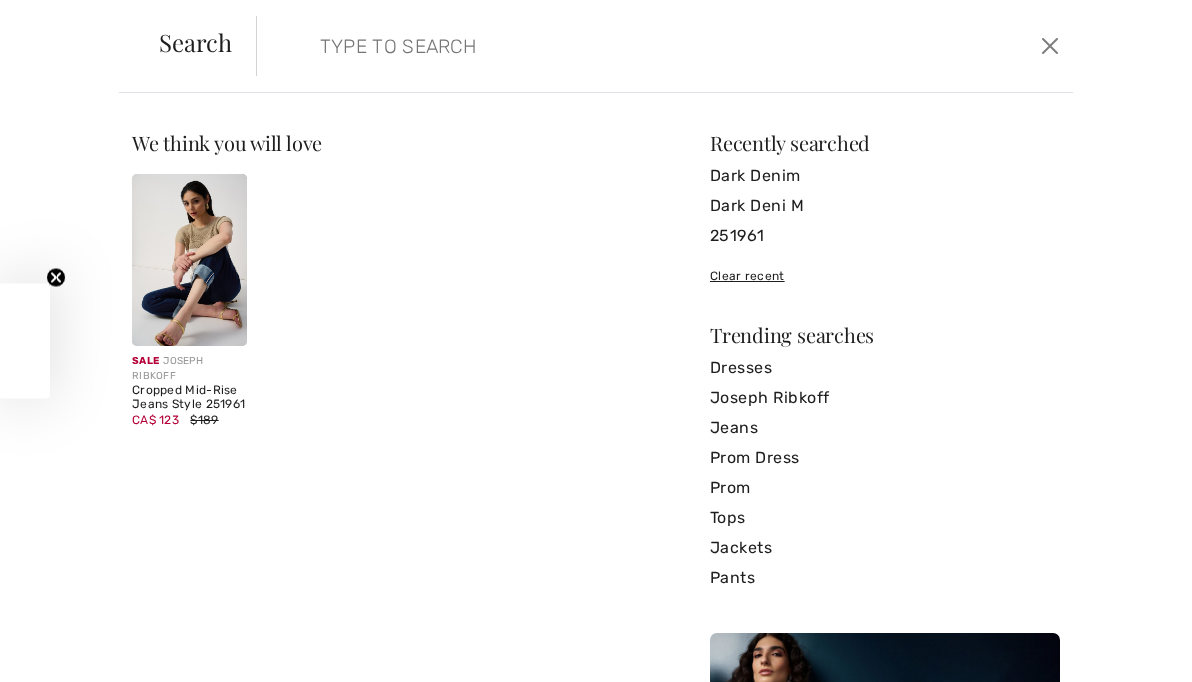 scroll, scrollTop: 0, scrollLeft: 0, axis: both 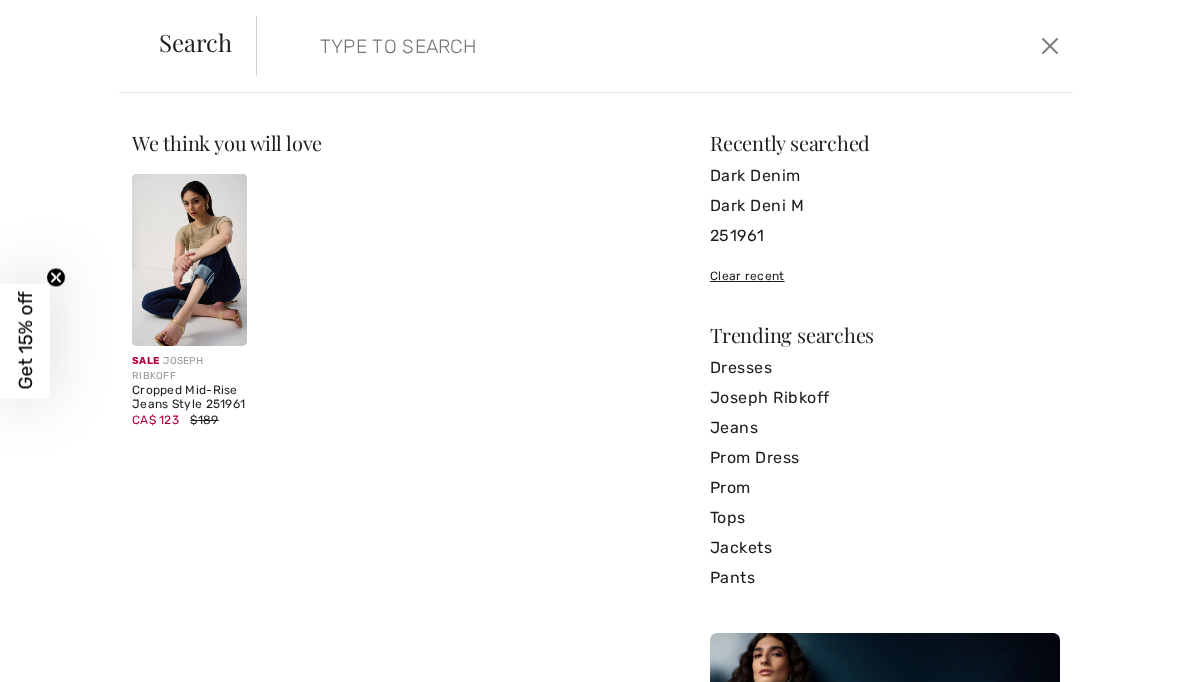 click on "251961" at bounding box center [885, 236] 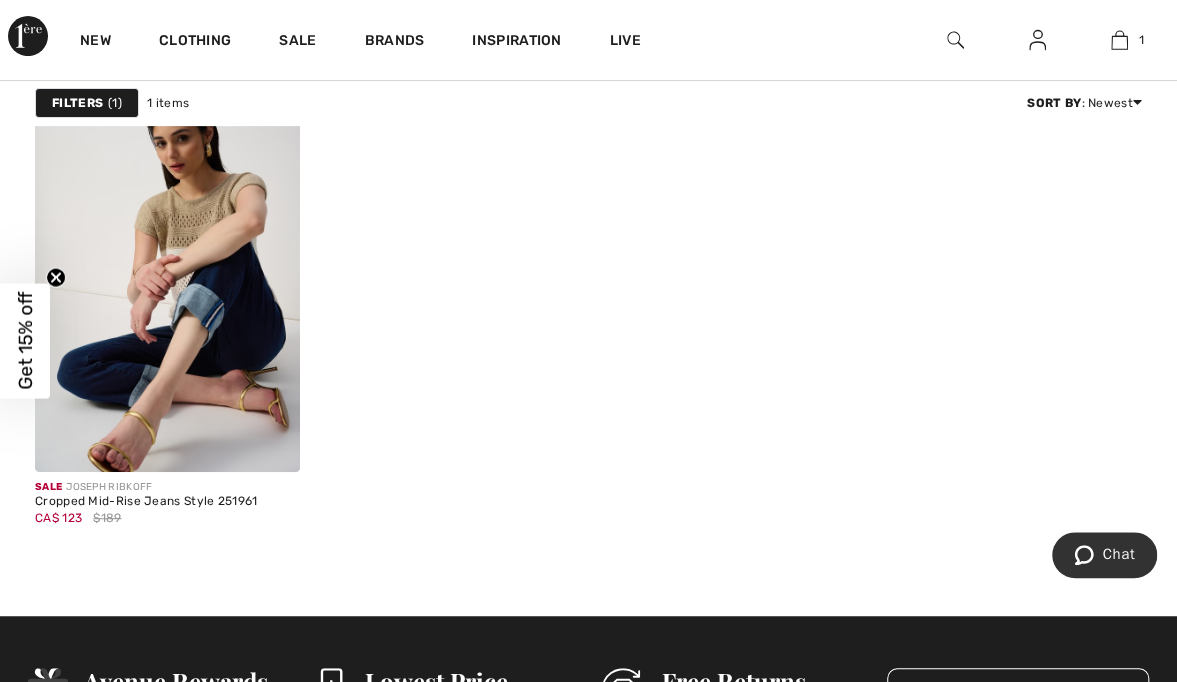 scroll, scrollTop: 0, scrollLeft: 0, axis: both 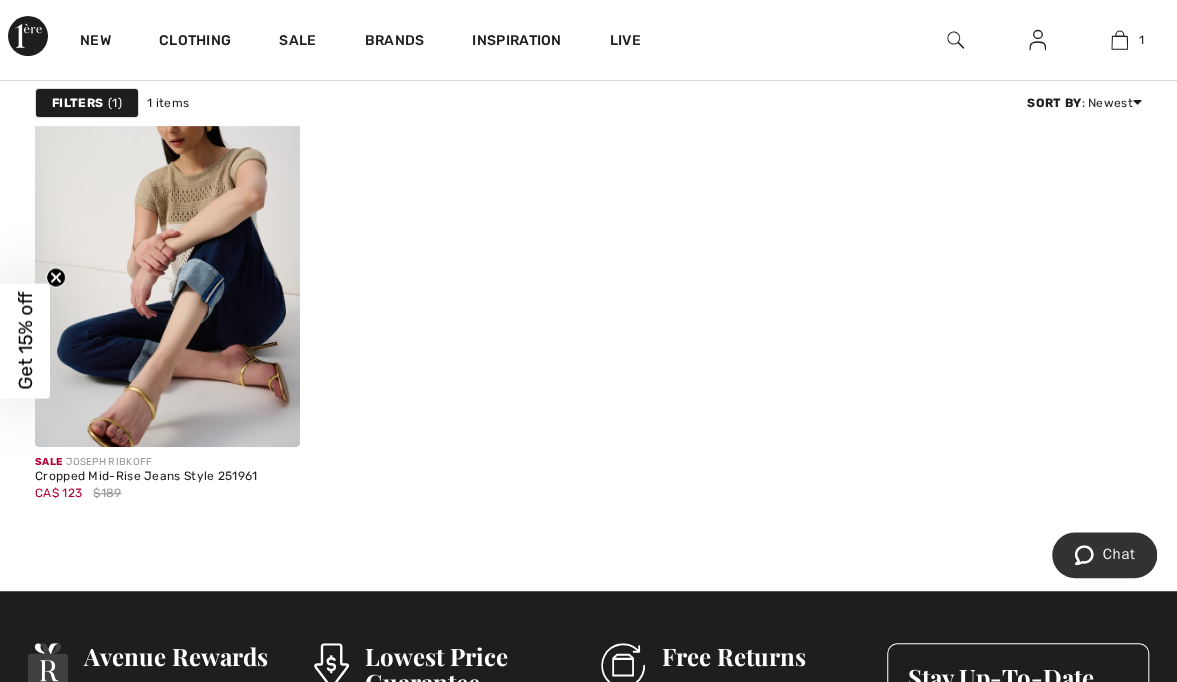 click at bounding box center [167, 248] 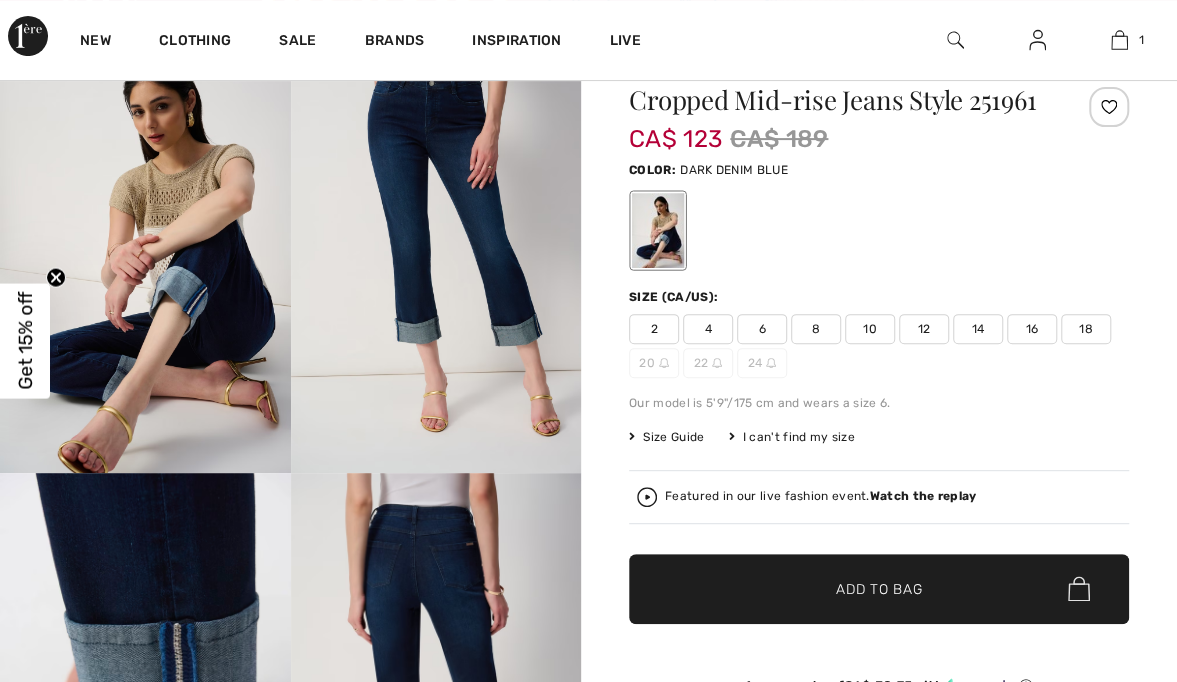 scroll, scrollTop: 192, scrollLeft: 0, axis: vertical 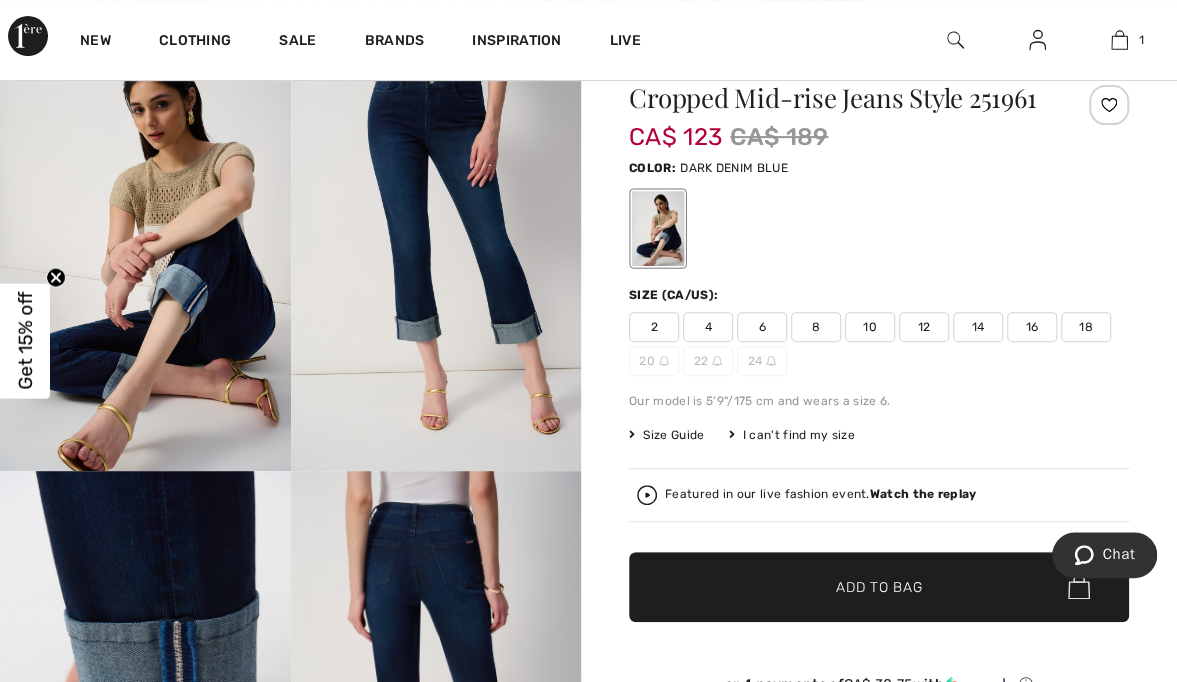 click on "4" at bounding box center [708, 327] 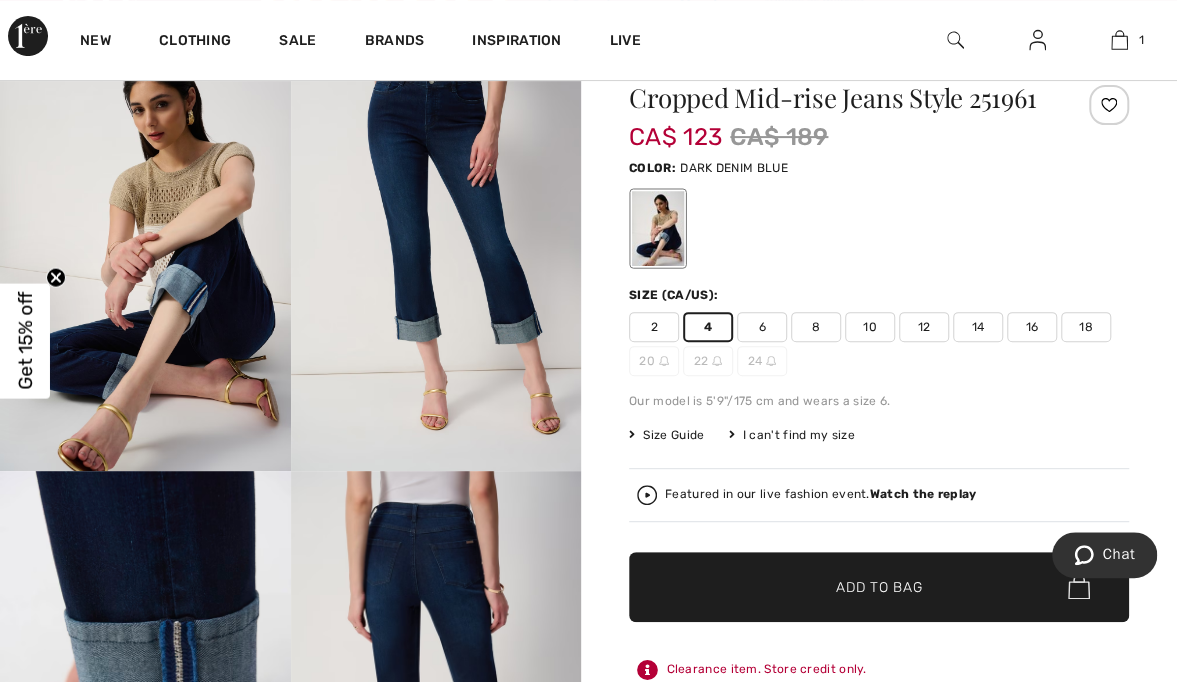 click on "✔ Added to Bag
Add to Bag" at bounding box center (879, 587) 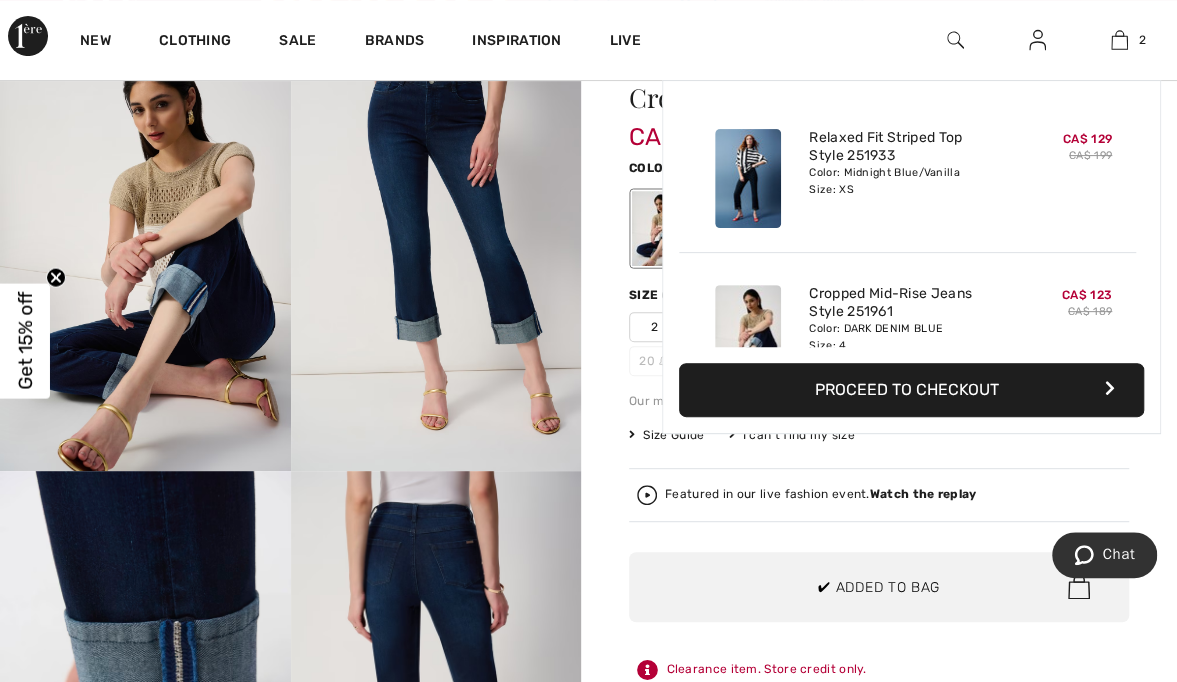scroll, scrollTop: 61, scrollLeft: 0, axis: vertical 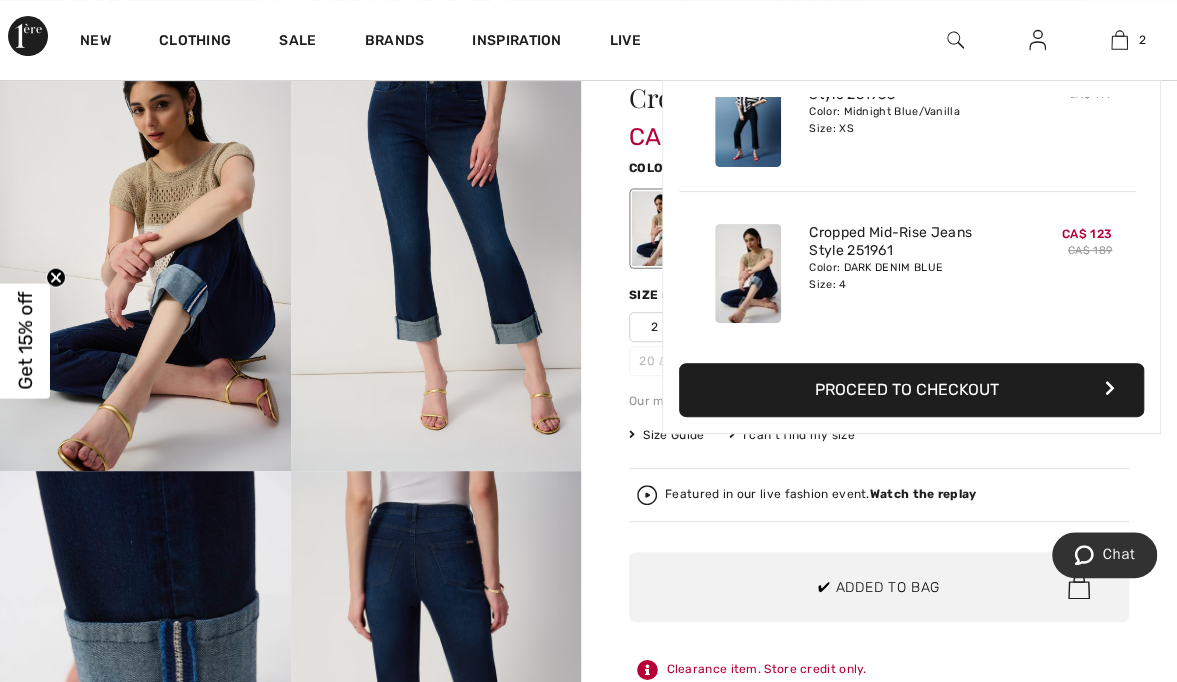 click on "Proceed to Checkout" at bounding box center (911, 390) 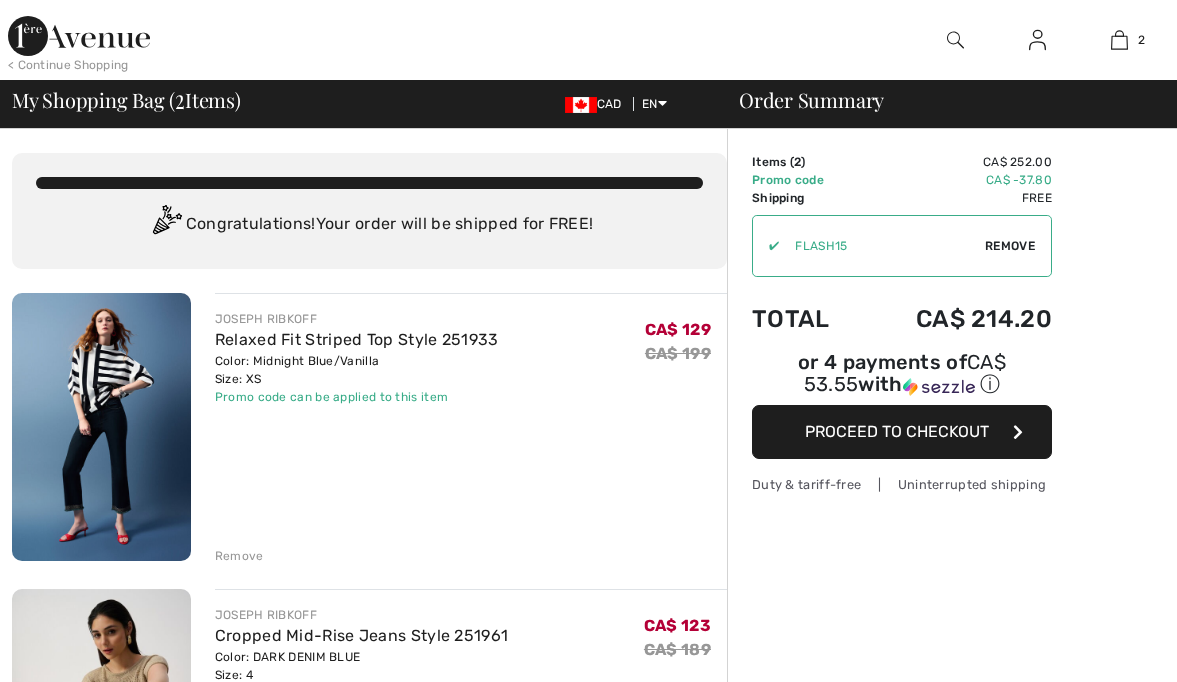 scroll, scrollTop: 0, scrollLeft: 0, axis: both 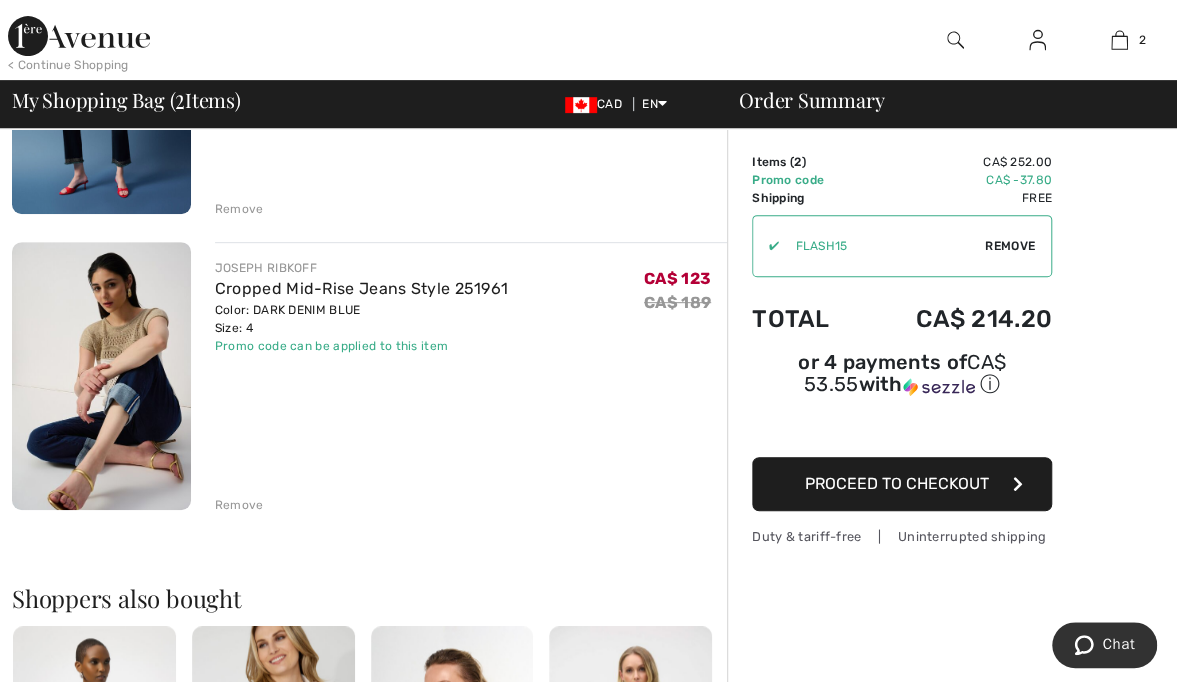 click on "Remove" at bounding box center [239, 505] 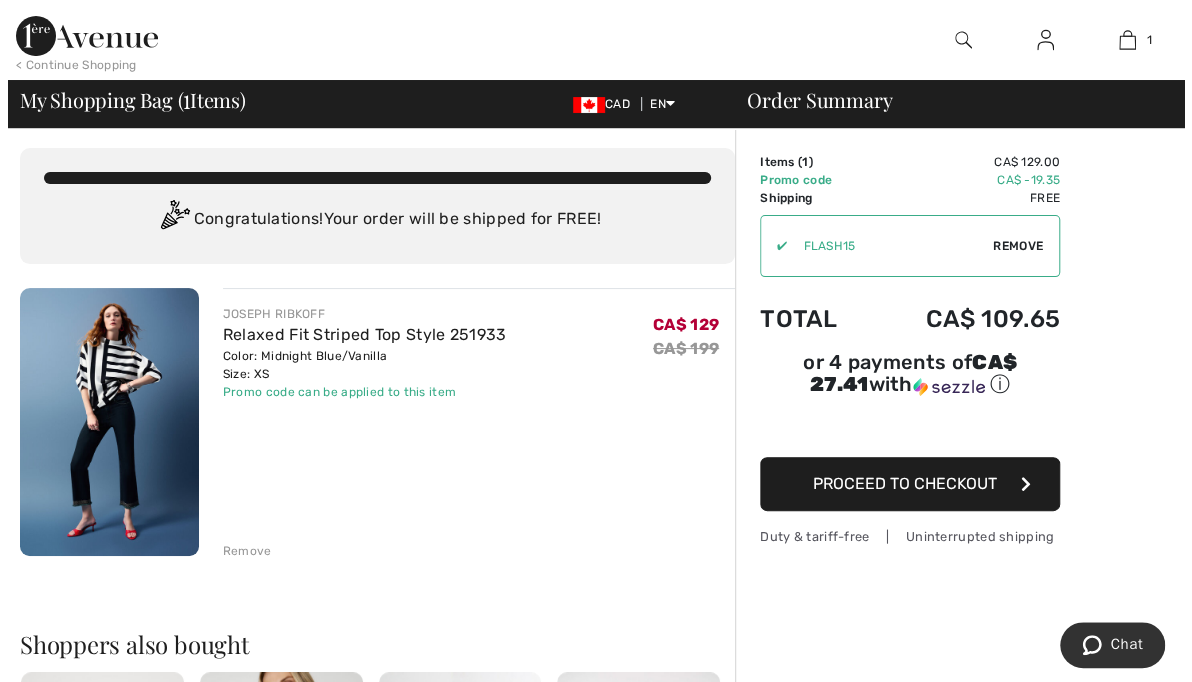 scroll, scrollTop: 0, scrollLeft: 0, axis: both 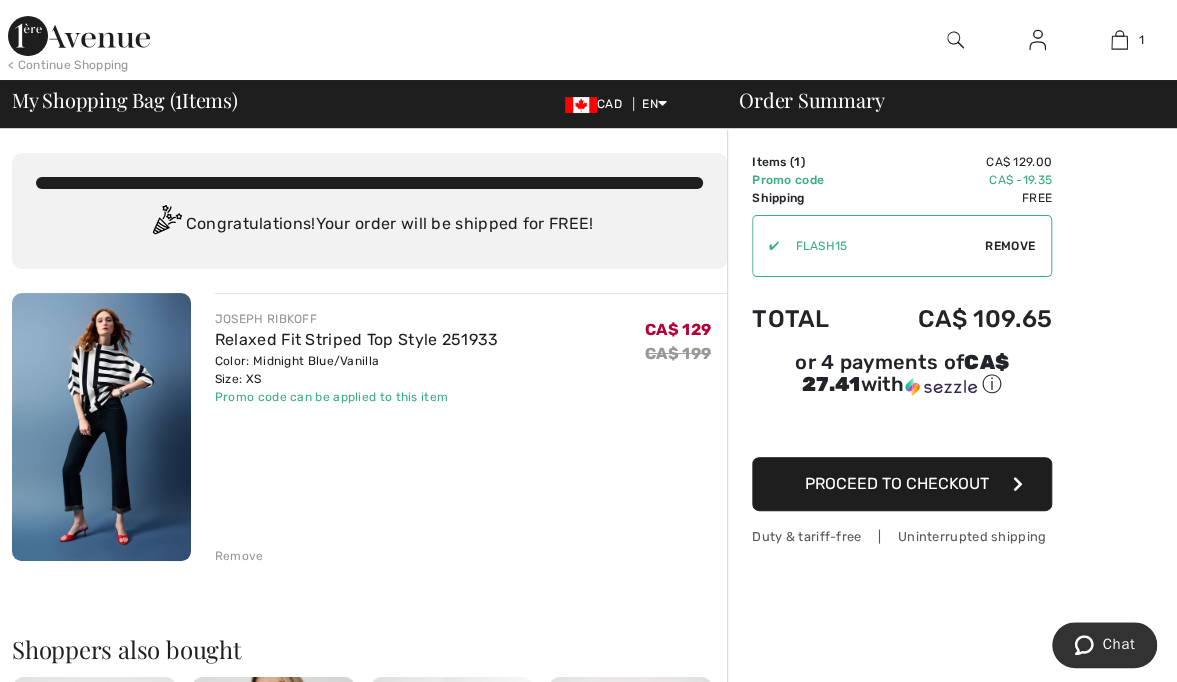 click at bounding box center (955, 40) 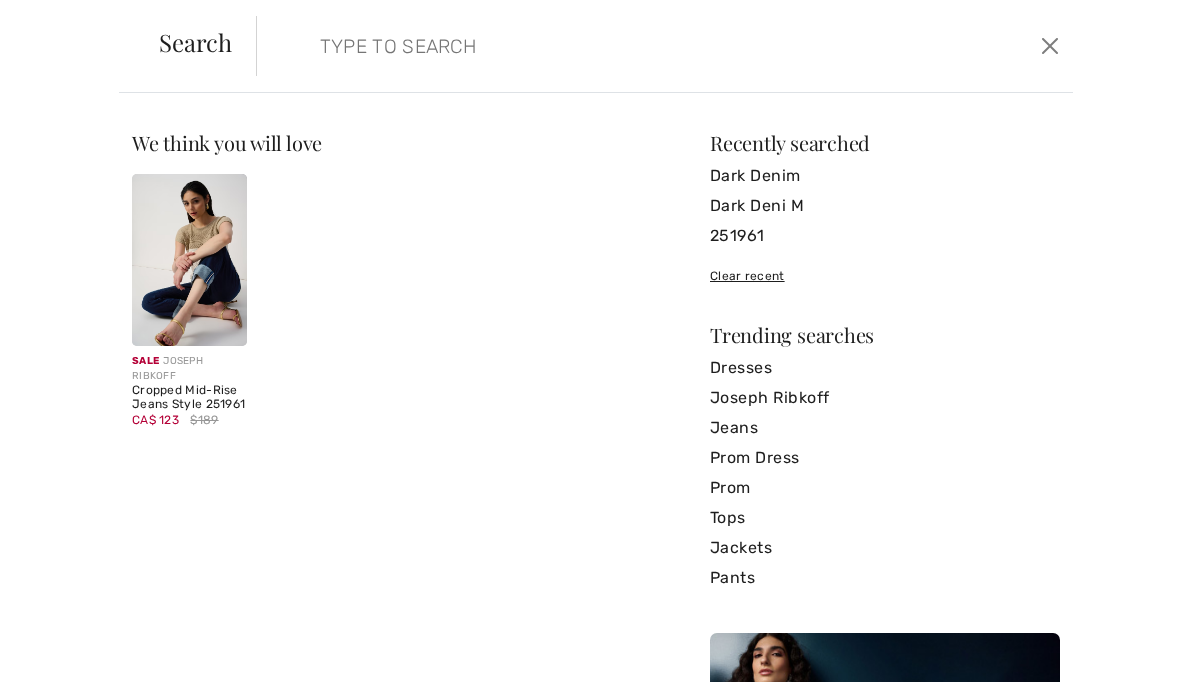 click at bounding box center (189, 260) 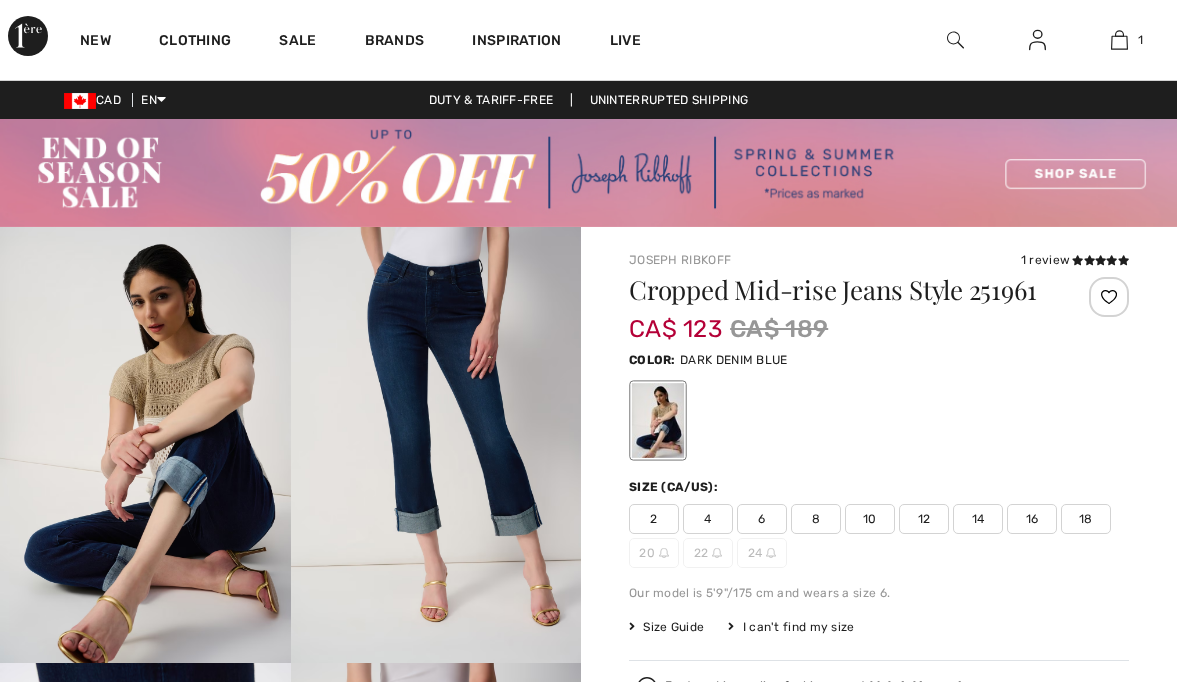 click on "4" at bounding box center [708, 519] 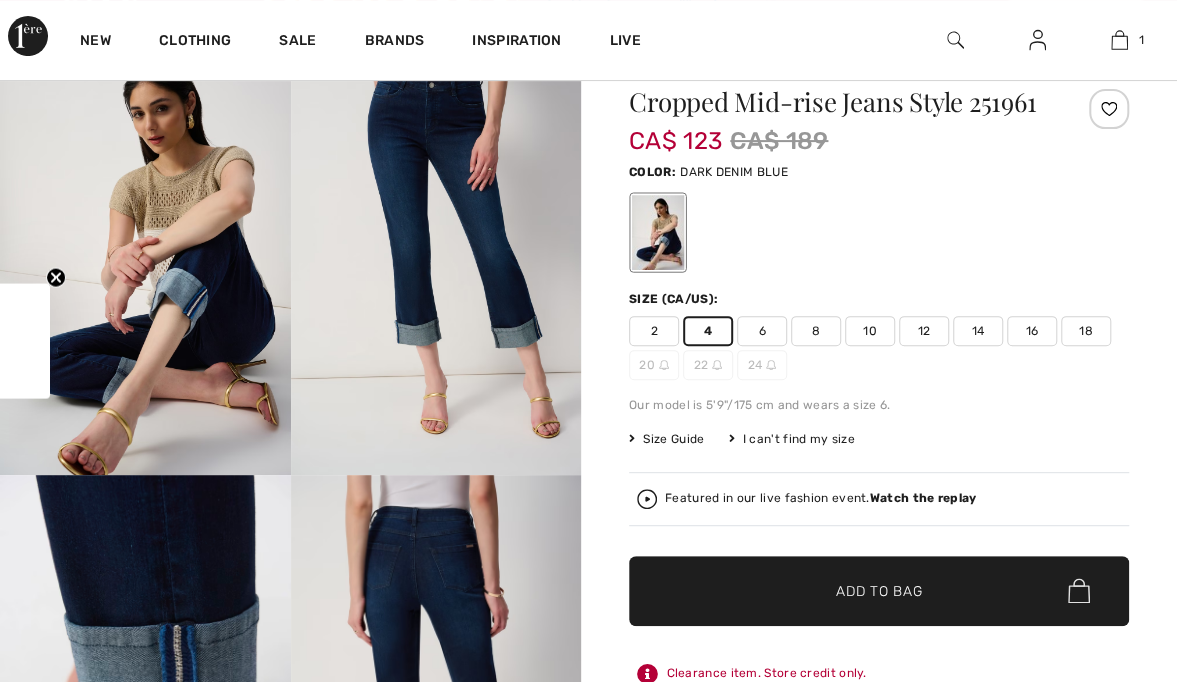 scroll, scrollTop: 188, scrollLeft: 0, axis: vertical 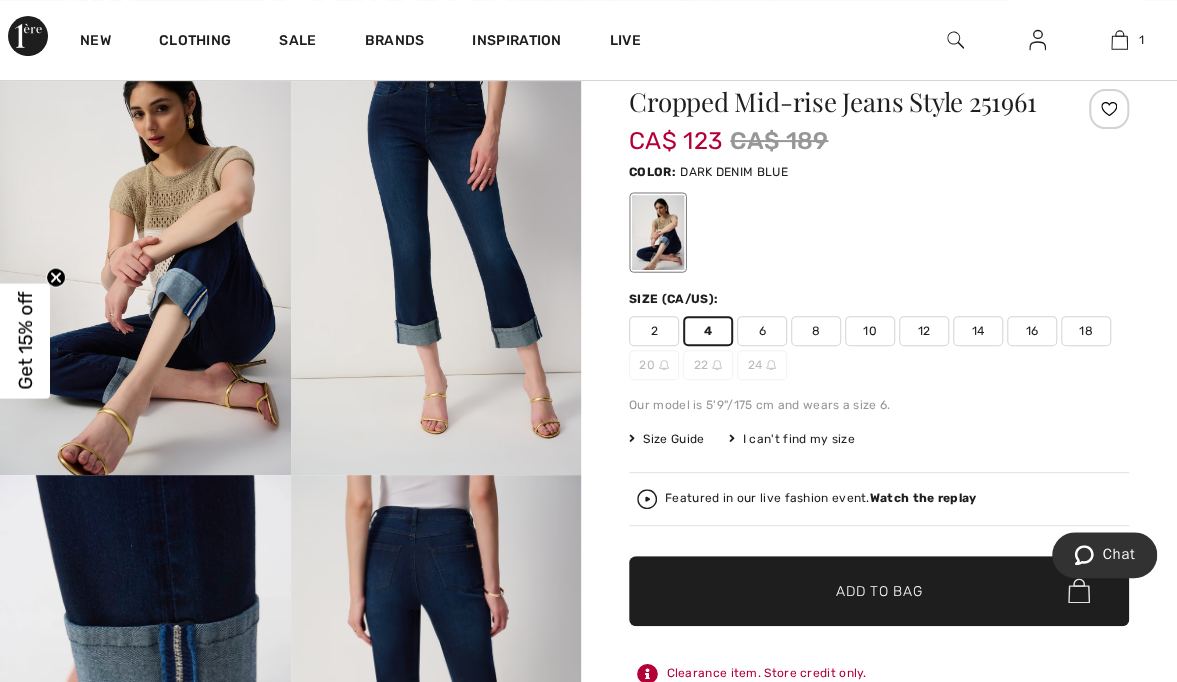 click on "✔ Added to Bag
Add to Bag" at bounding box center (879, 591) 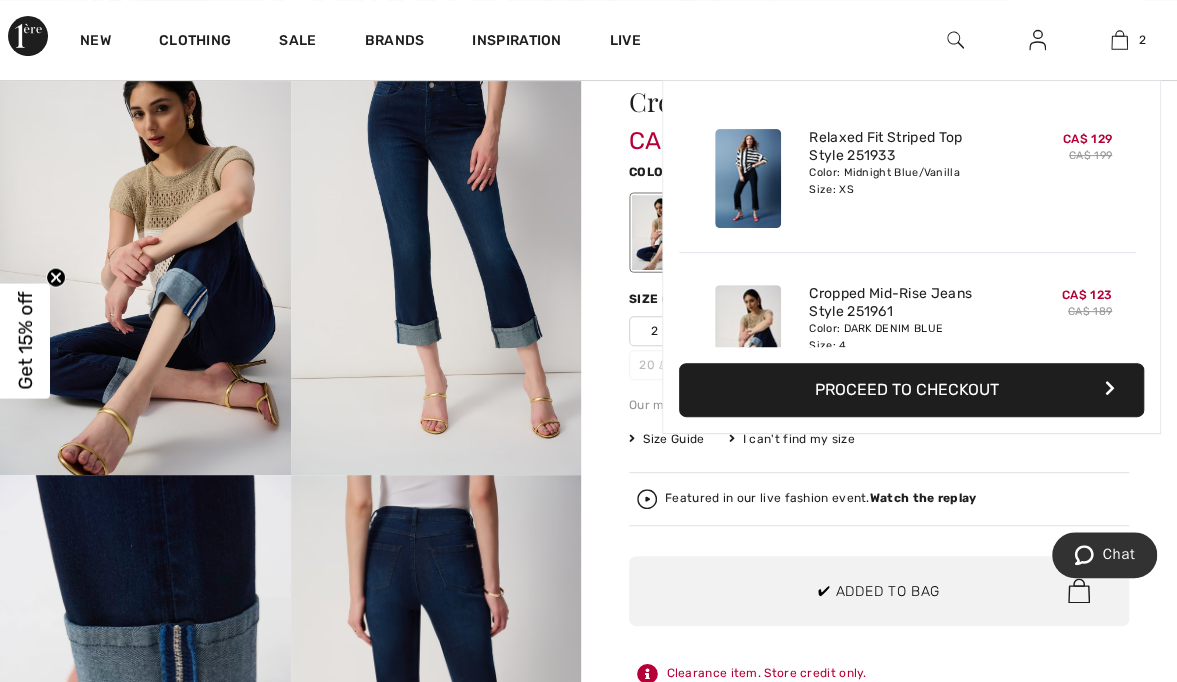 scroll, scrollTop: 61, scrollLeft: 0, axis: vertical 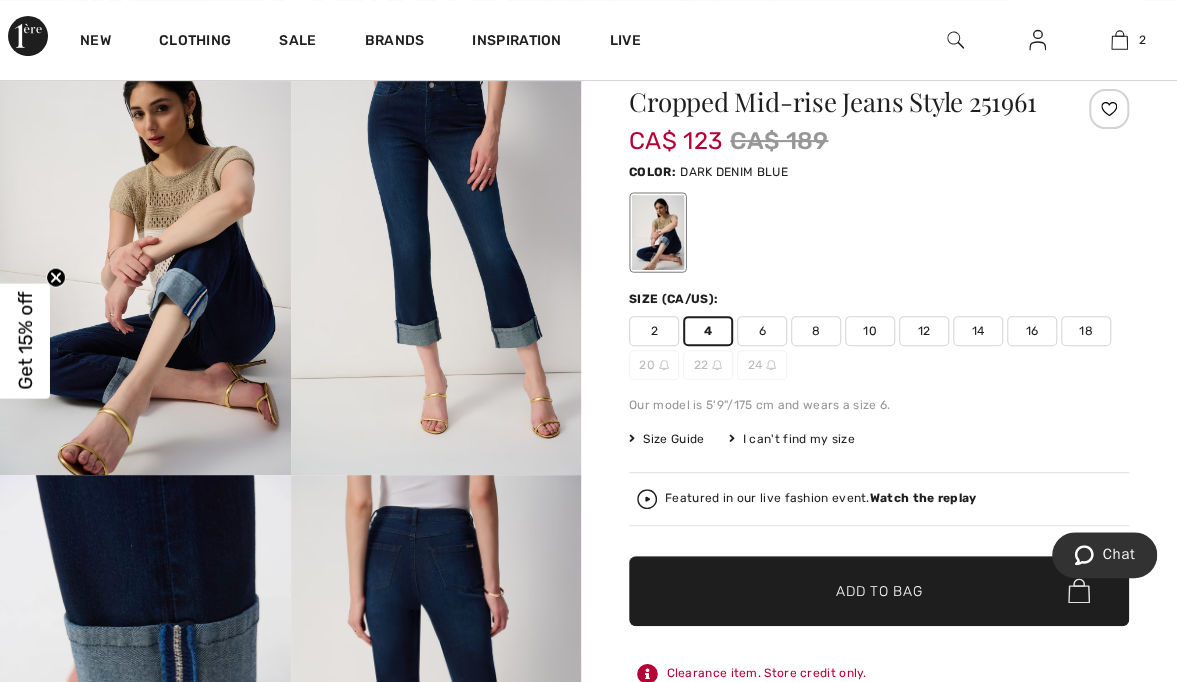 click at bounding box center (647, 499) 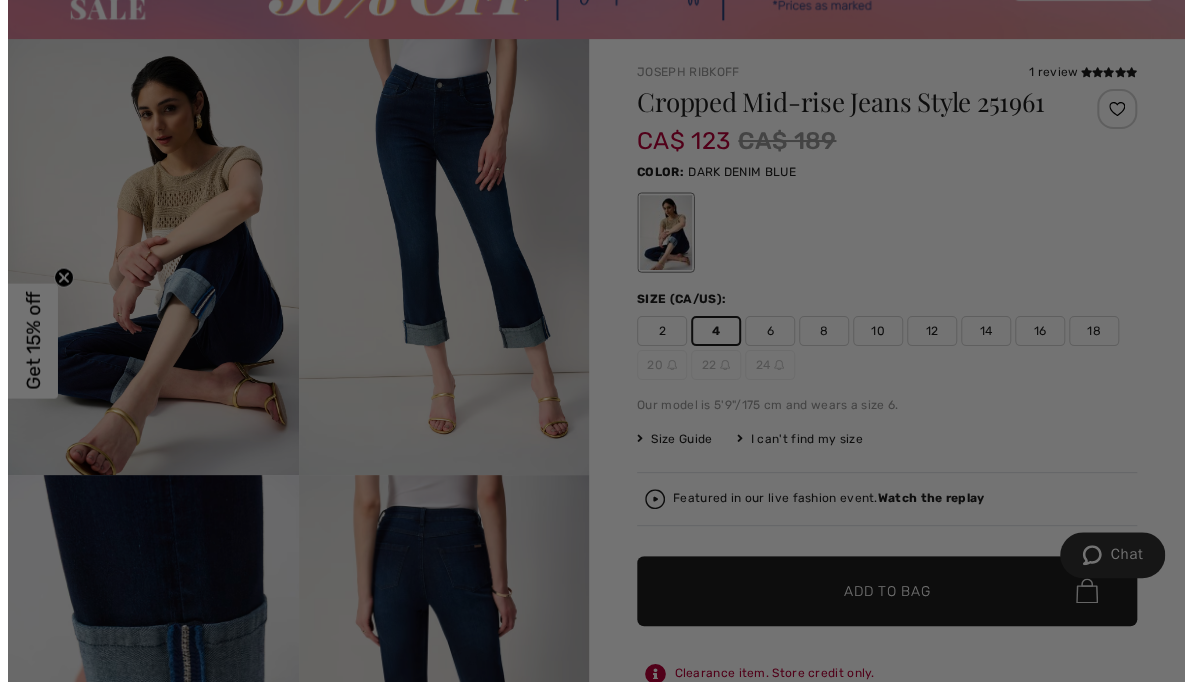 scroll, scrollTop: 189, scrollLeft: 0, axis: vertical 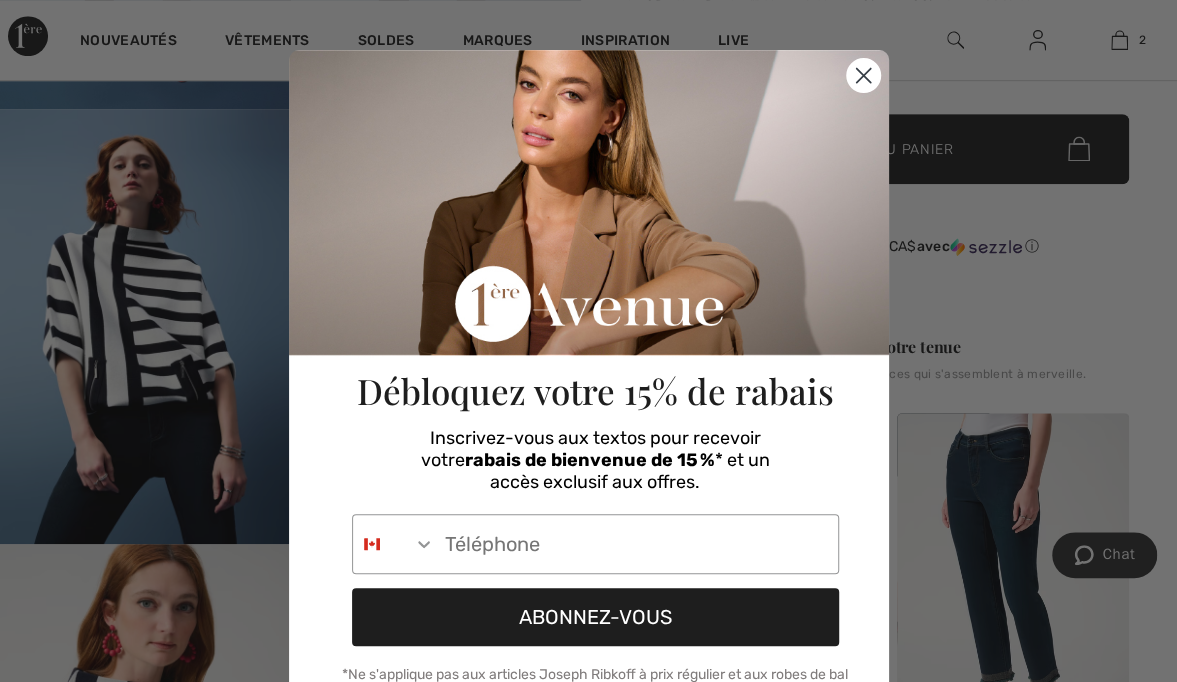 click 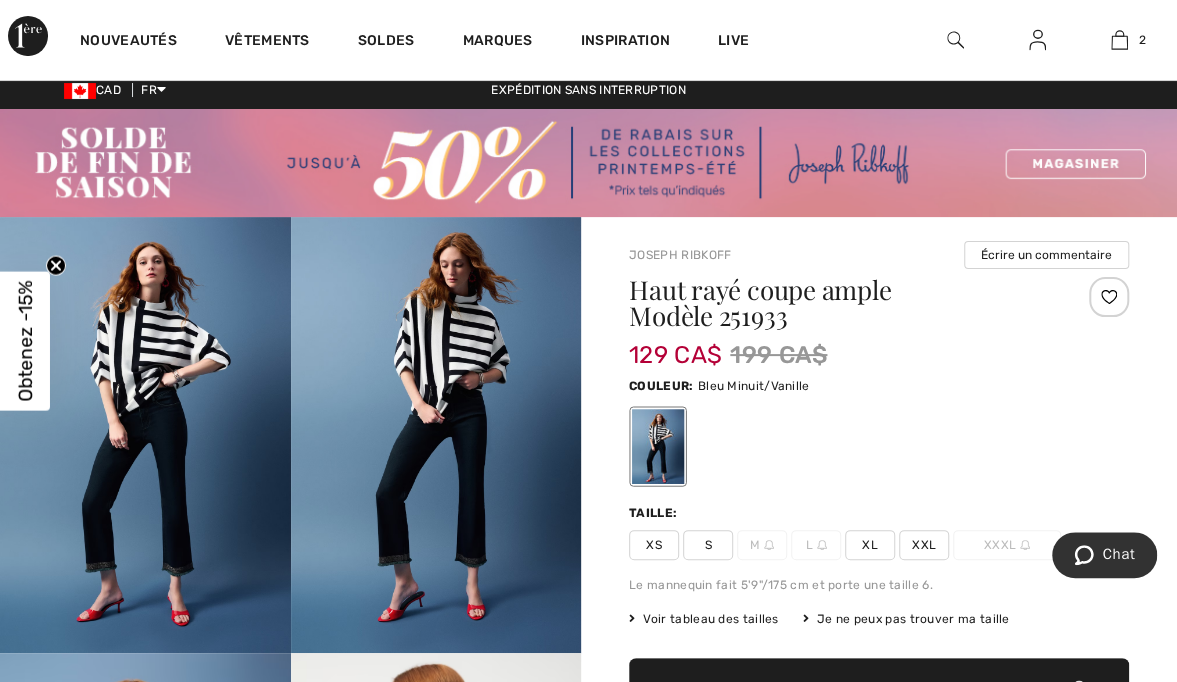 scroll, scrollTop: 0, scrollLeft: 0, axis: both 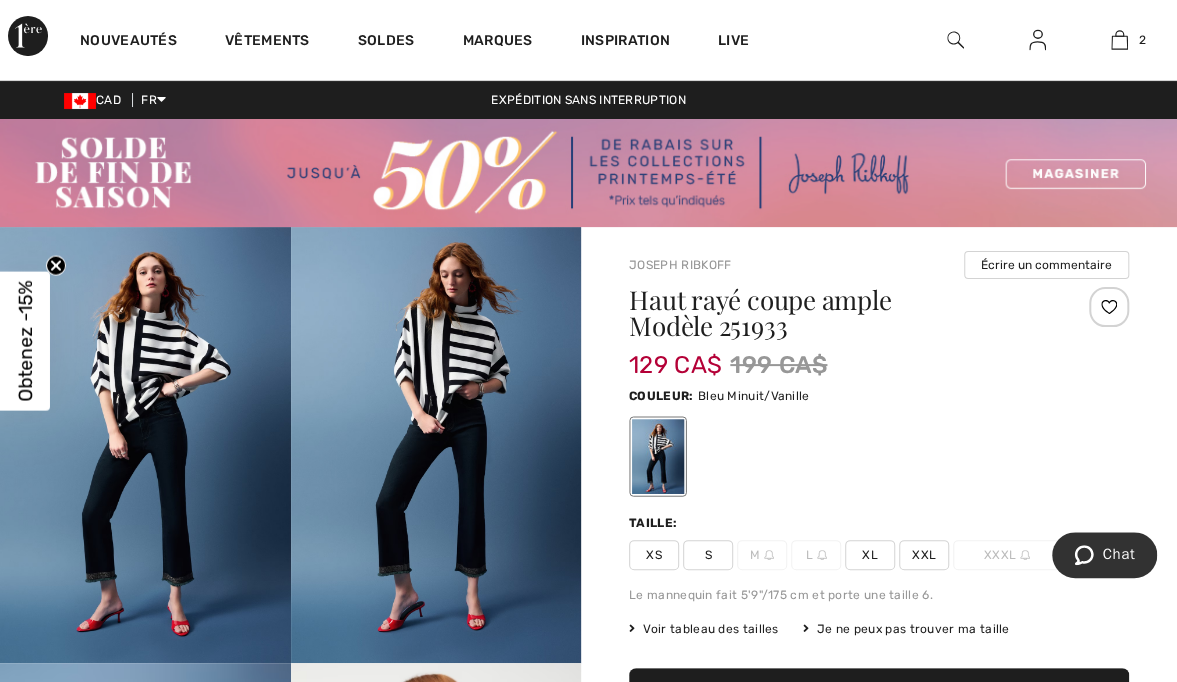 click on "Live" at bounding box center [733, 40] 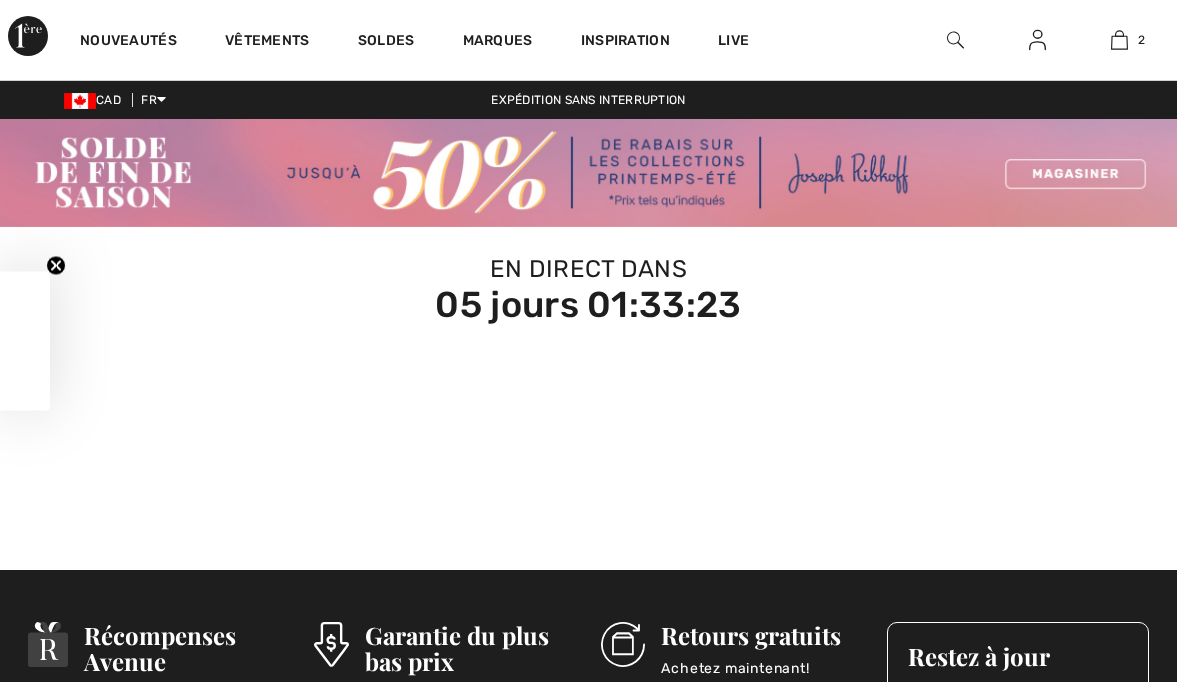 scroll, scrollTop: 0, scrollLeft: 0, axis: both 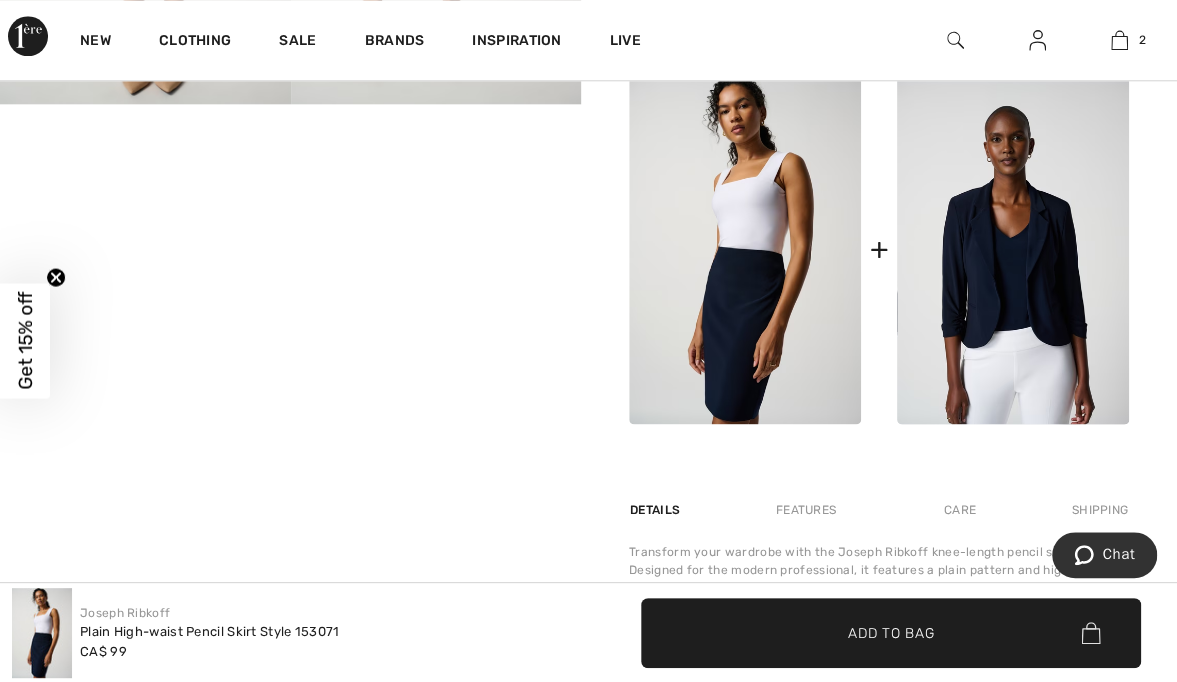 click at bounding box center [745, 249] 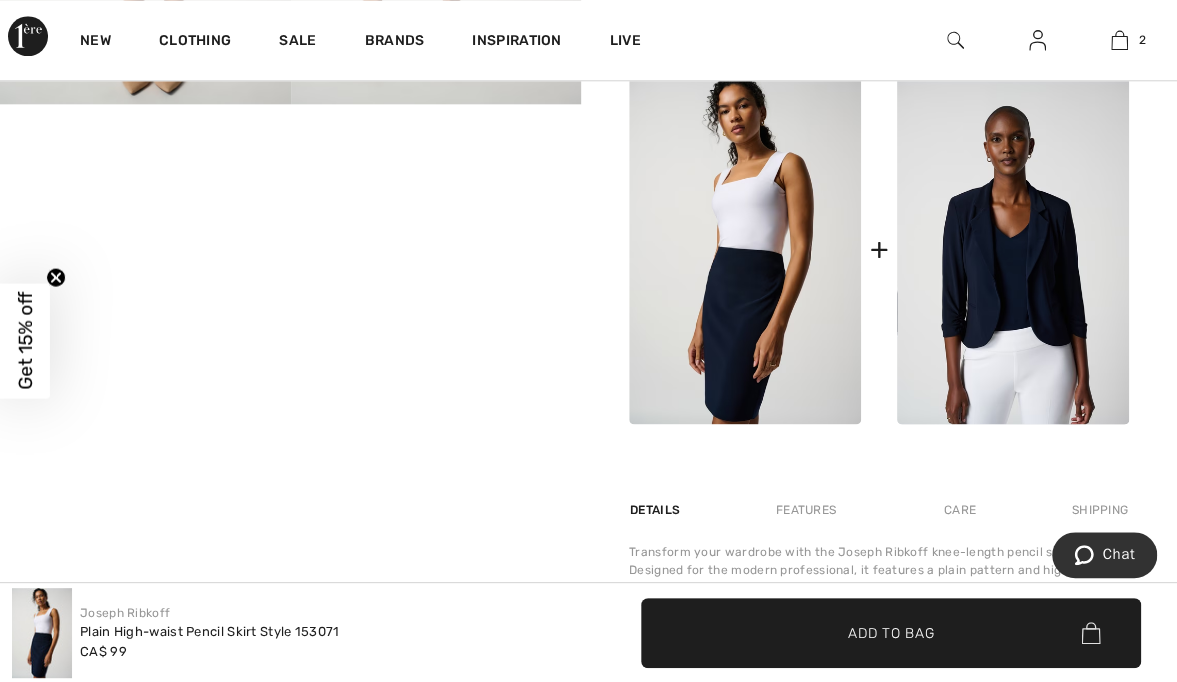 click at bounding box center (745, 249) 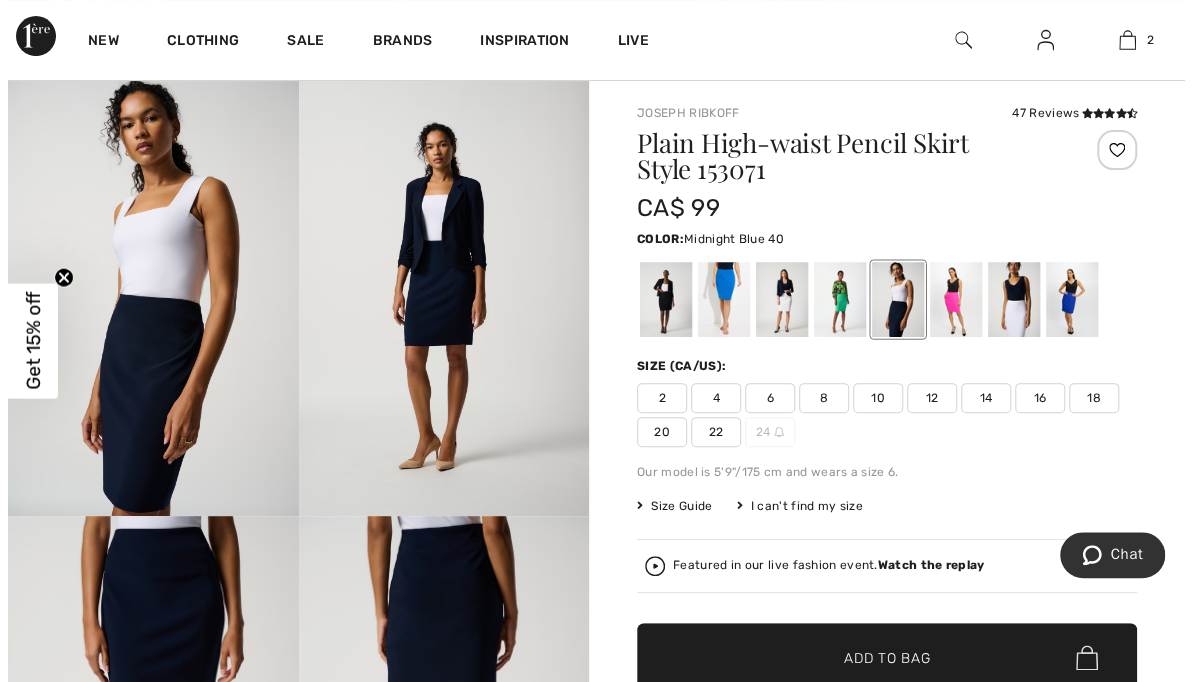 scroll, scrollTop: 0, scrollLeft: 0, axis: both 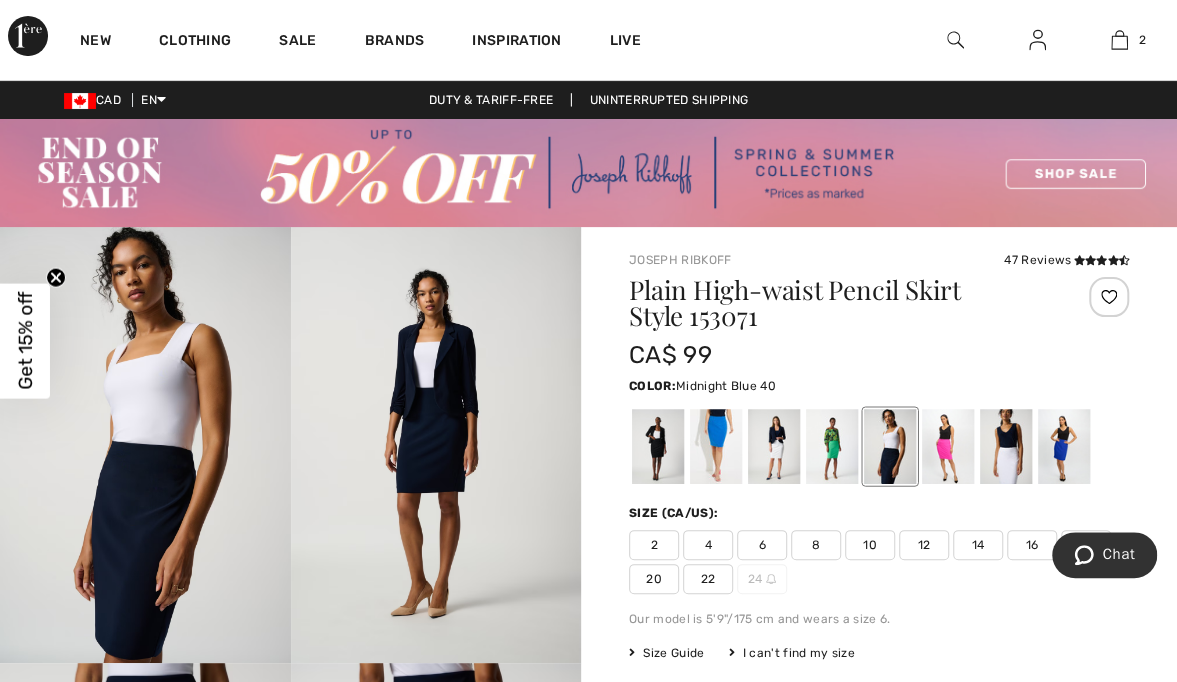click at bounding box center (955, 40) 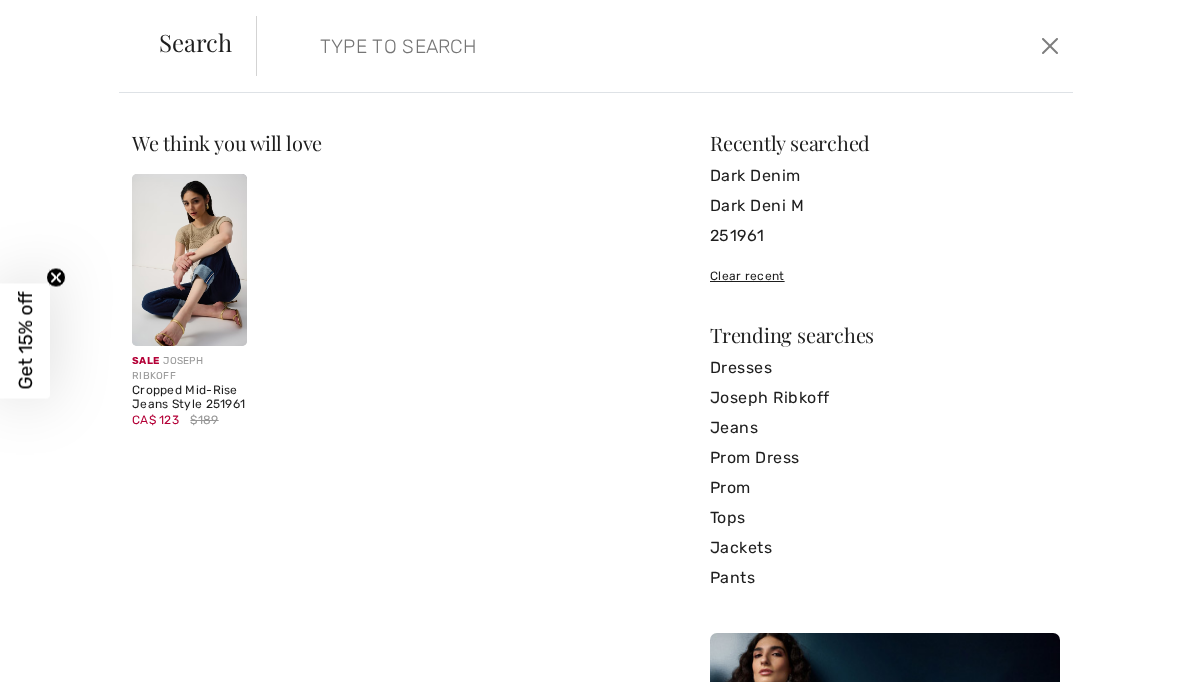 click at bounding box center (579, 46) 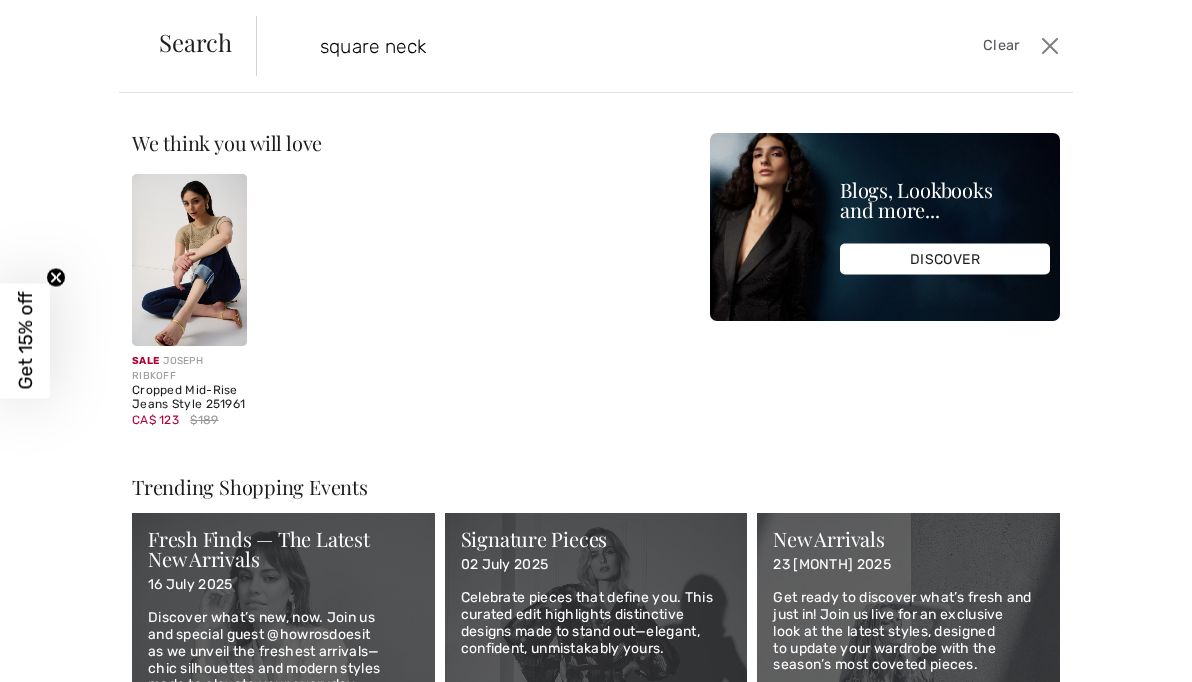type on "square neck" 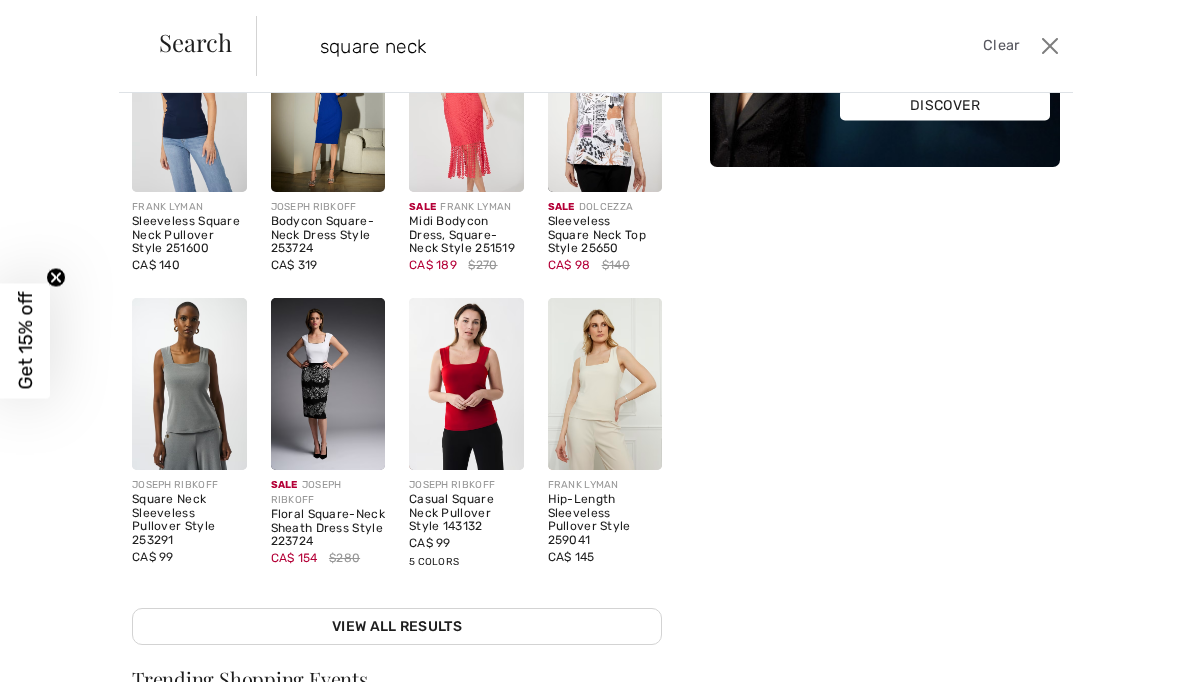 scroll, scrollTop: 154, scrollLeft: 0, axis: vertical 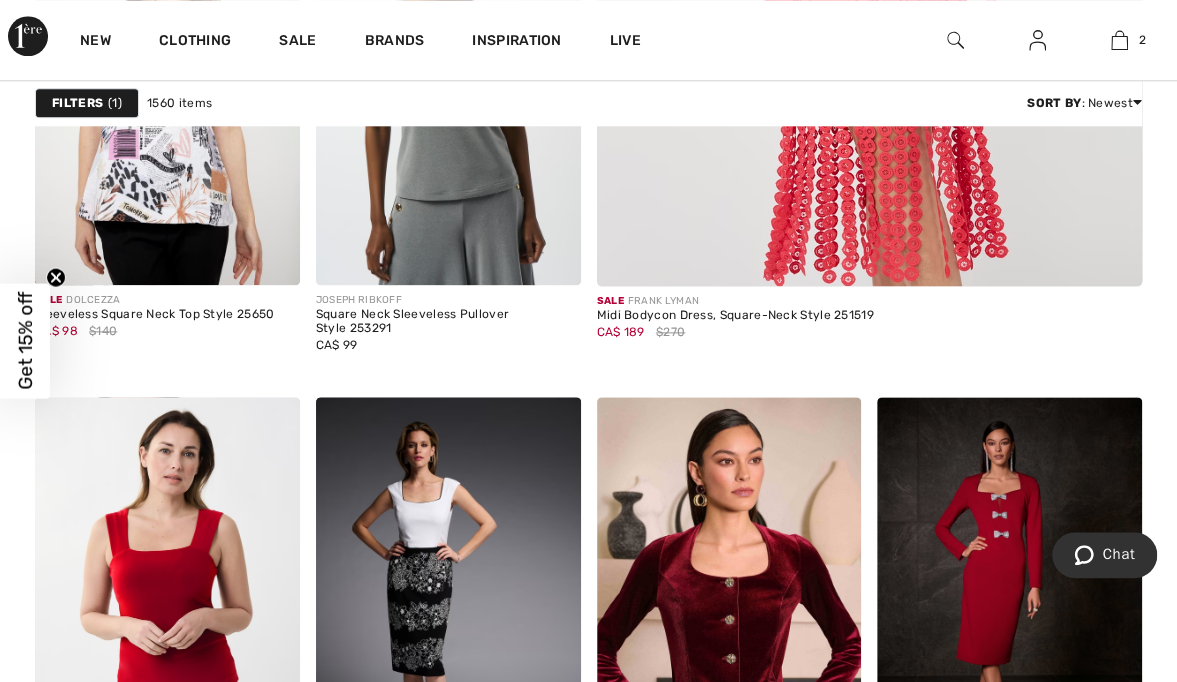 click at bounding box center (1137, 102) 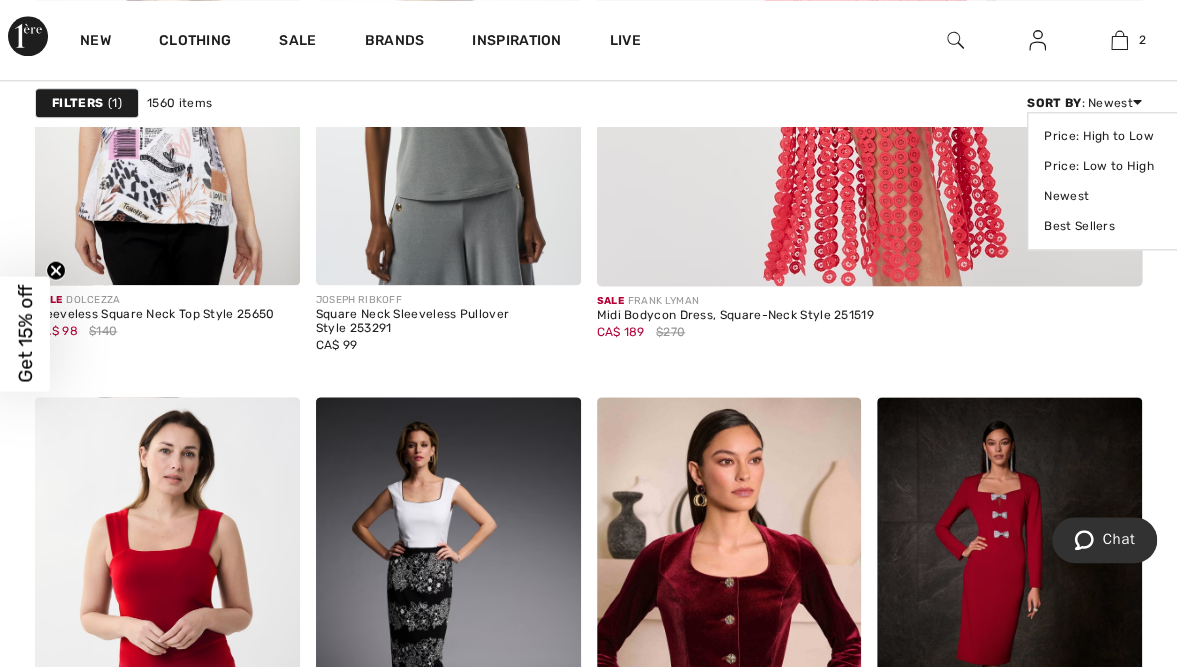 click on "Price: Low to High" at bounding box center (1107, 166) 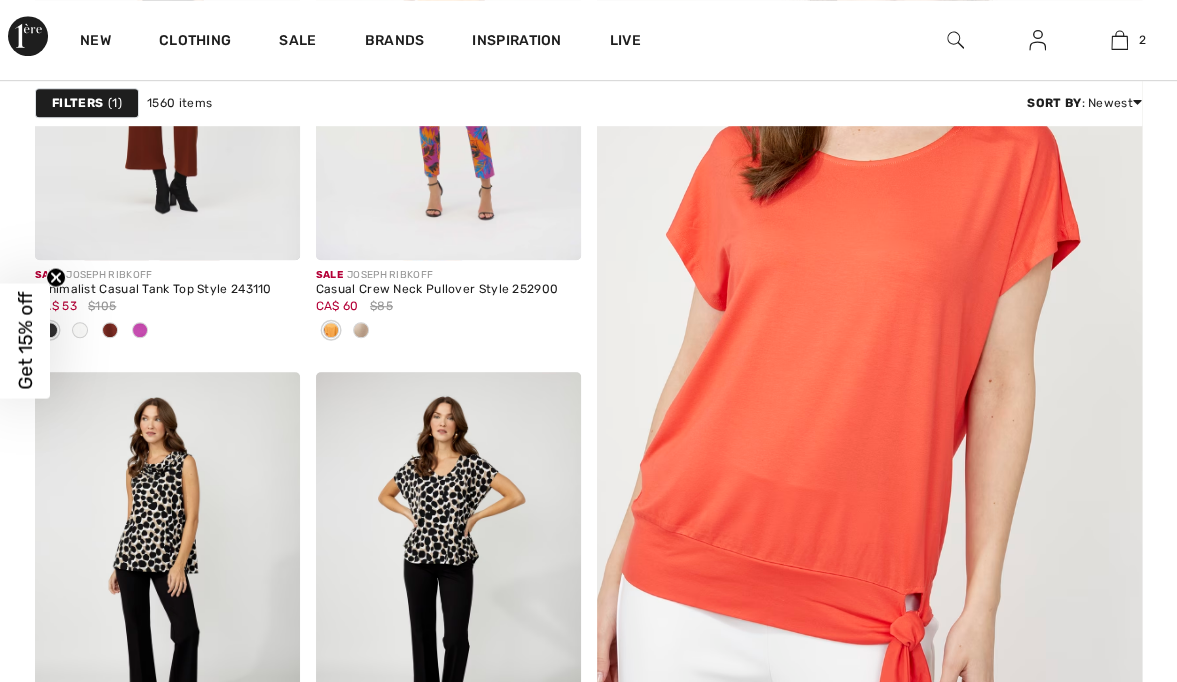scroll, scrollTop: 512, scrollLeft: 0, axis: vertical 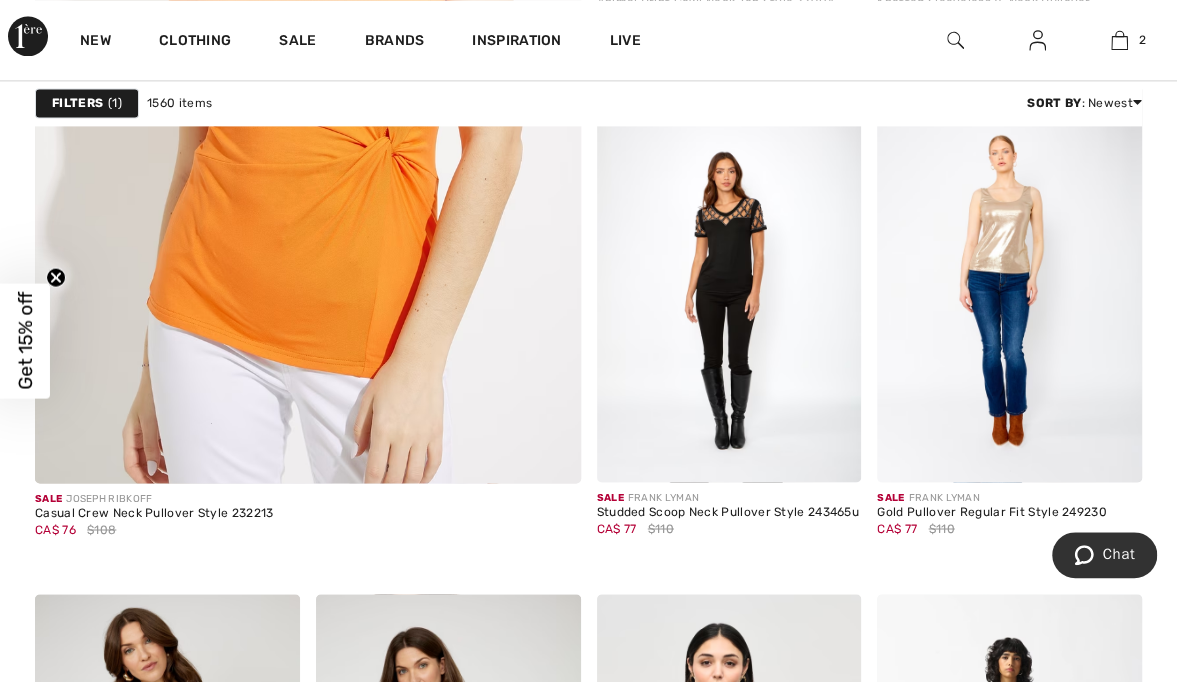 click at bounding box center (307, 67) 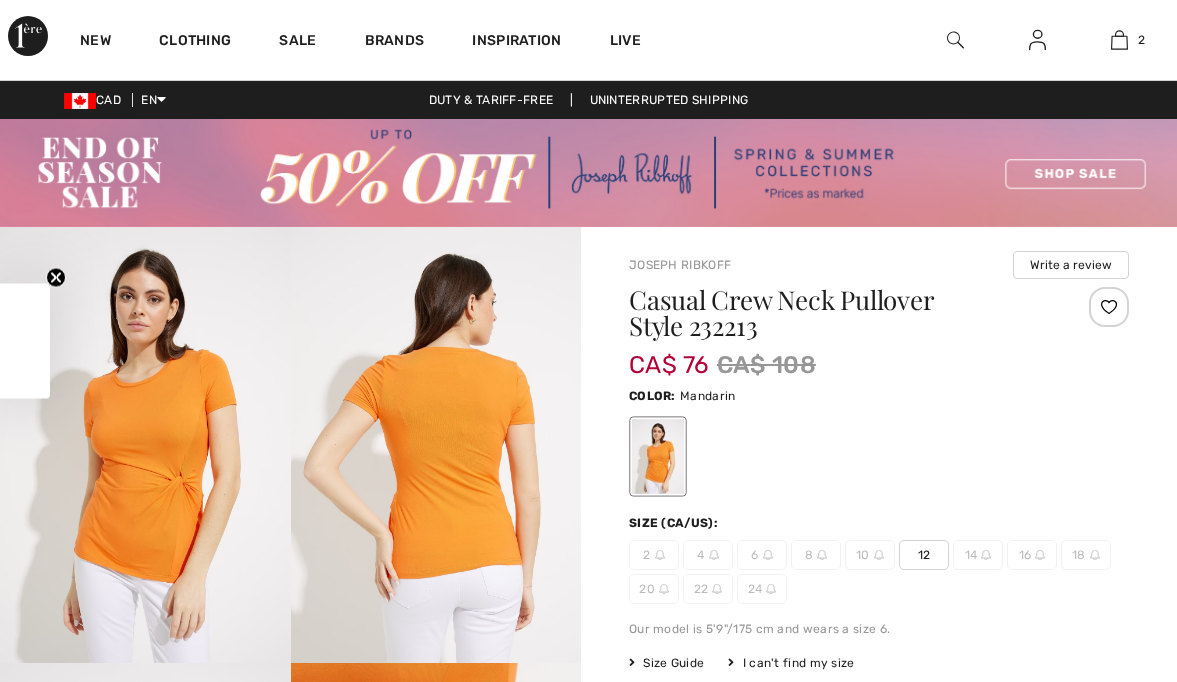 scroll, scrollTop: 0, scrollLeft: 0, axis: both 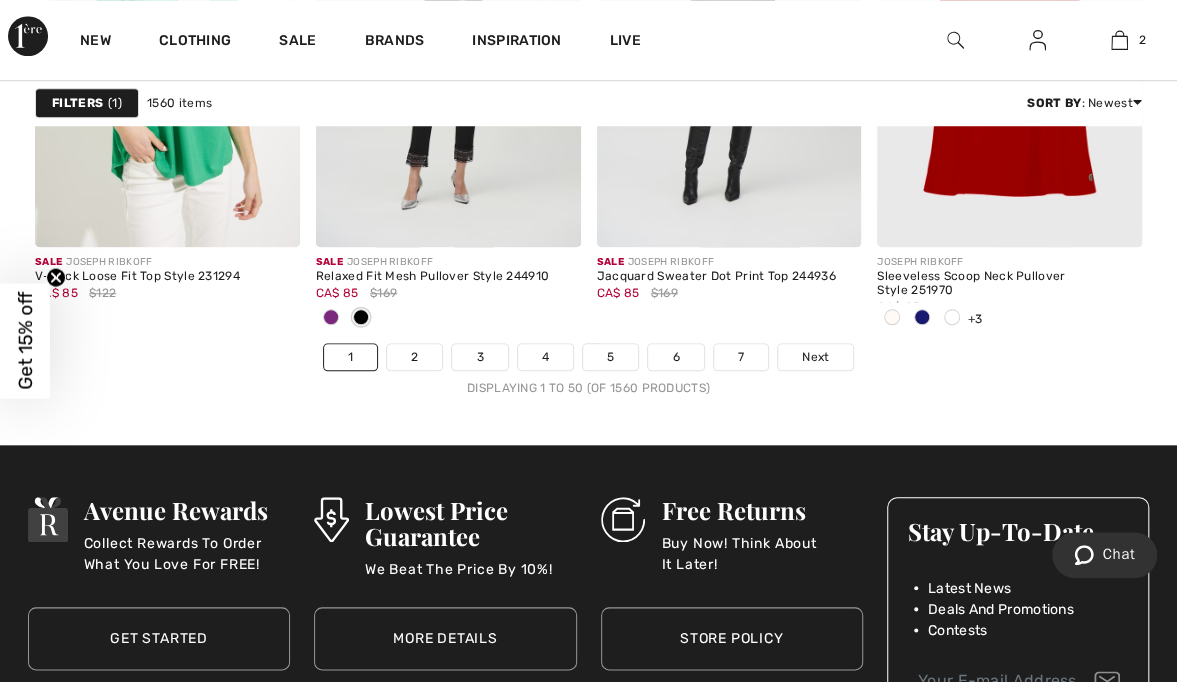 click on "Next" at bounding box center (815, 357) 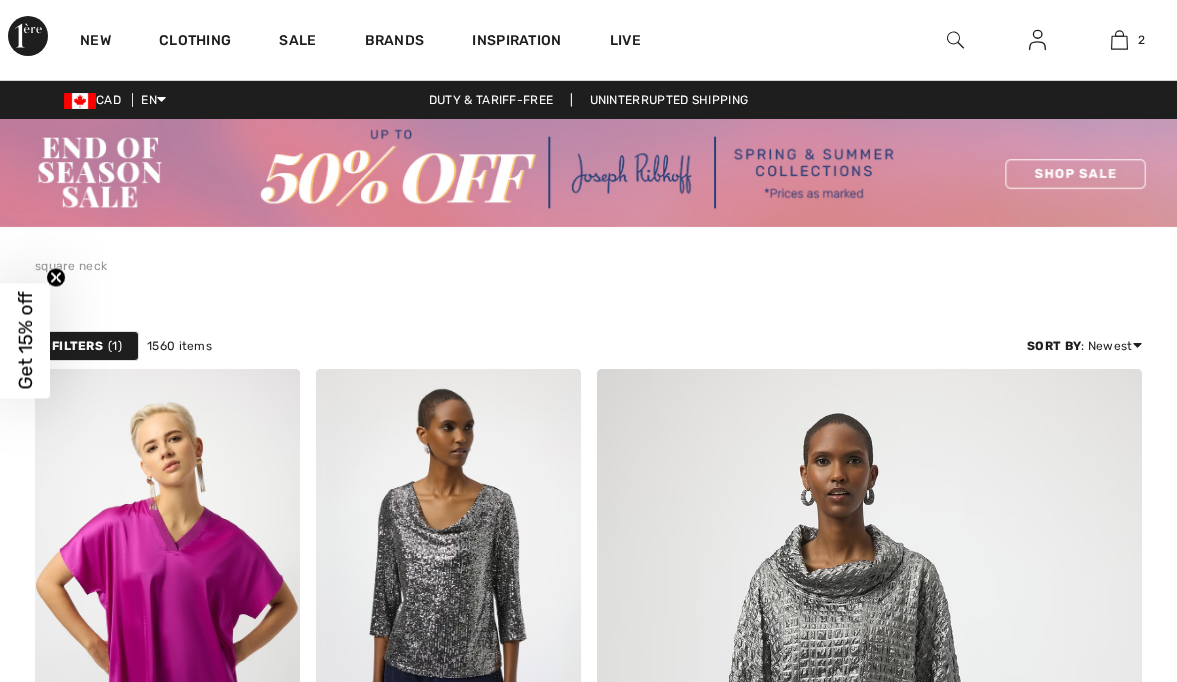 scroll, scrollTop: 0, scrollLeft: 0, axis: both 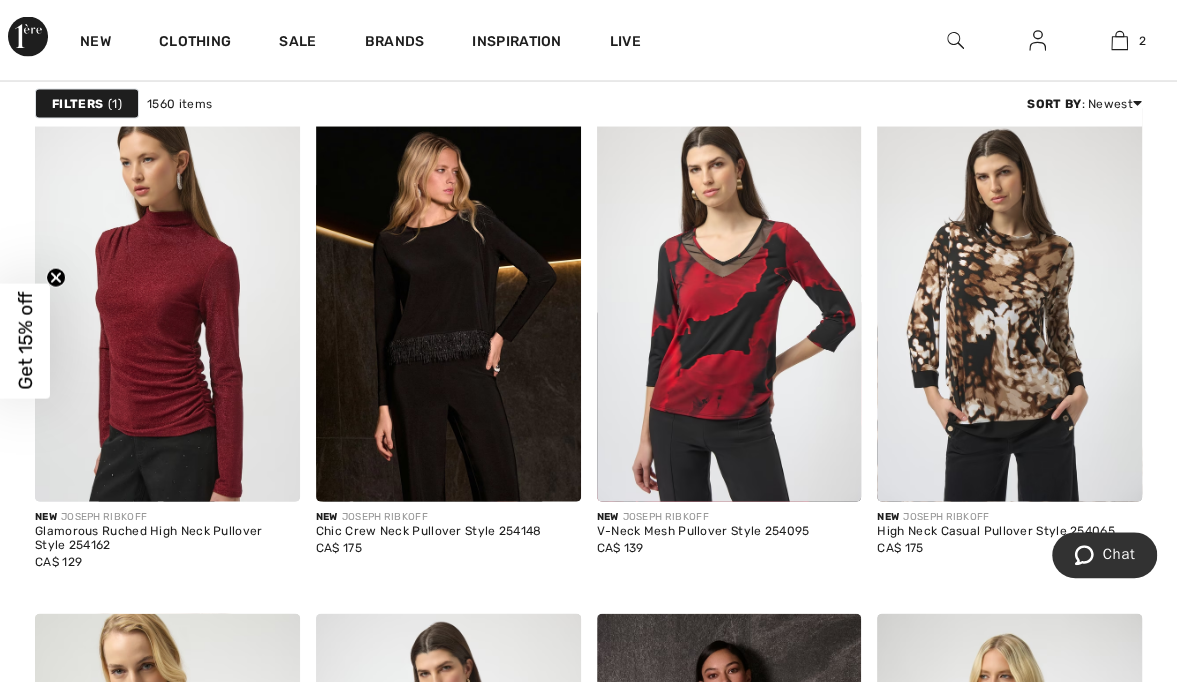 click at bounding box center (167, 302) 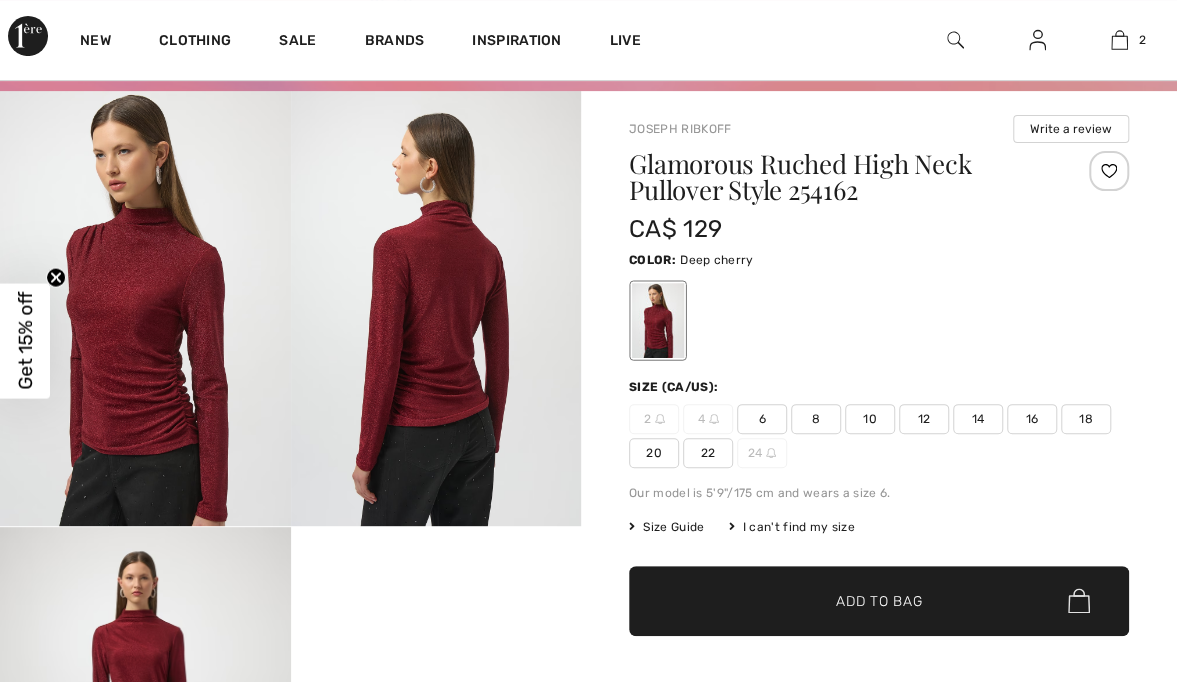 scroll, scrollTop: 136, scrollLeft: 0, axis: vertical 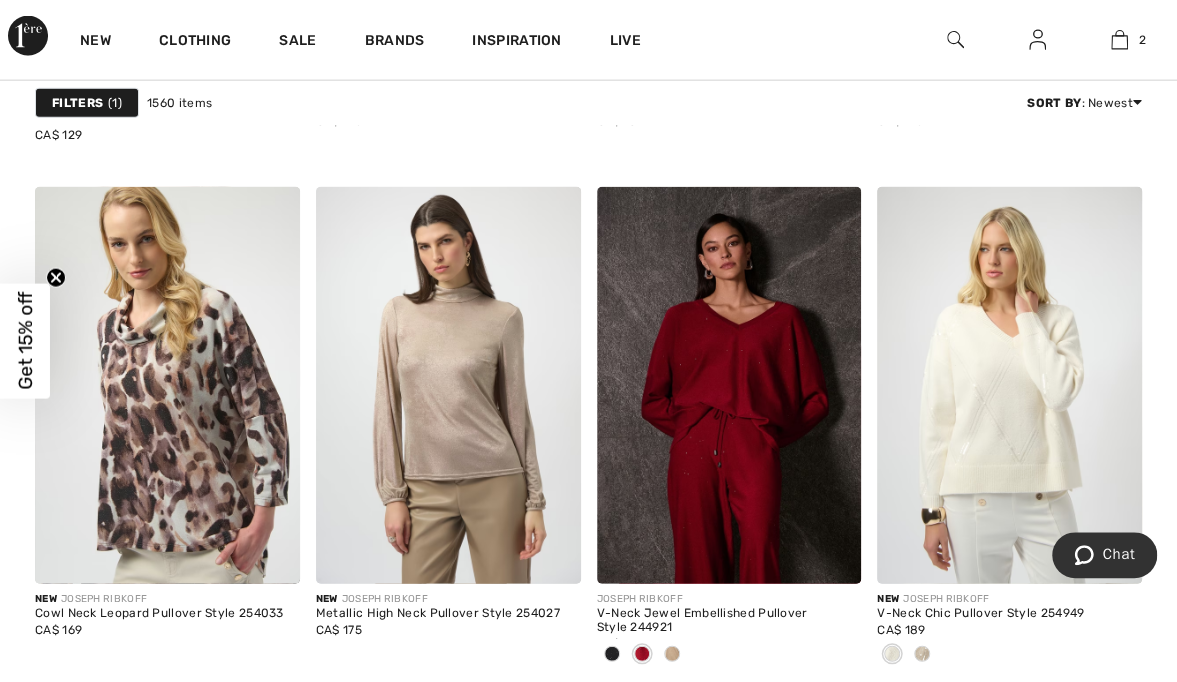 click at bounding box center (955, 40) 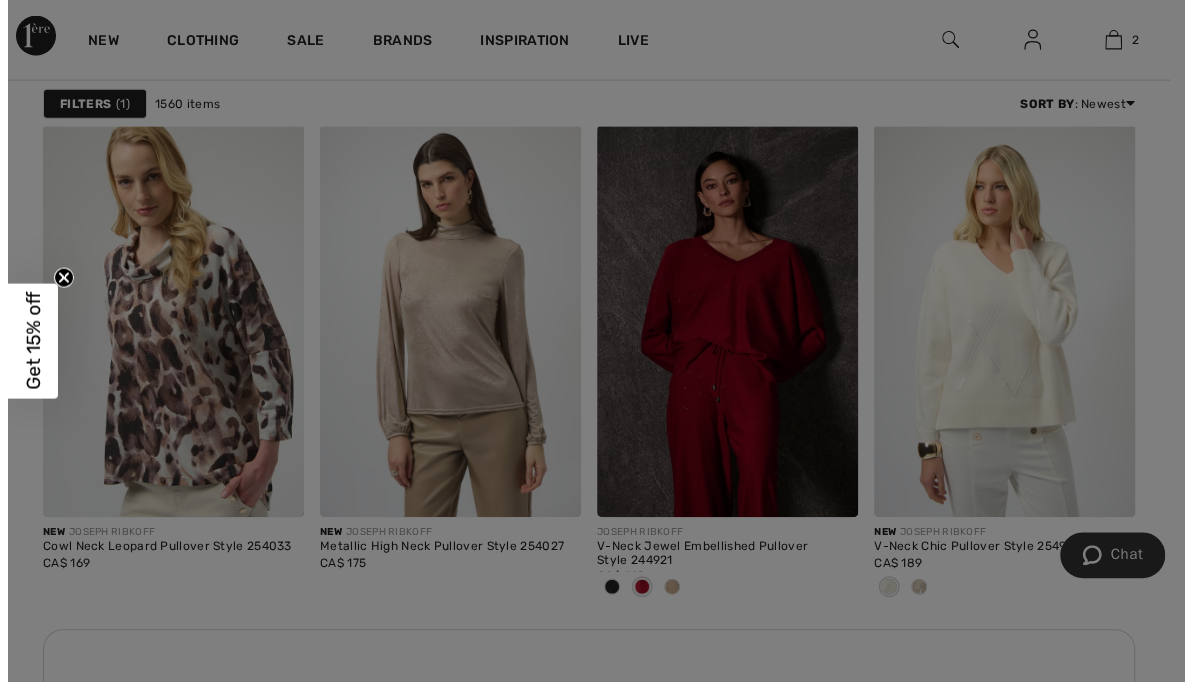 scroll, scrollTop: 5777, scrollLeft: 0, axis: vertical 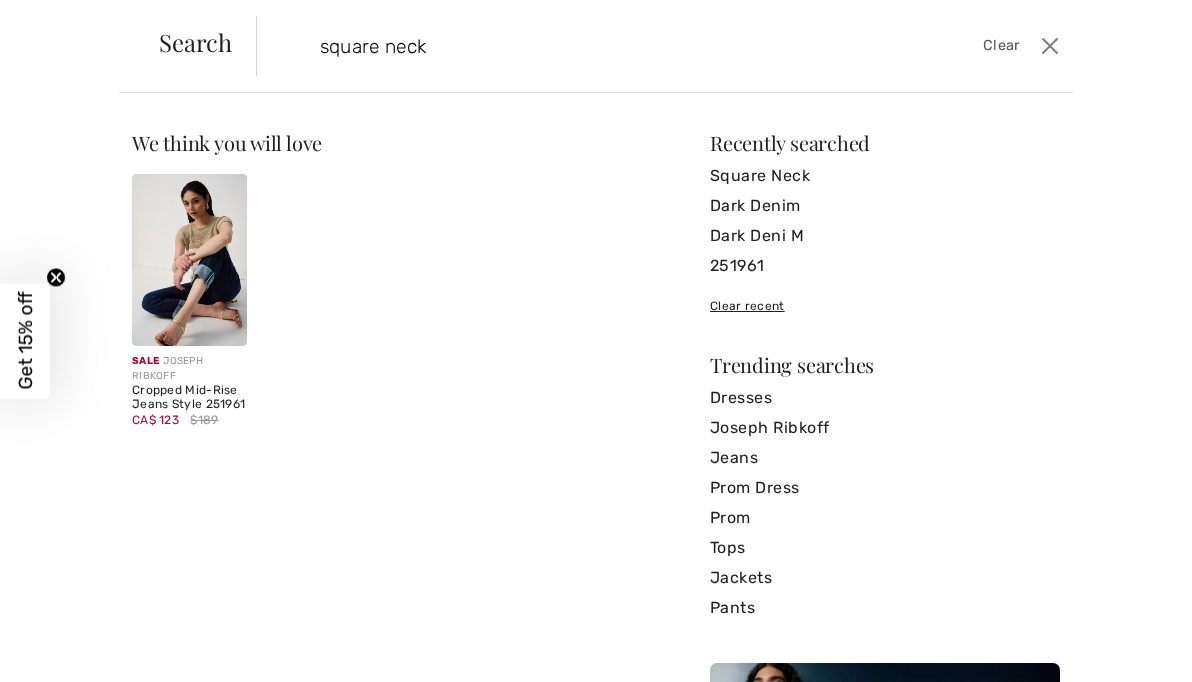 type on "square neck" 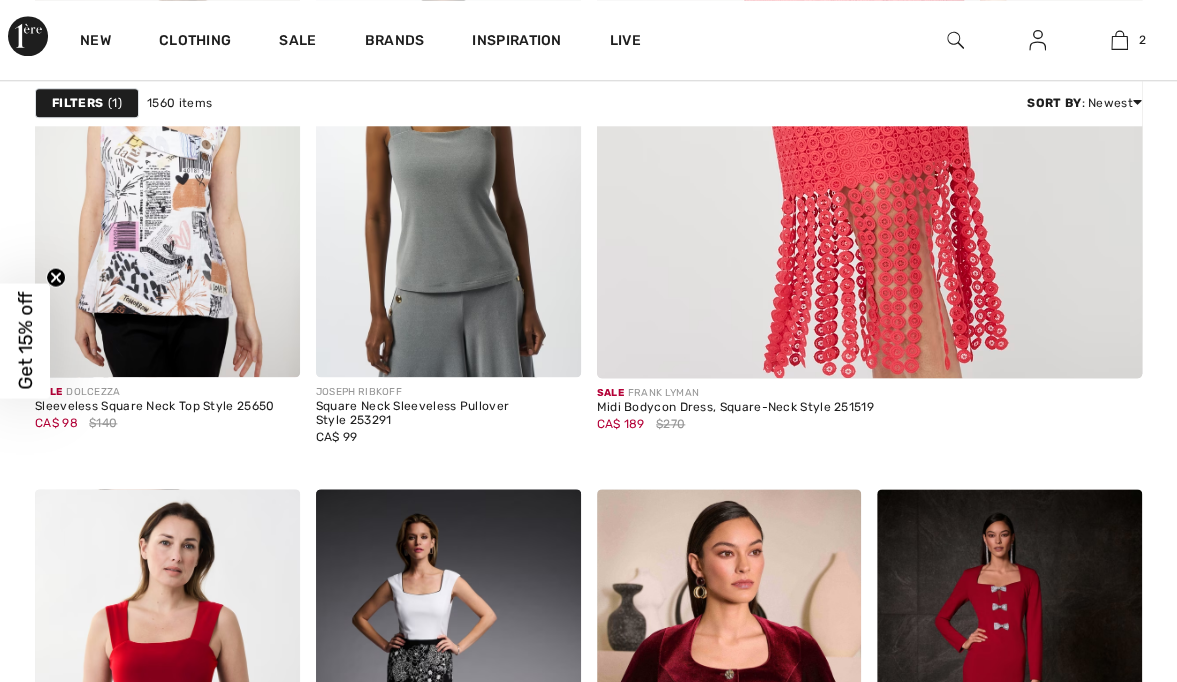 scroll, scrollTop: 0, scrollLeft: 0, axis: both 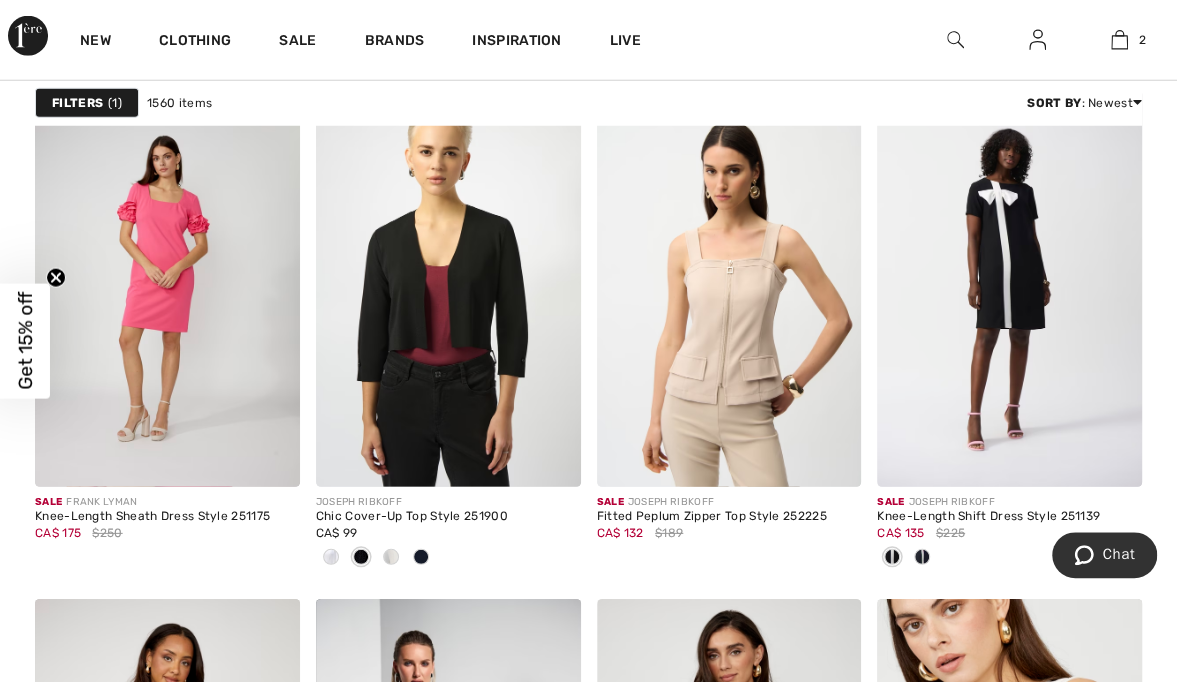 click at bounding box center (729, 288) 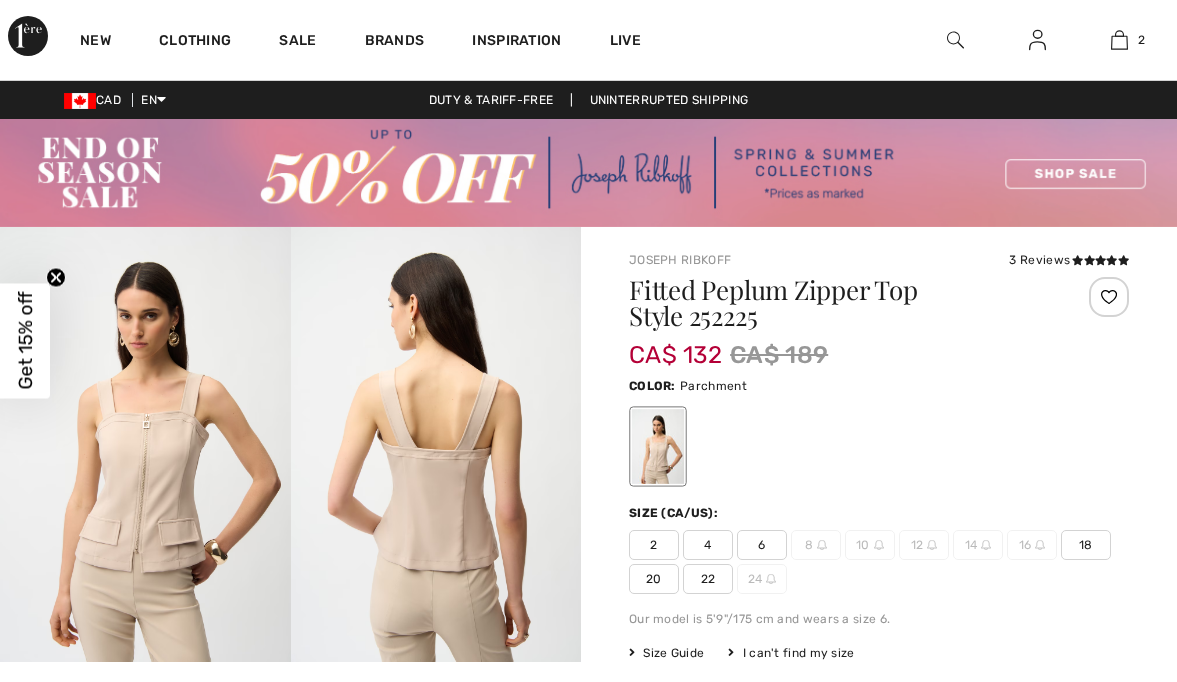scroll, scrollTop: 0, scrollLeft: 0, axis: both 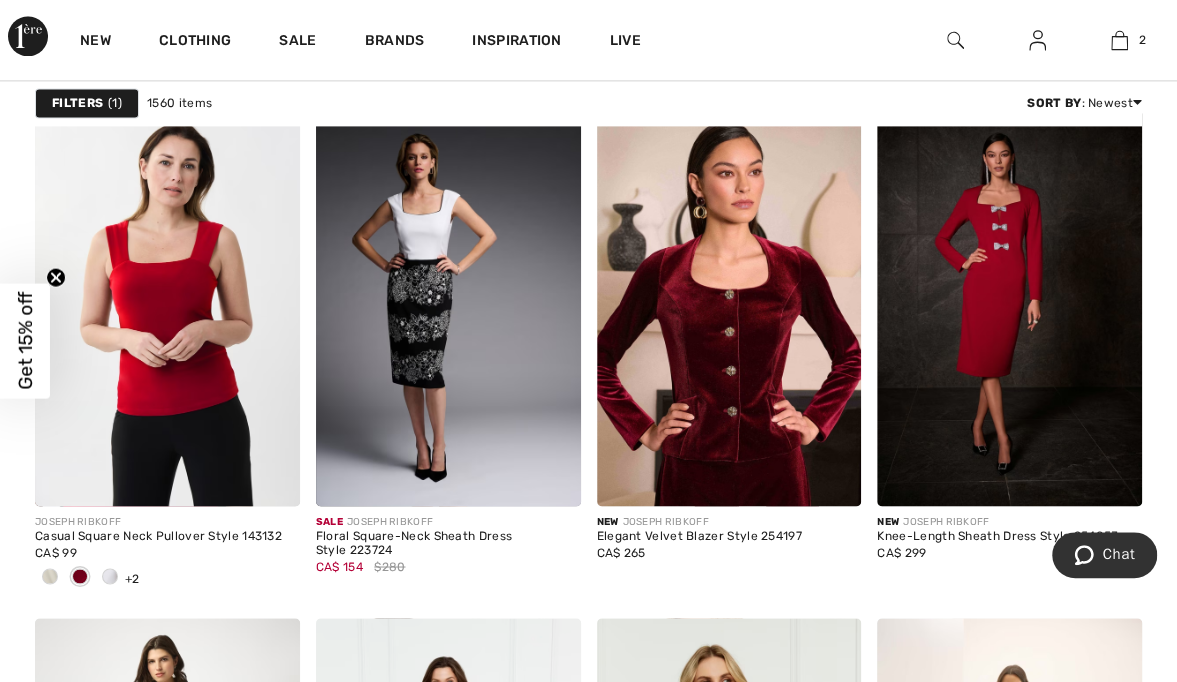 click at bounding box center (167, 307) 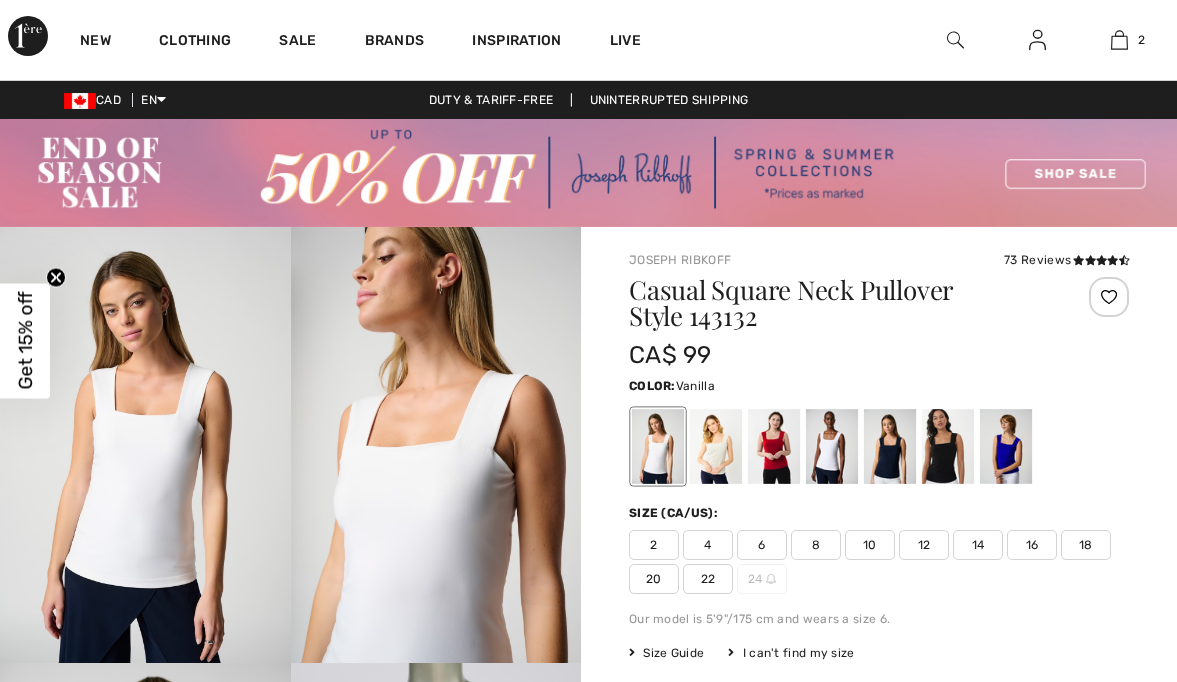 click at bounding box center (890, 446) 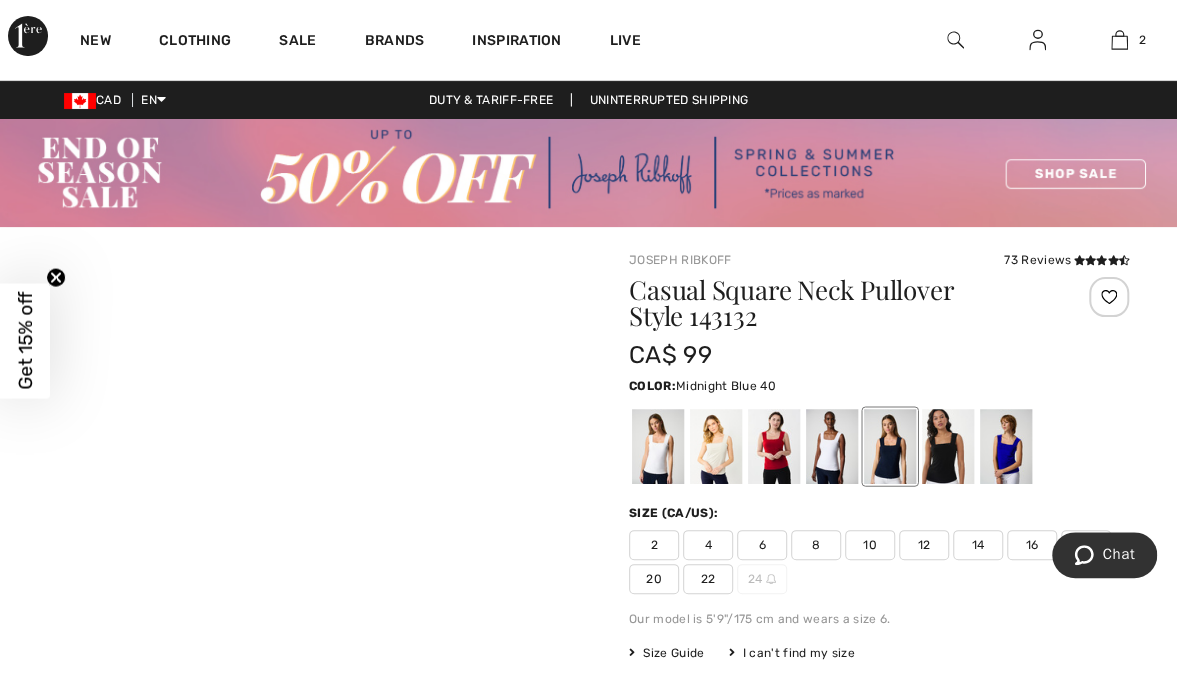 scroll, scrollTop: 0, scrollLeft: 0, axis: both 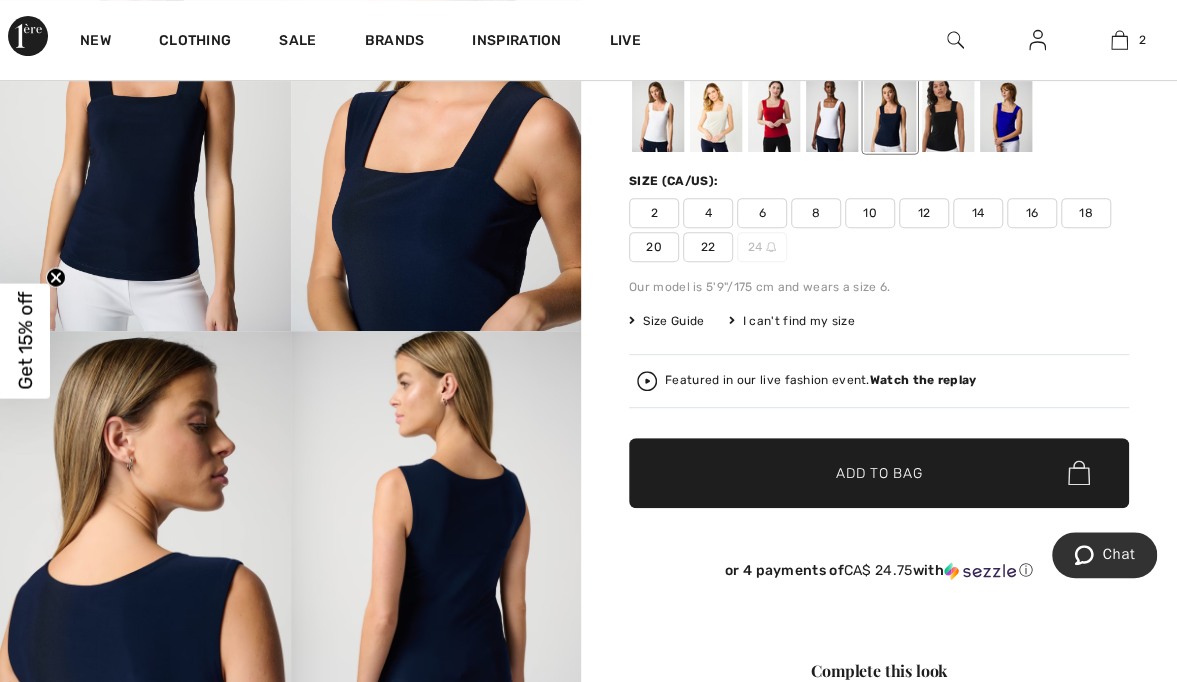 click on "Watch the replay" at bounding box center (923, 380) 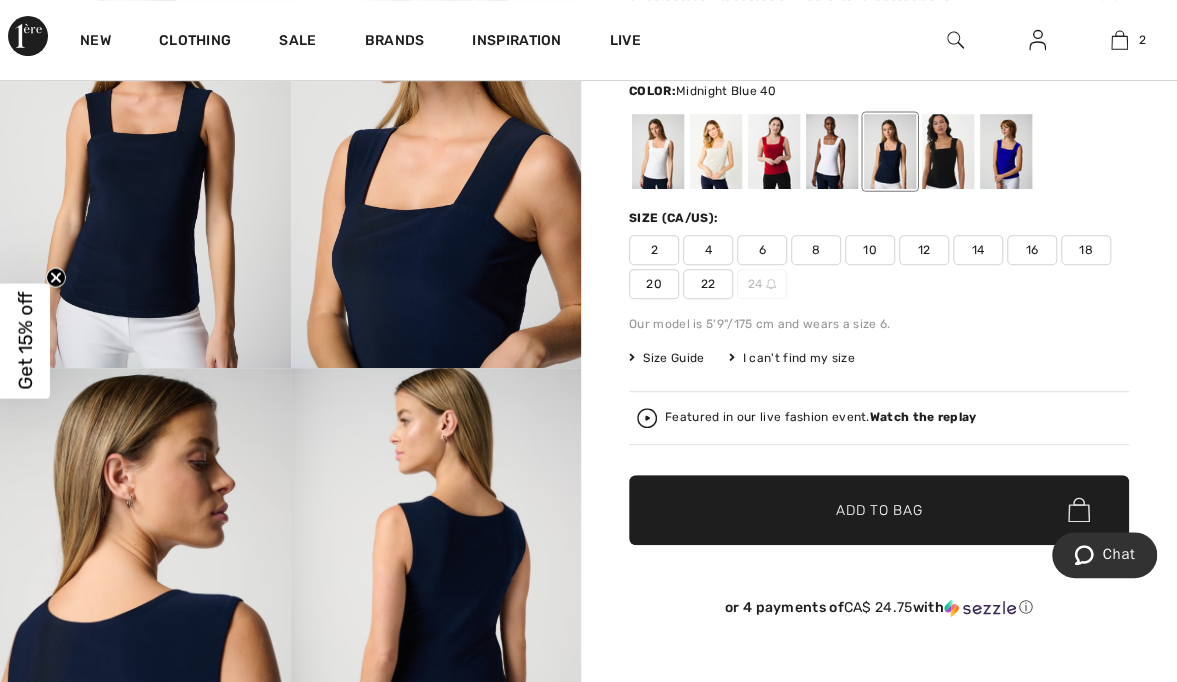 scroll, scrollTop: 274, scrollLeft: 0, axis: vertical 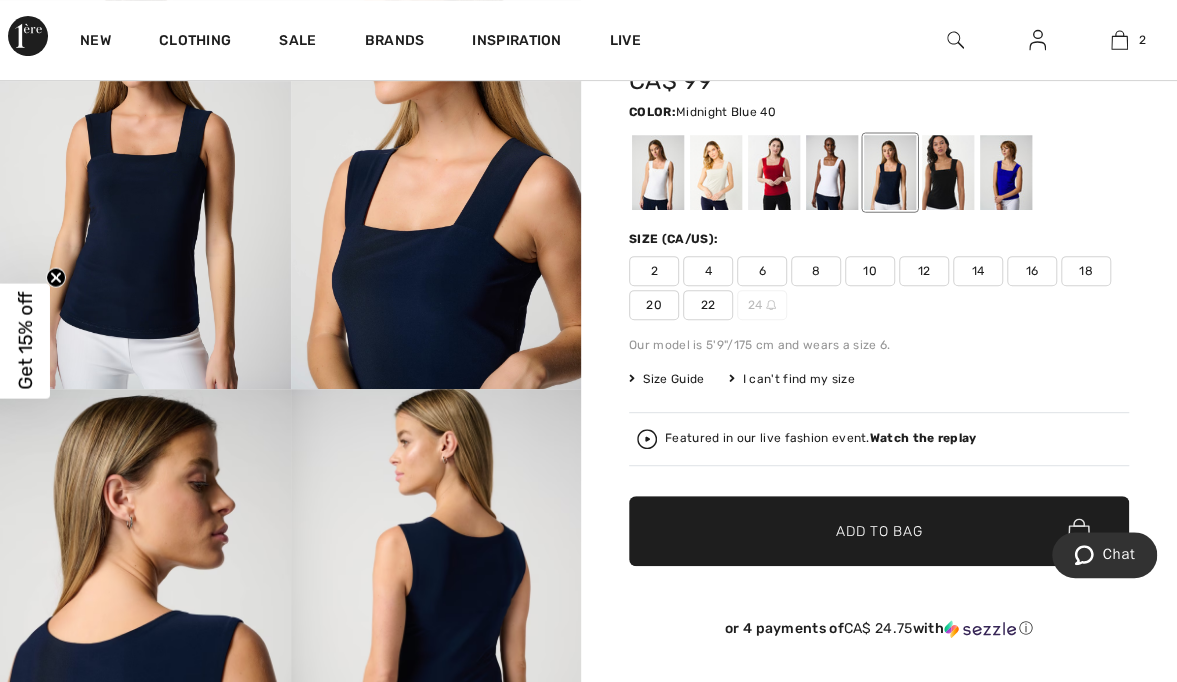 click on "4" at bounding box center (708, 271) 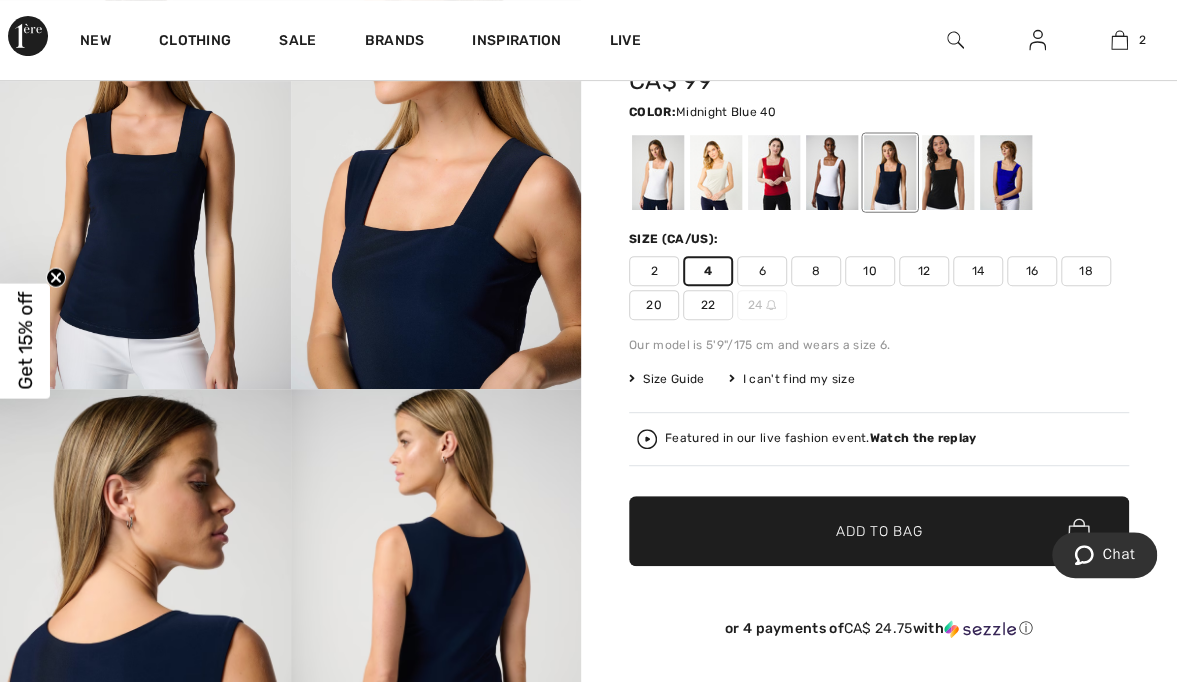 click on "Add to Bag" at bounding box center [879, 530] 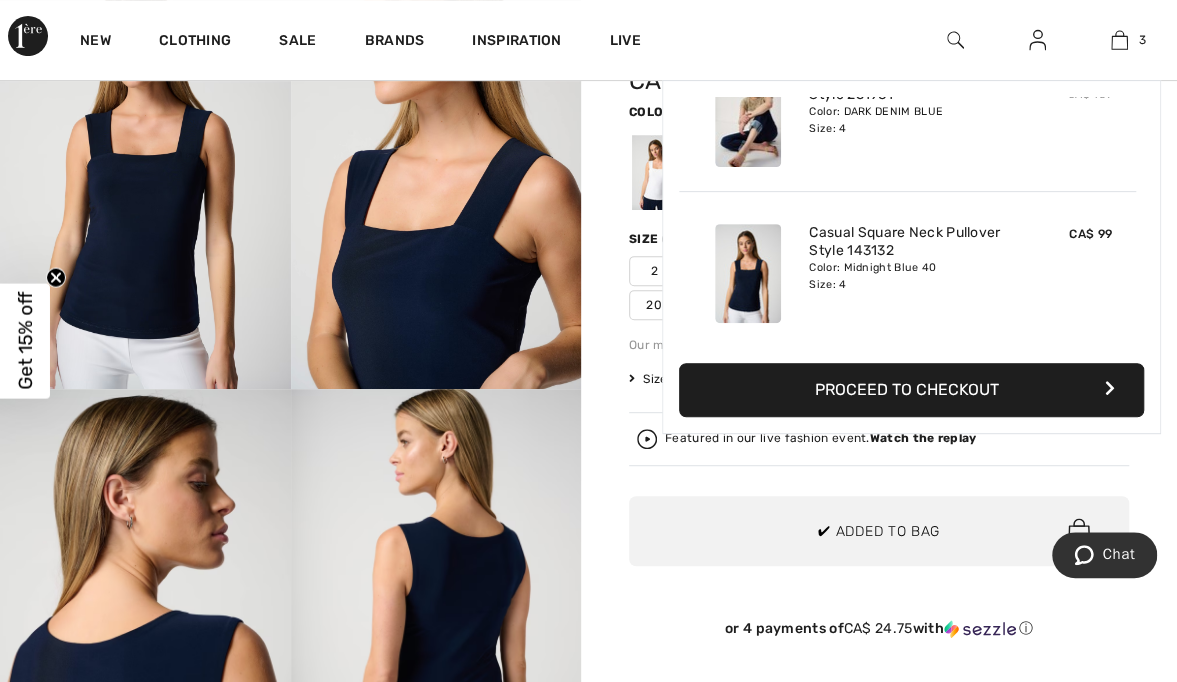 scroll, scrollTop: 0, scrollLeft: 0, axis: both 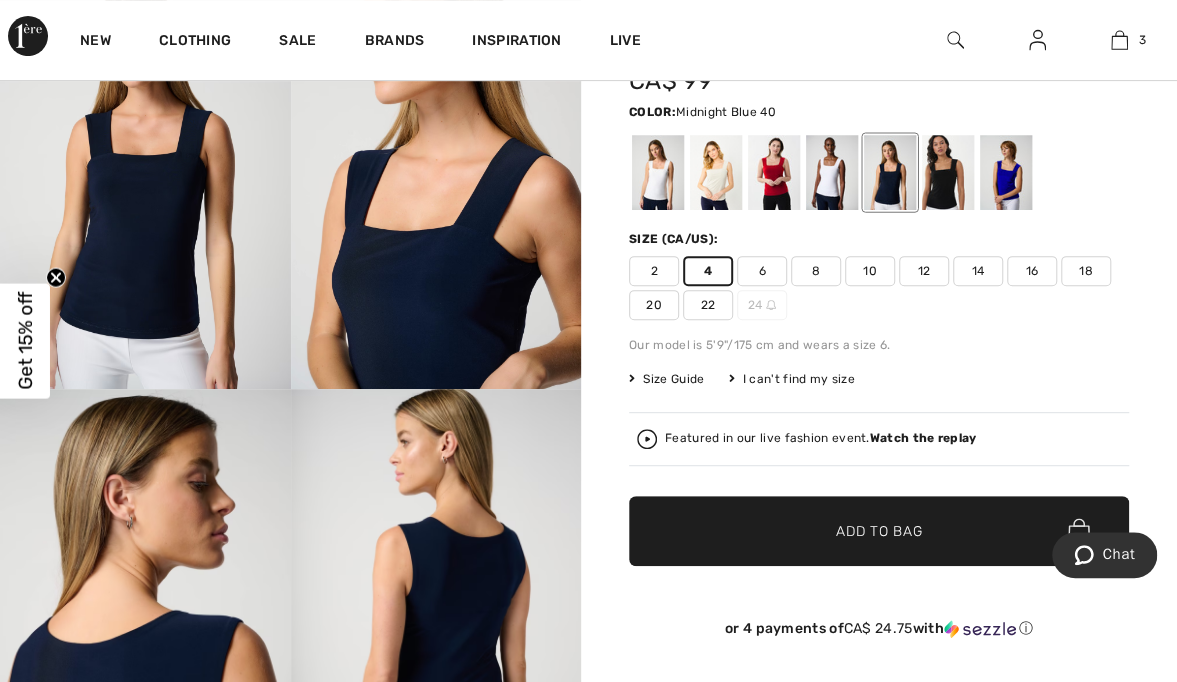 click on "Sale" at bounding box center [297, 42] 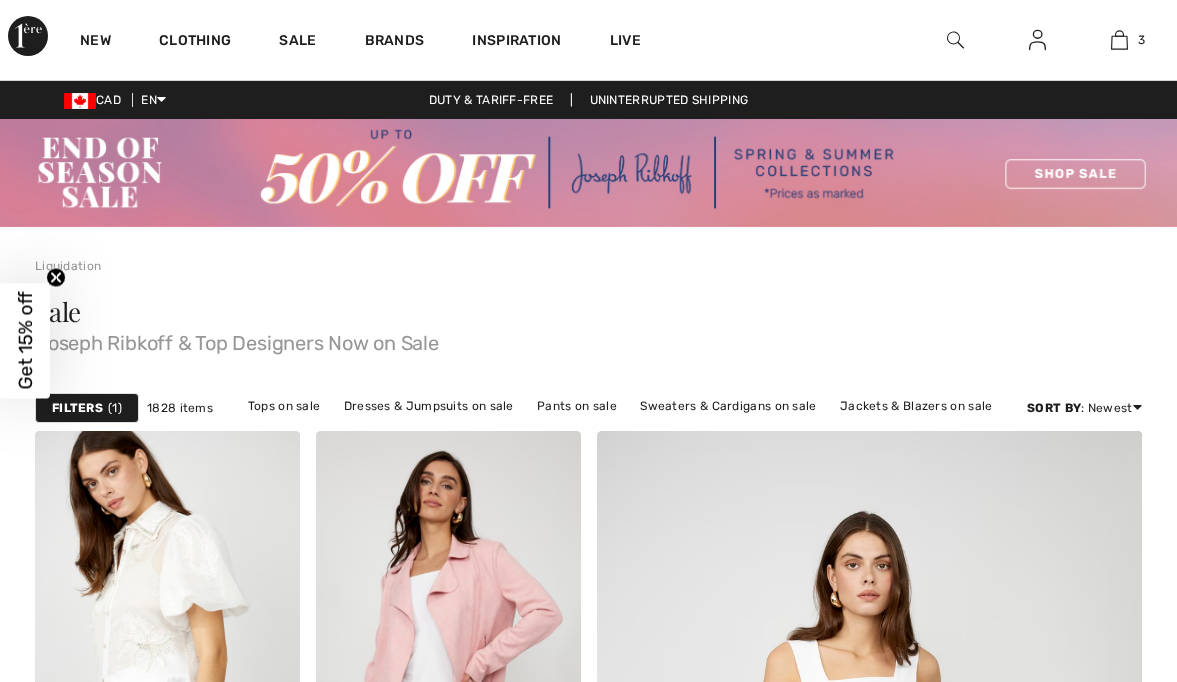 scroll, scrollTop: 110, scrollLeft: 0, axis: vertical 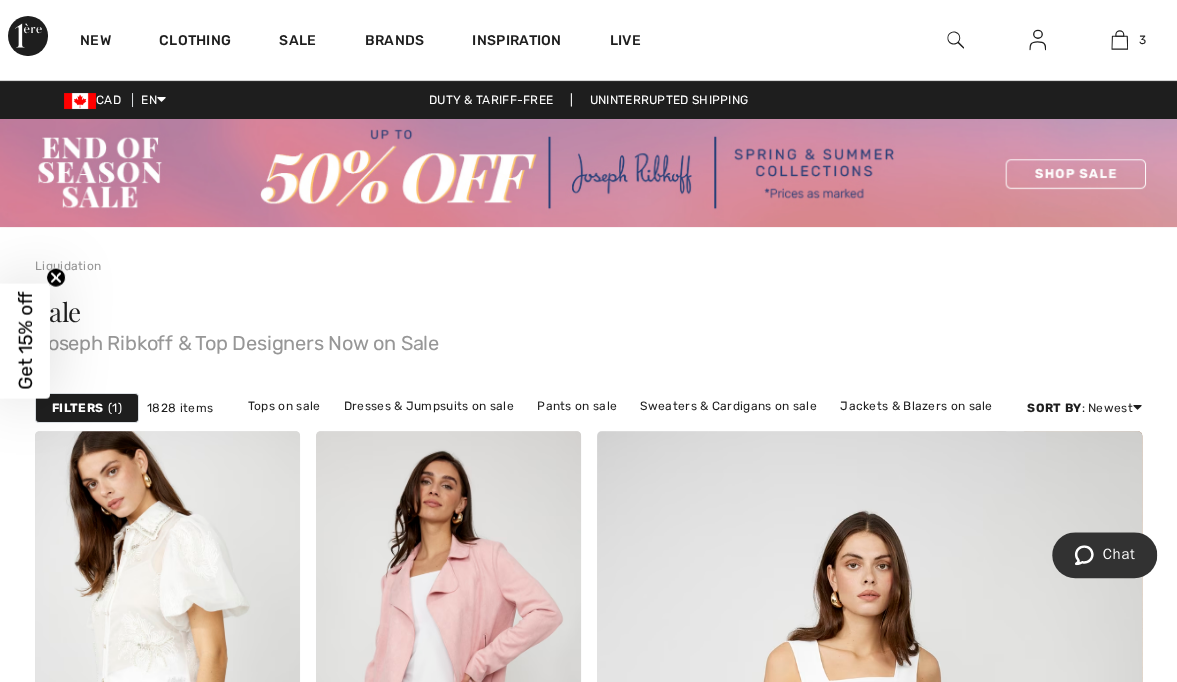 click on "Sort By : Newest
Price: High to Low
Price: Low to High
Discount: High to Low
Discount: Low to High
Newest
Best Sellers" at bounding box center (1084, 408) 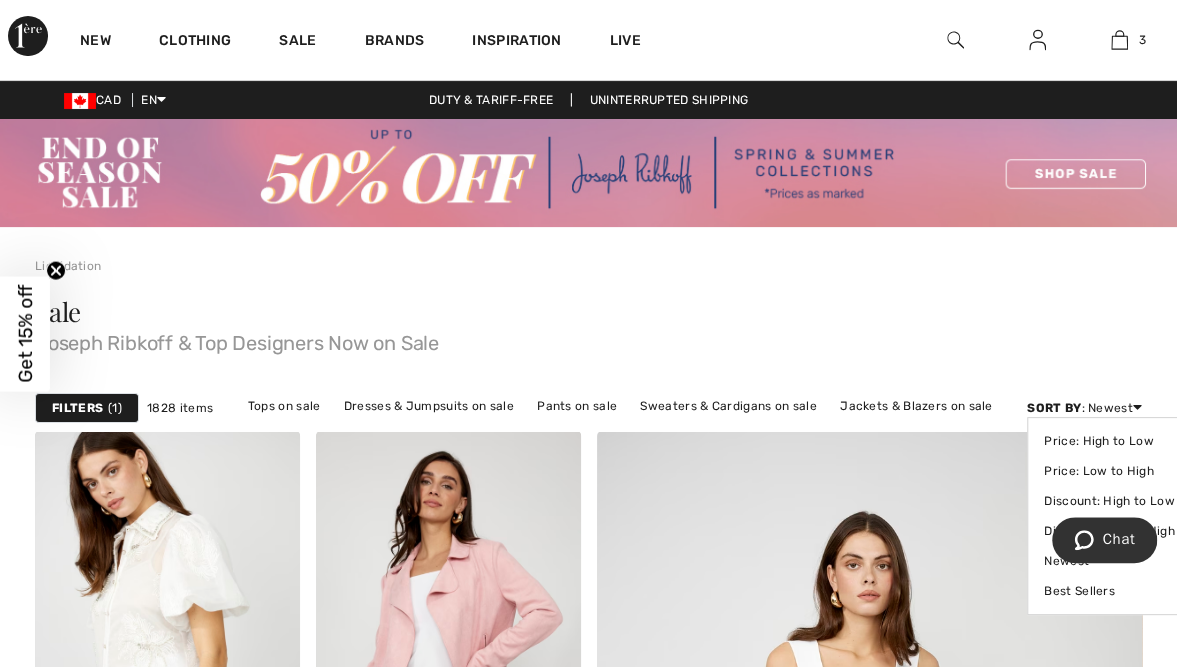 click on "Price: Low to High" at bounding box center [1109, 471] 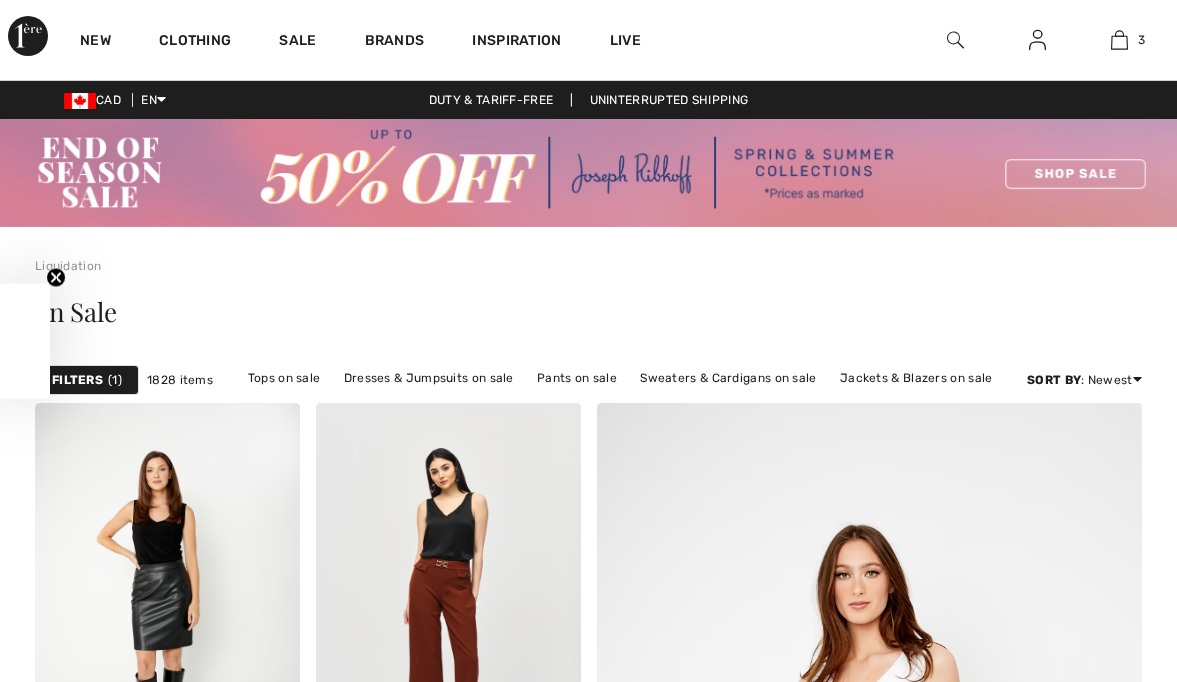 scroll, scrollTop: 0, scrollLeft: 0, axis: both 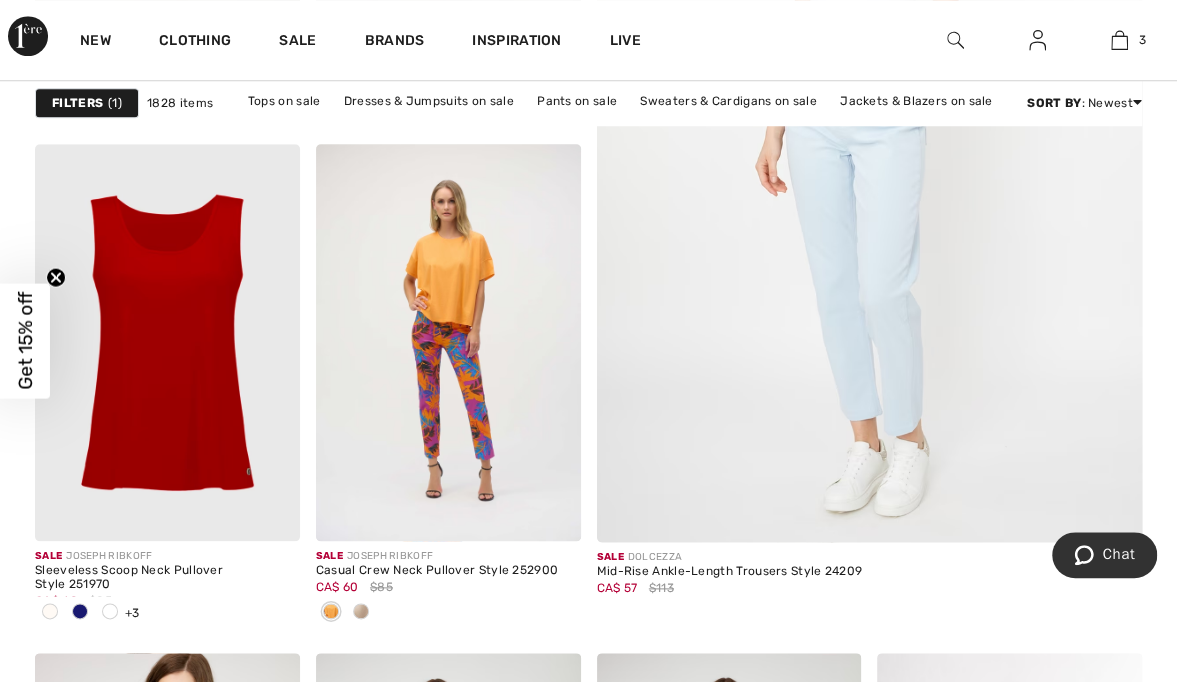 click at bounding box center [80, 611] 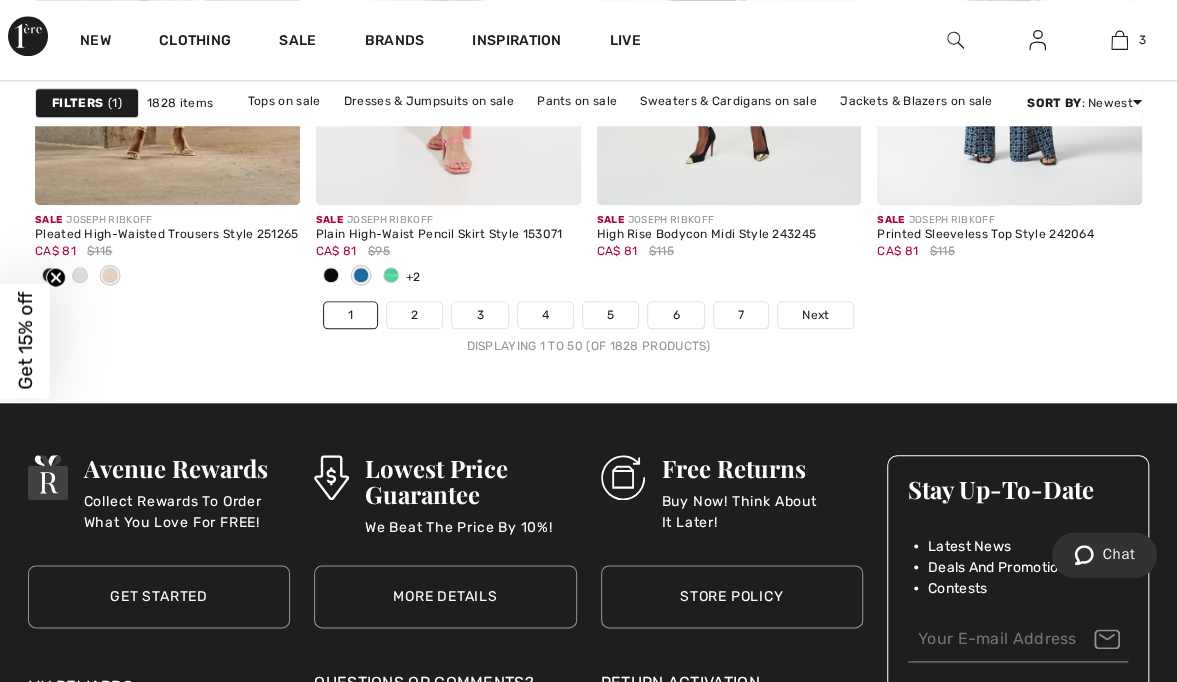 scroll, scrollTop: 7851, scrollLeft: 0, axis: vertical 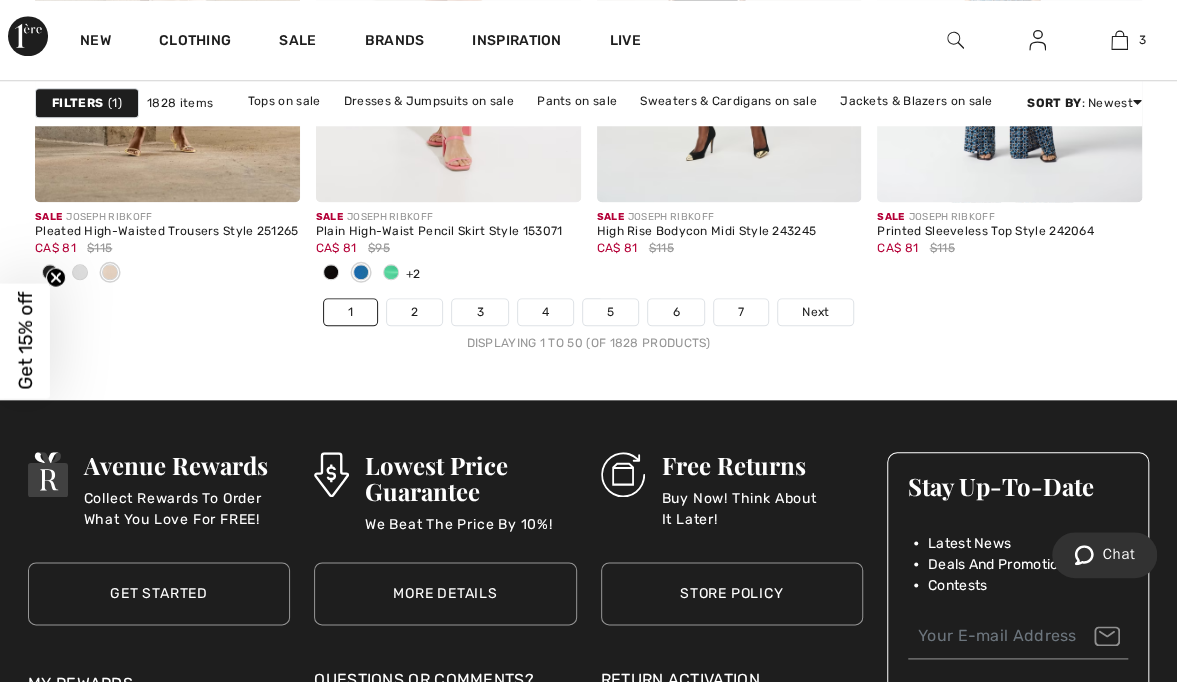 click on "Next" at bounding box center (815, 312) 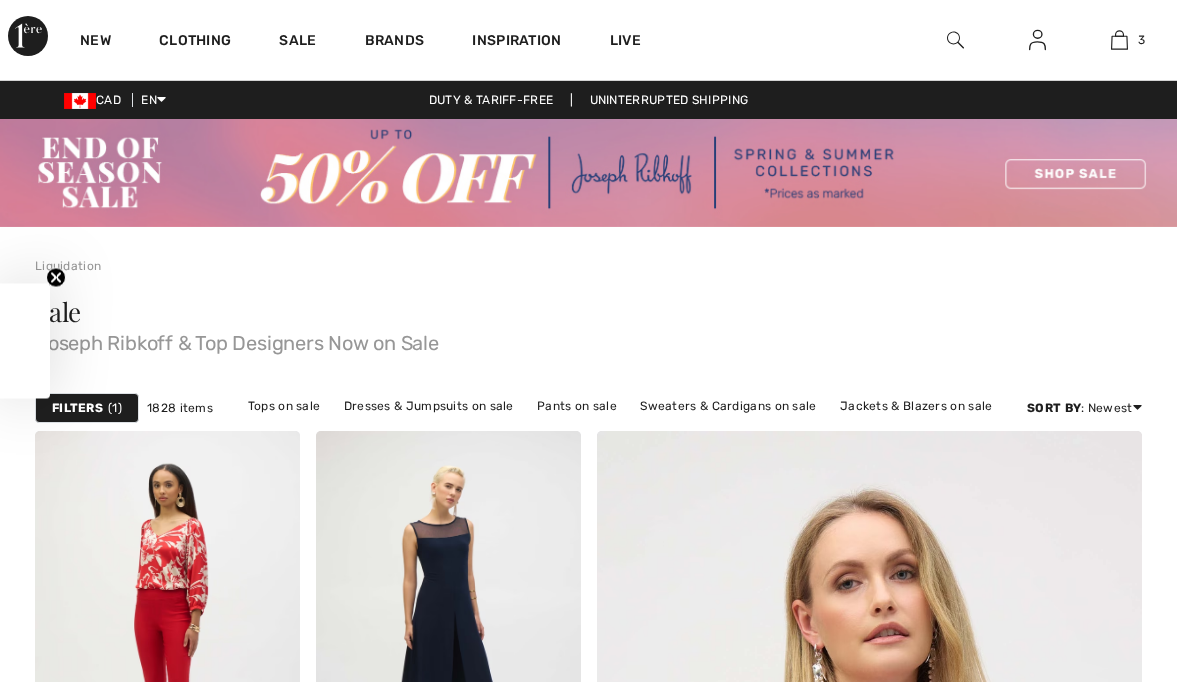 scroll, scrollTop: 0, scrollLeft: 0, axis: both 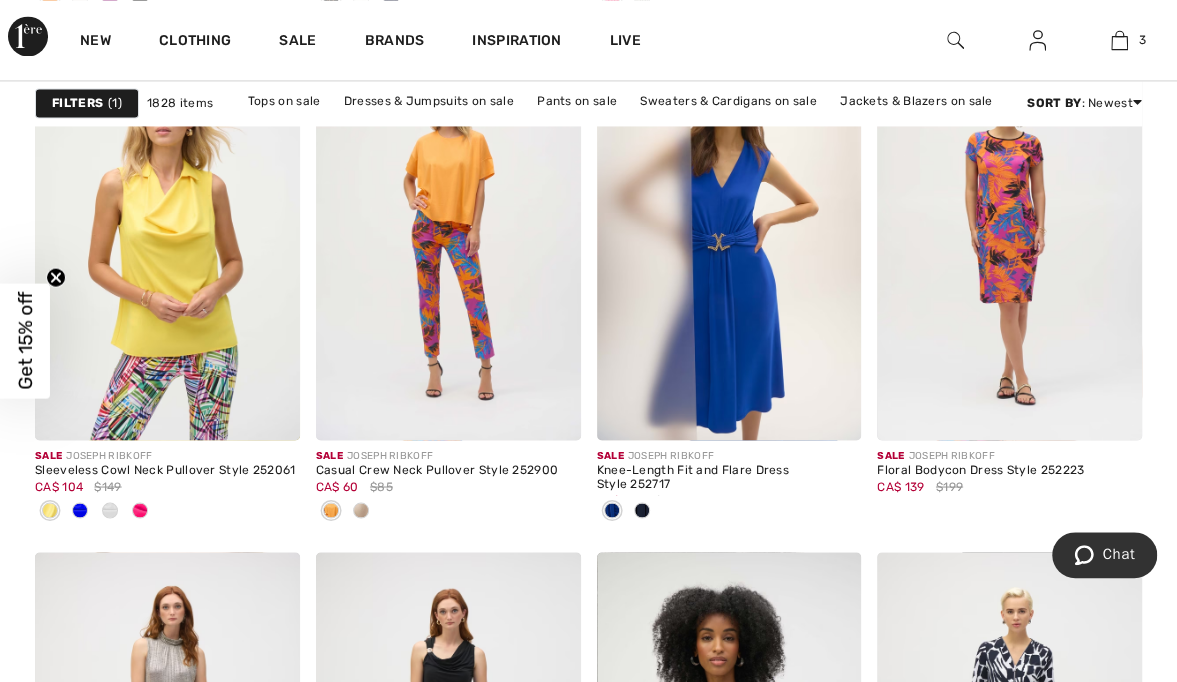 click at bounding box center [80, 510] 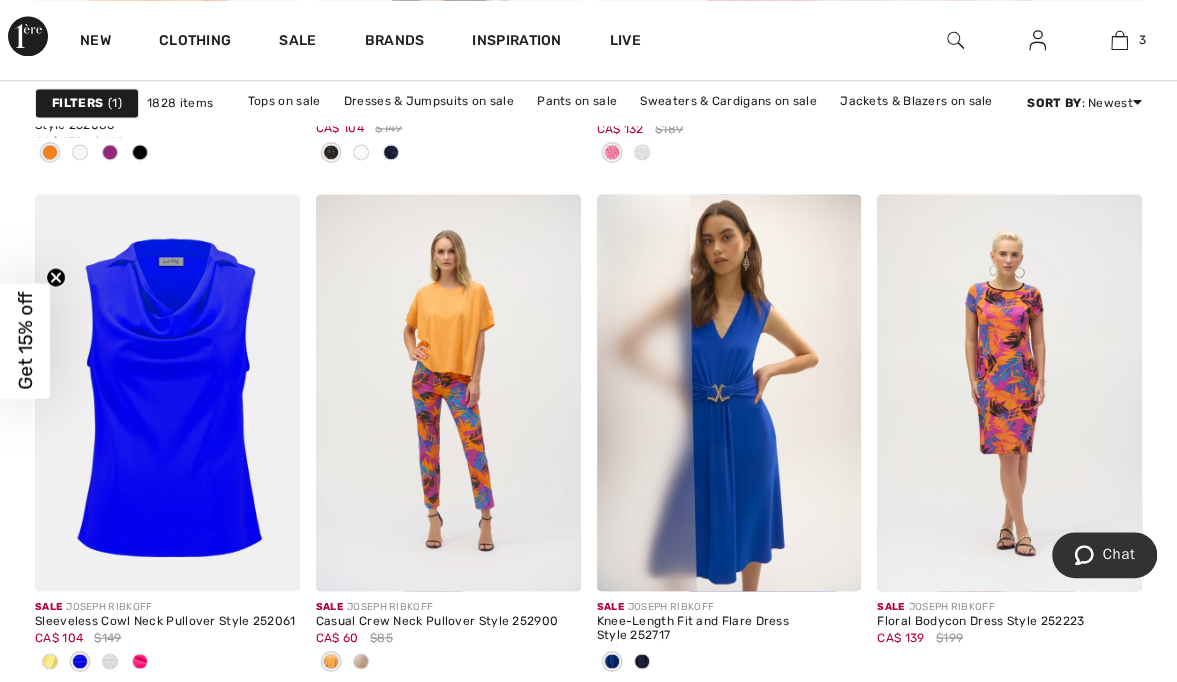 scroll, scrollTop: 1253, scrollLeft: 0, axis: vertical 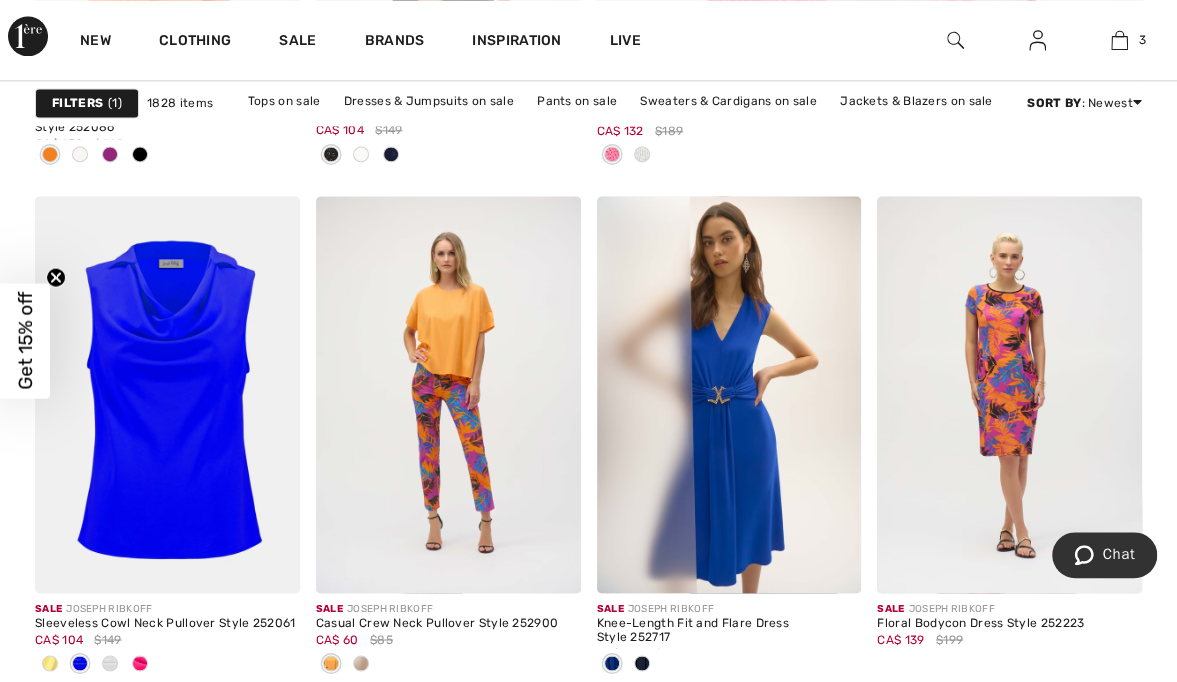 click at bounding box center [140, 664] 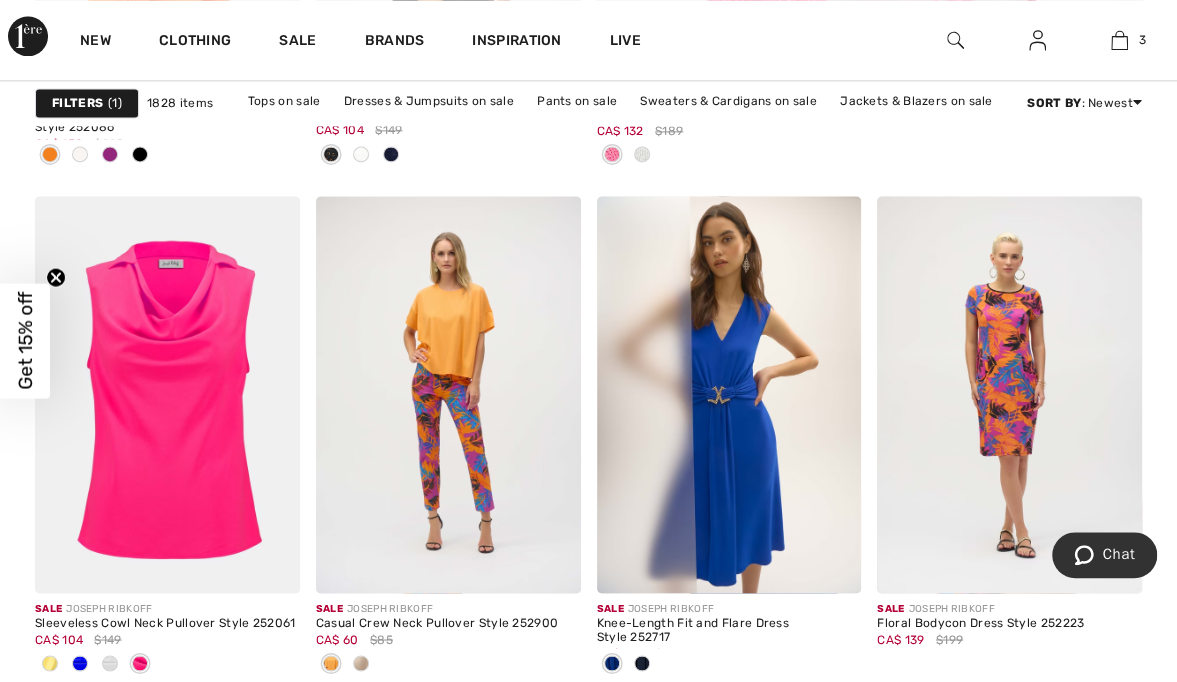click at bounding box center [110, 663] 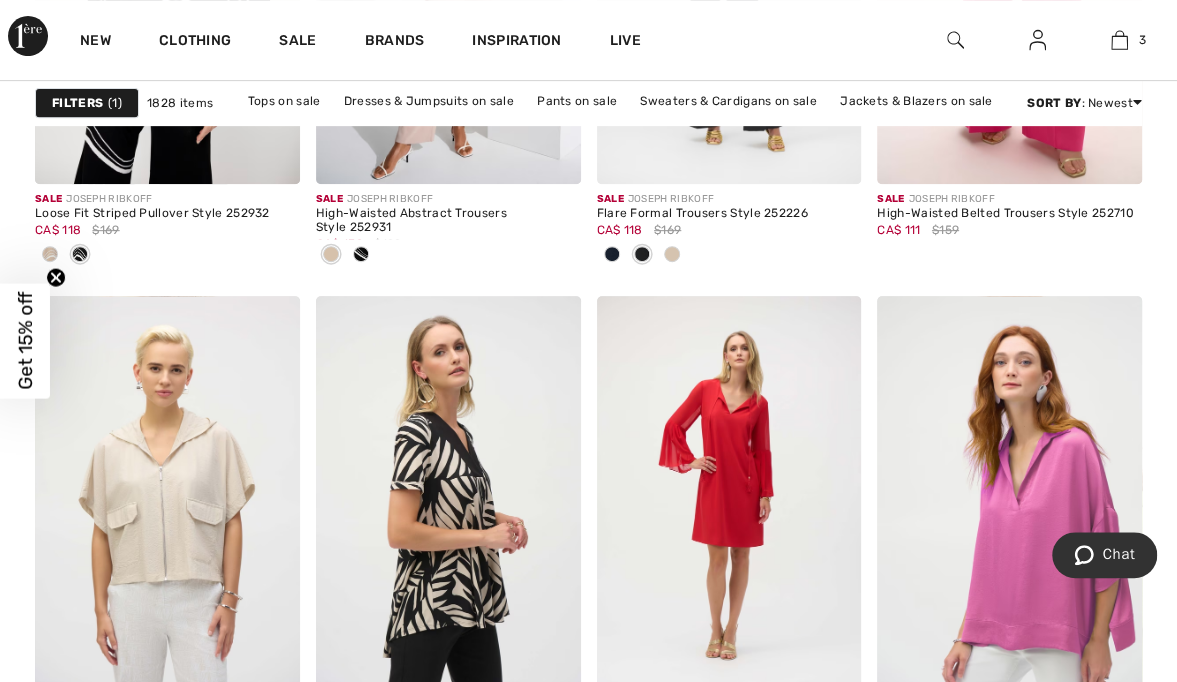 scroll, scrollTop: 7387, scrollLeft: 0, axis: vertical 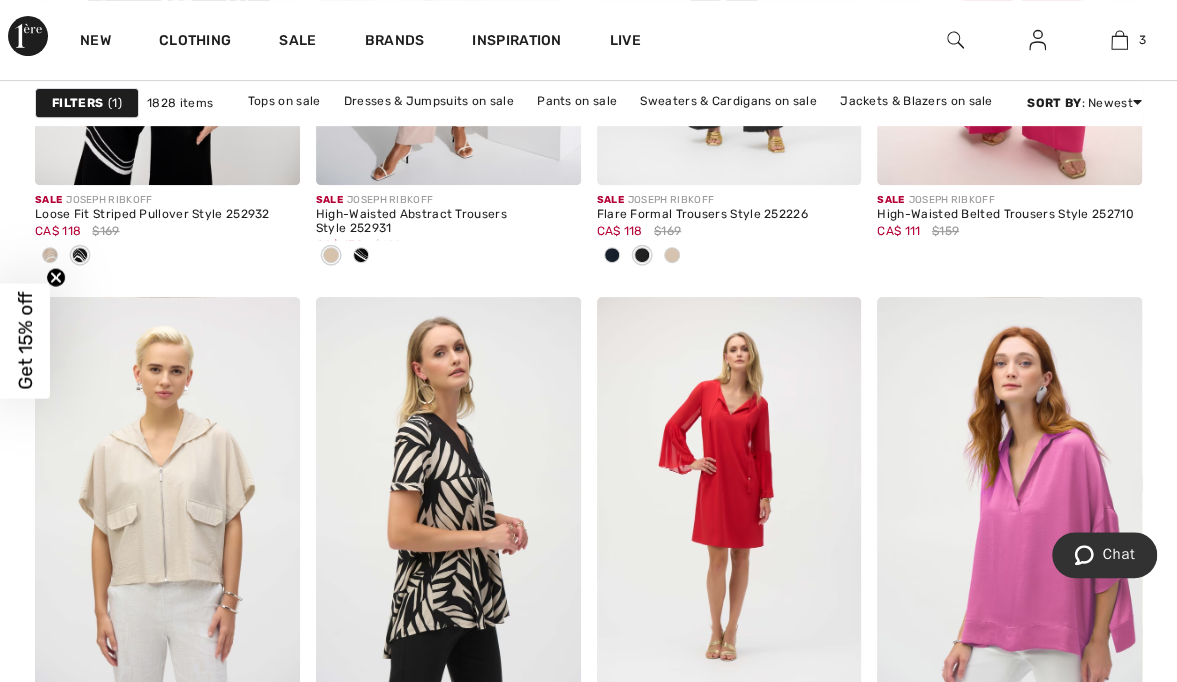 click on "3" at bounding box center [1120, 40] 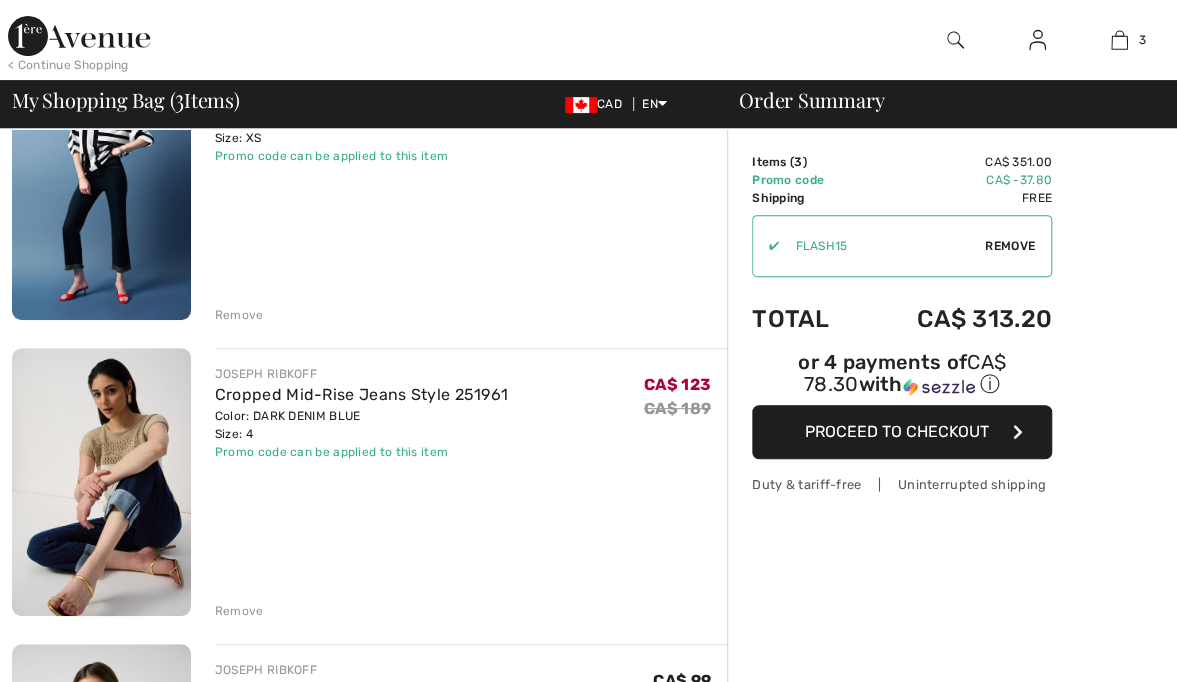 scroll, scrollTop: 241, scrollLeft: 0, axis: vertical 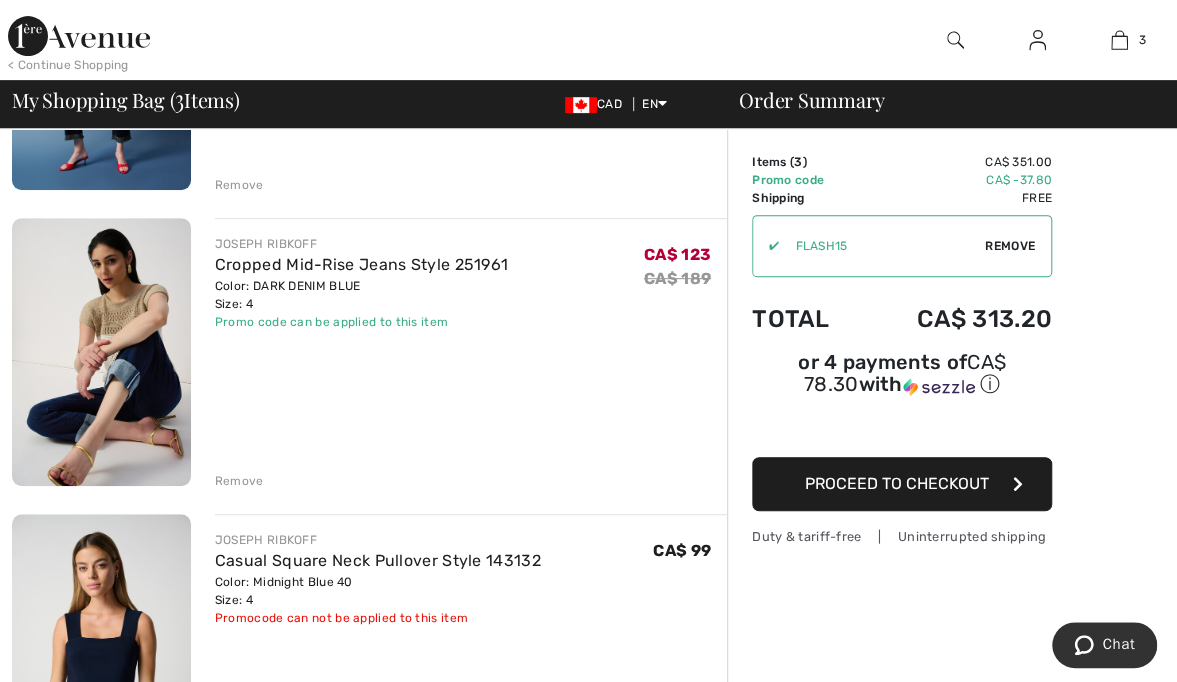 click on "JOSEPH RIBKOFF
Relaxed Fit Striped Top Style 251933
Color: Midnight Blue/Vanilla
Size: XS
Final Sale
Promo code can be applied to this item
CA$ 129
CA$ 199
CA$ 129
CA$ 199
Remove
JOSEPH RIBKOFF" at bounding box center (369, 822) 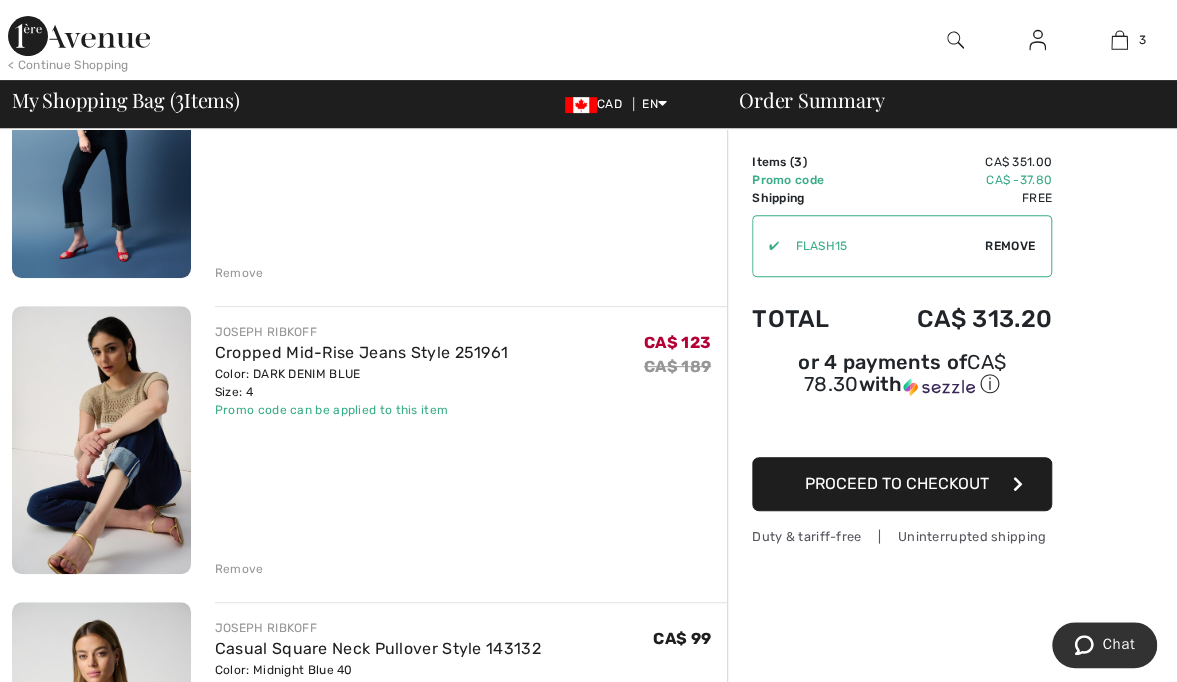 scroll, scrollTop: 252, scrollLeft: 0, axis: vertical 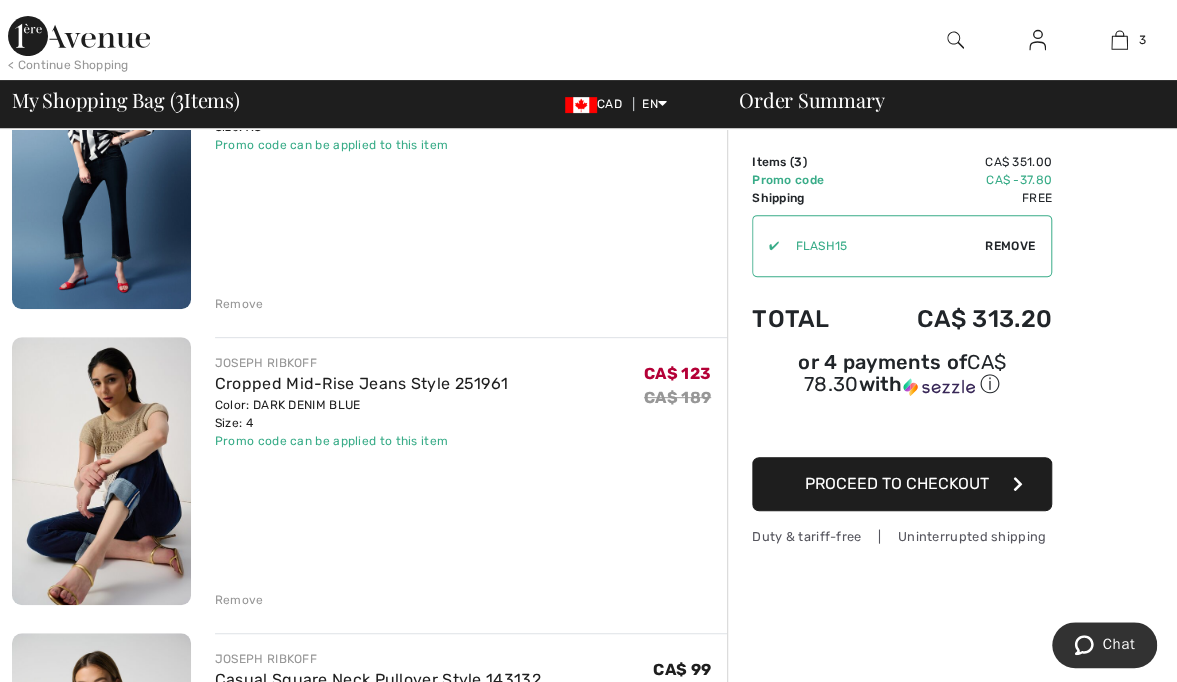 click on "Remove" at bounding box center [239, 600] 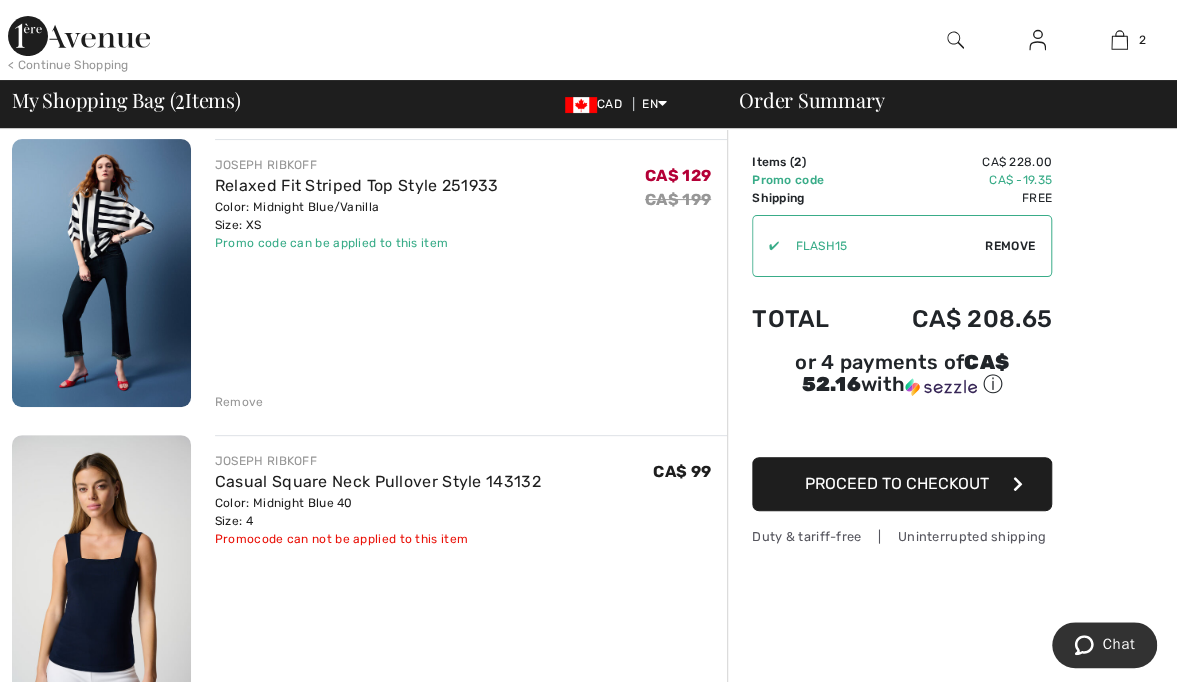 scroll, scrollTop: 178, scrollLeft: 0, axis: vertical 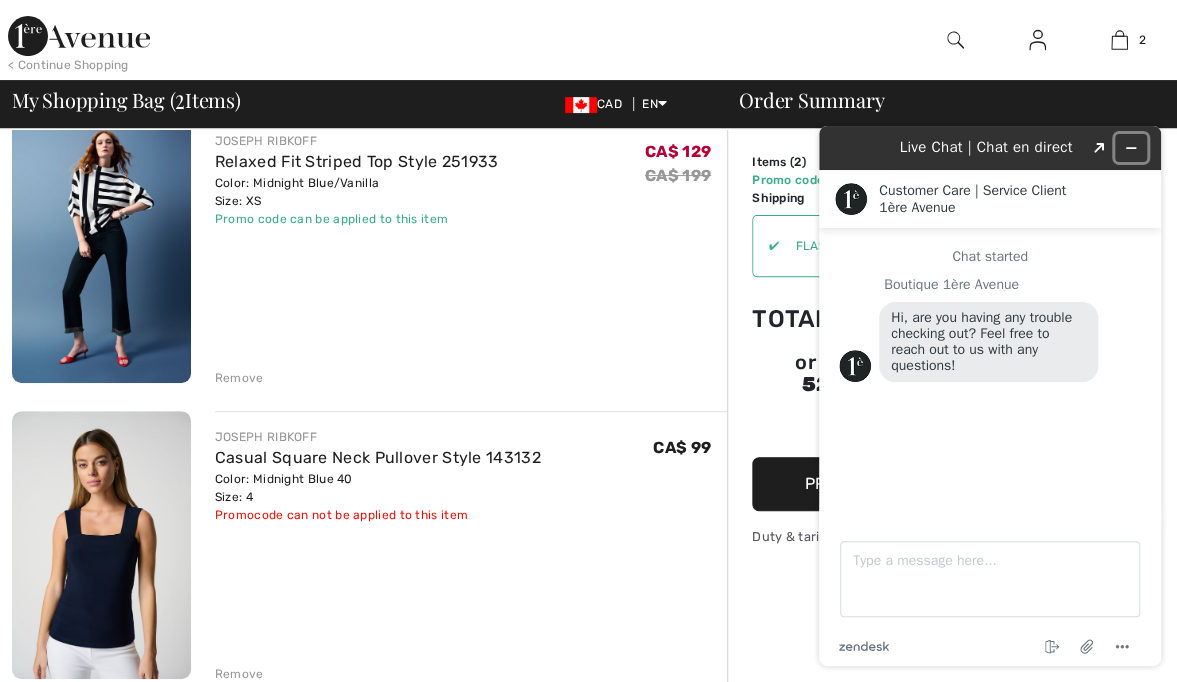 click 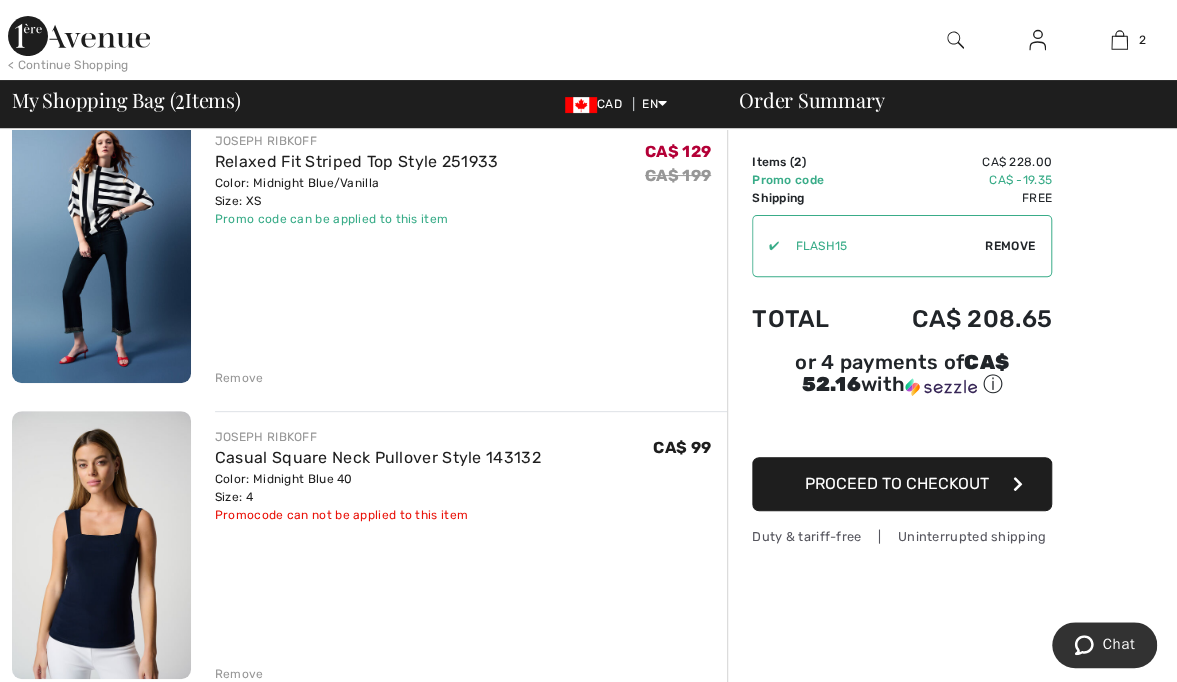click at bounding box center [955, 40] 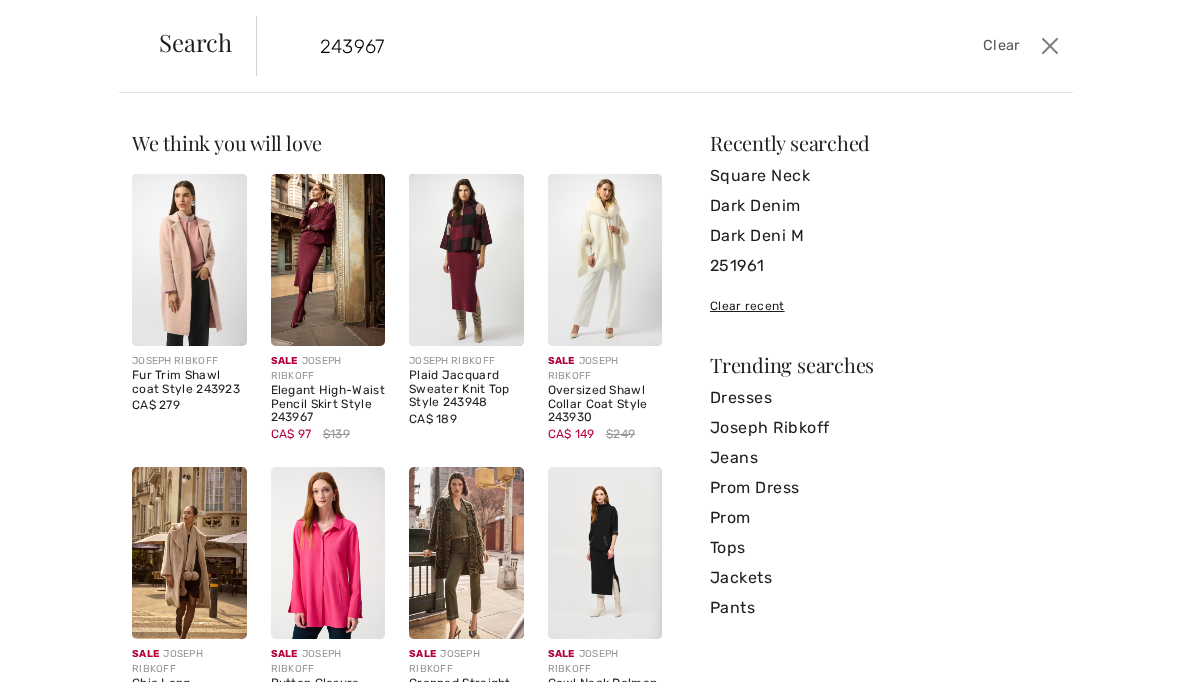 type on "243967" 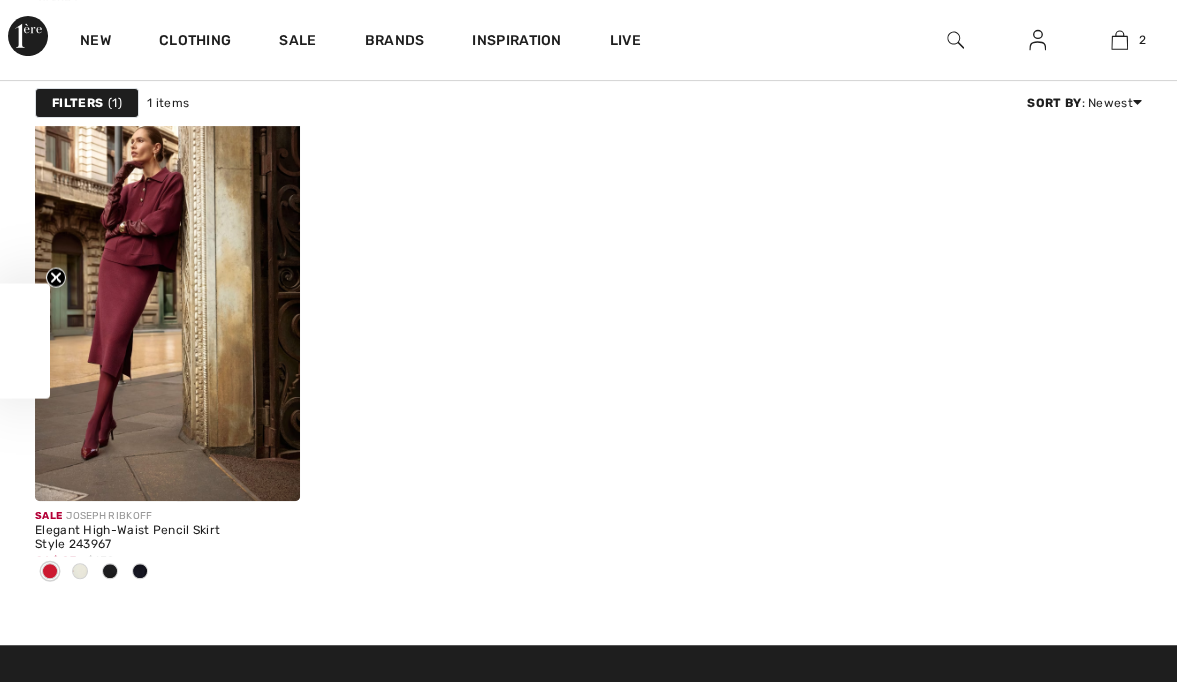 scroll, scrollTop: 265, scrollLeft: 0, axis: vertical 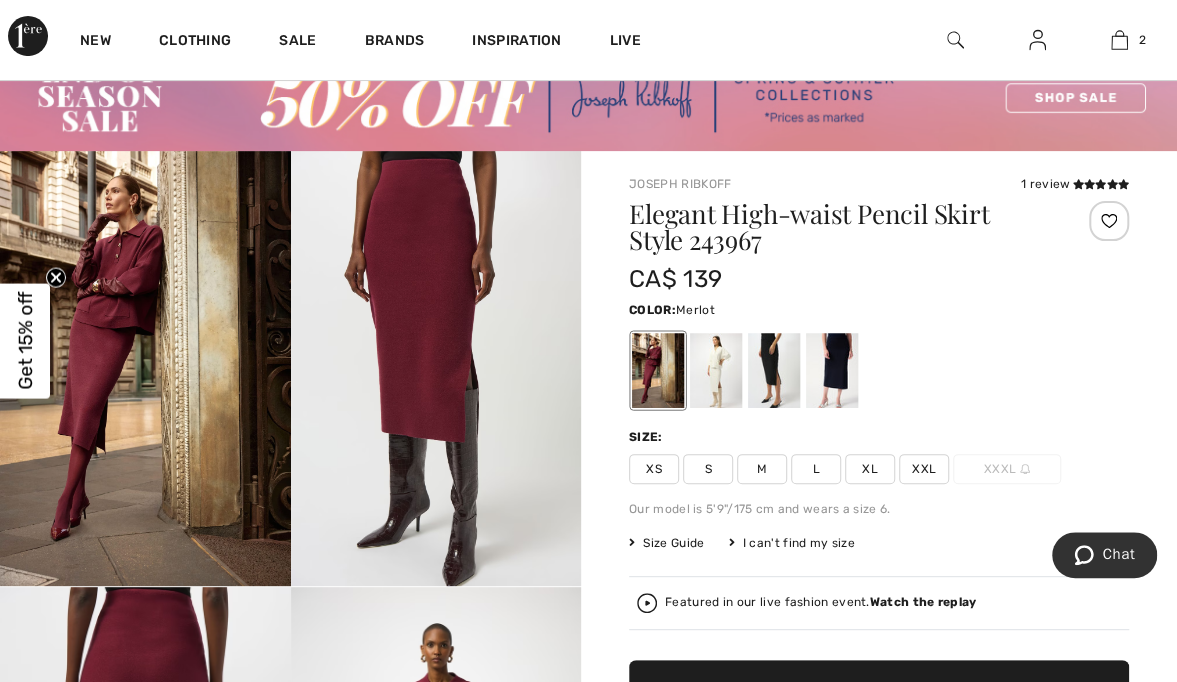 click on "S" at bounding box center [708, 469] 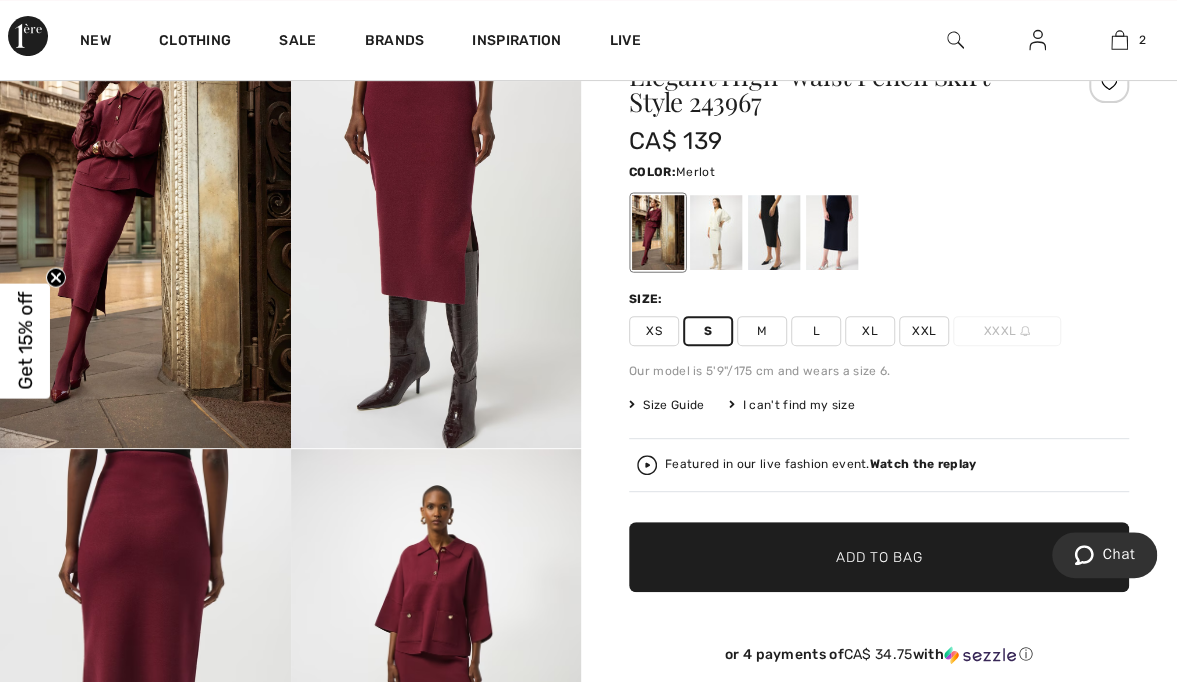 scroll, scrollTop: 224, scrollLeft: 0, axis: vertical 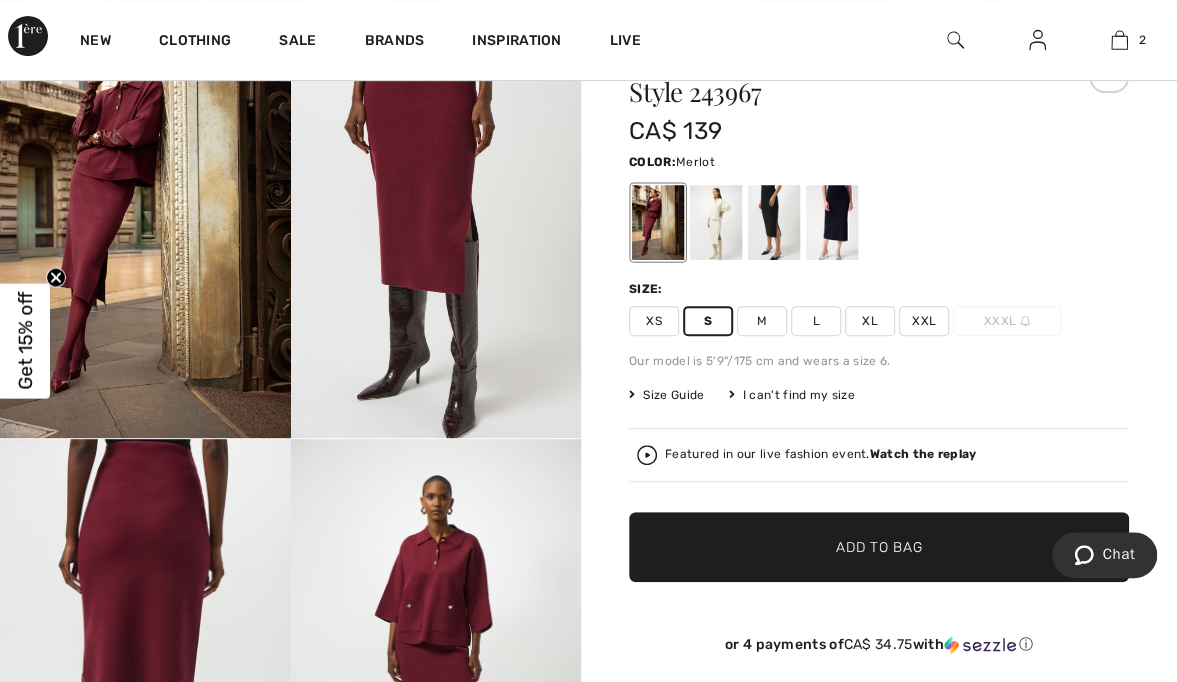 click on "M" at bounding box center [762, 321] 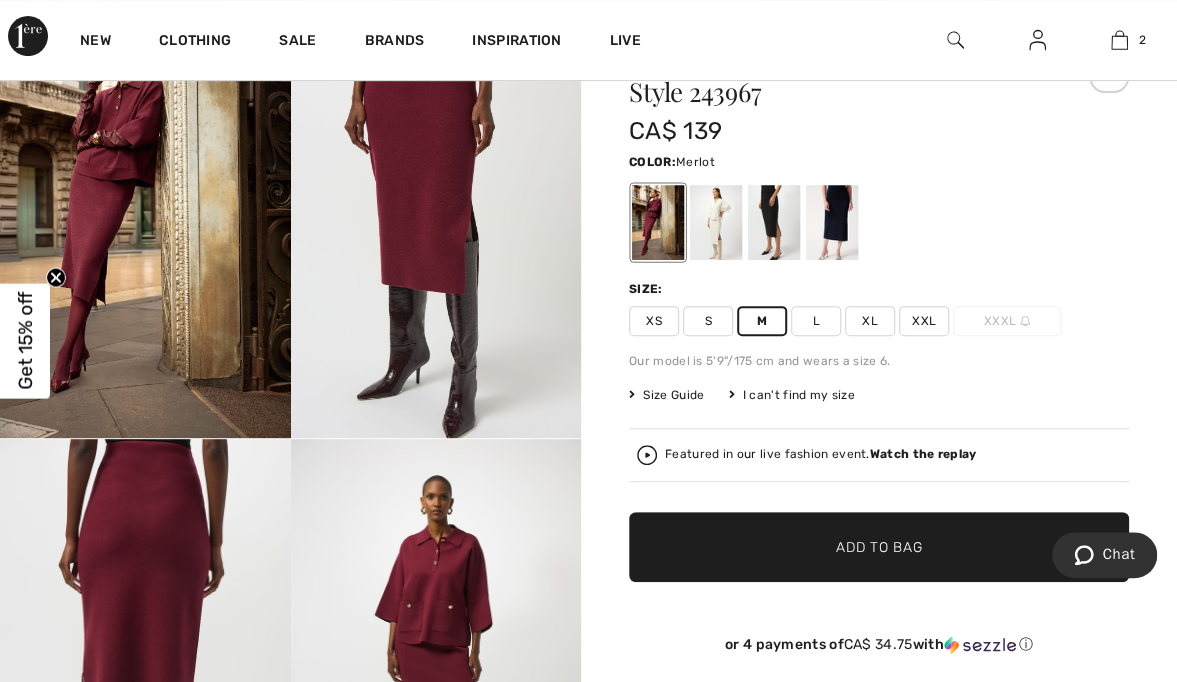 click at bounding box center [774, 222] 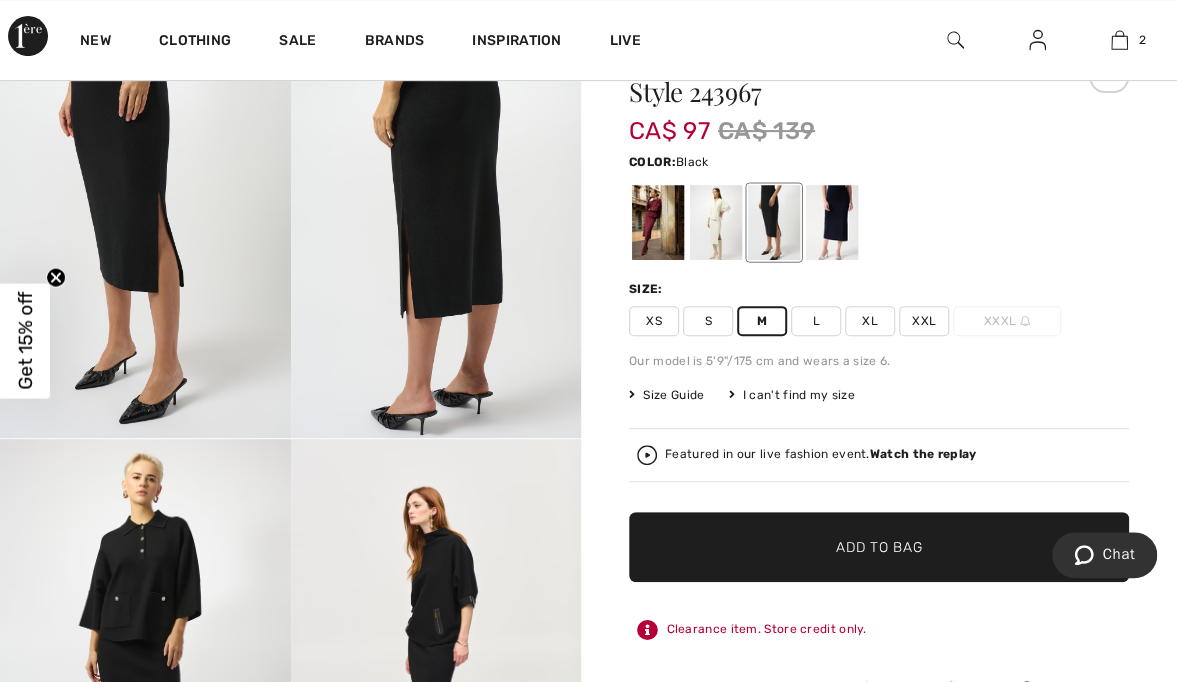 click on "Featured in our live fashion event.  Watch the replay" at bounding box center [879, 455] 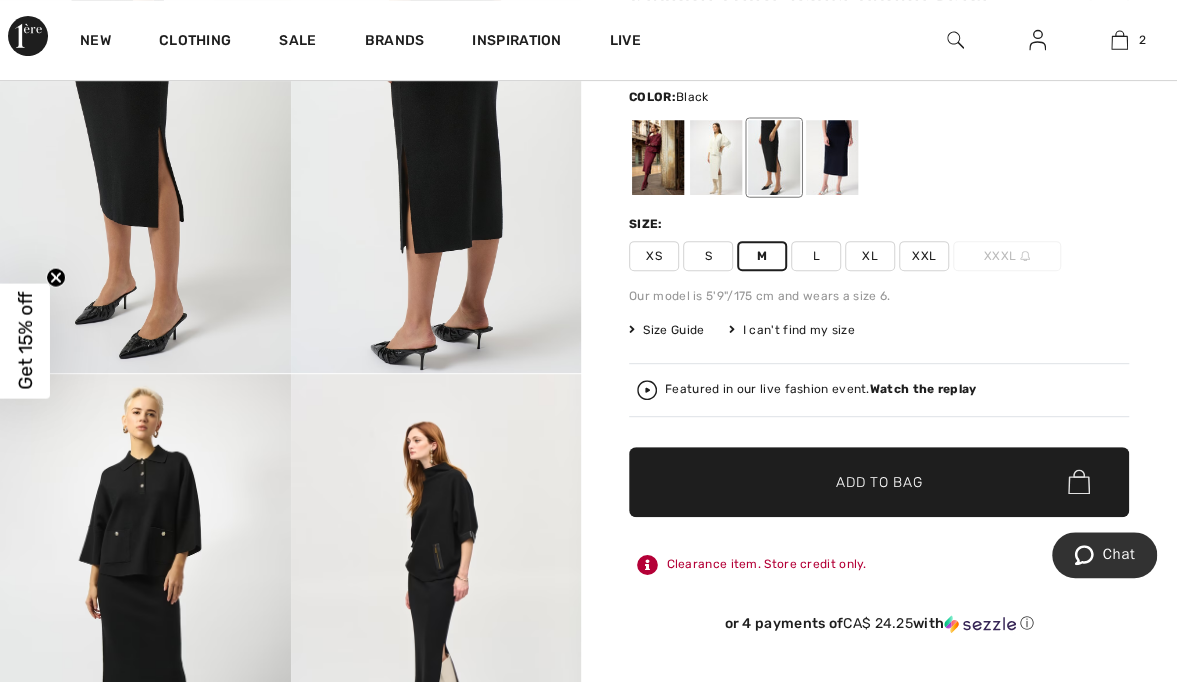 scroll, scrollTop: 288, scrollLeft: 0, axis: vertical 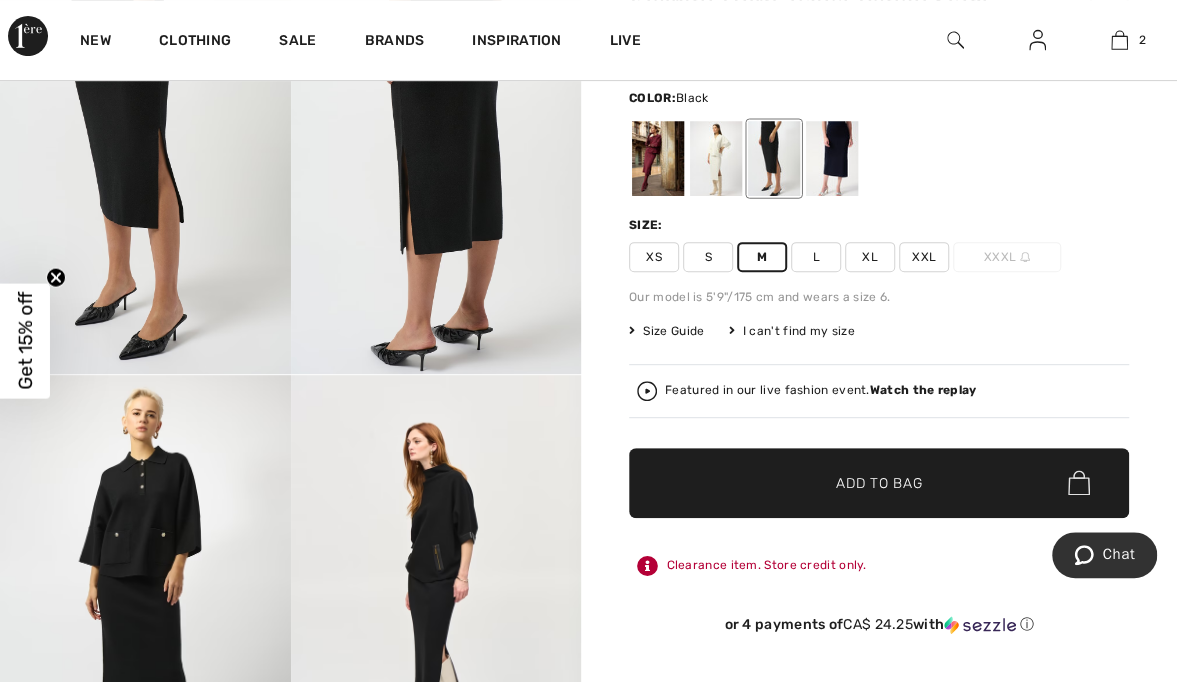click at bounding box center (658, 158) 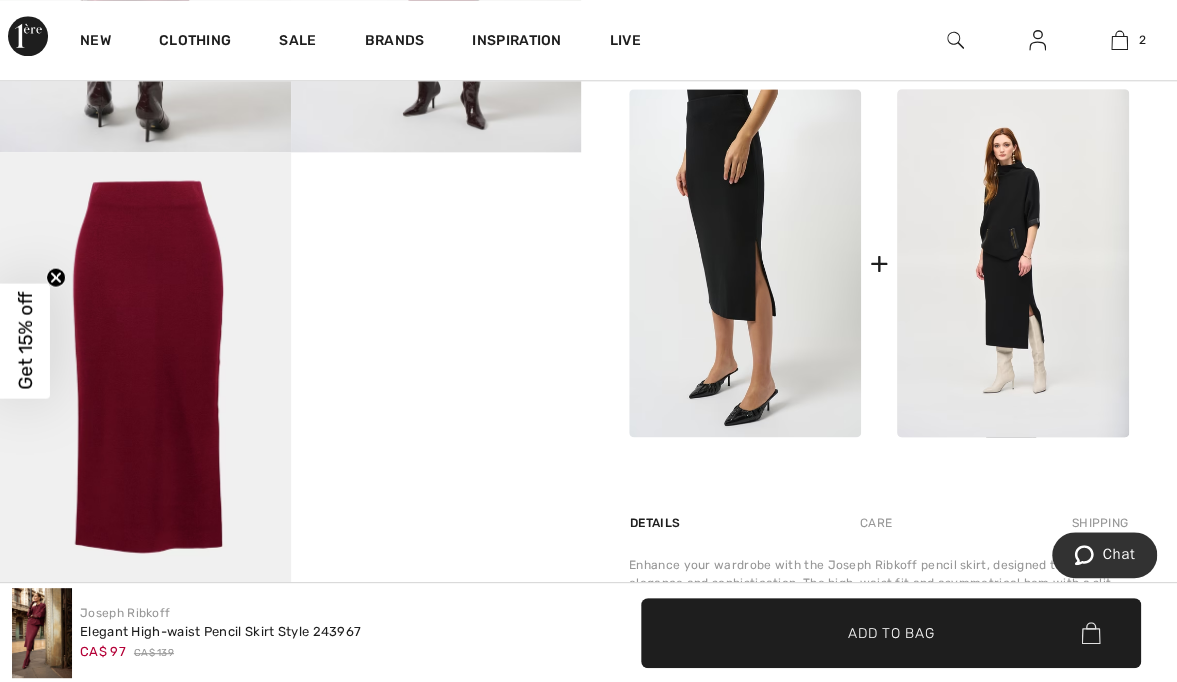 scroll, scrollTop: 946, scrollLeft: 0, axis: vertical 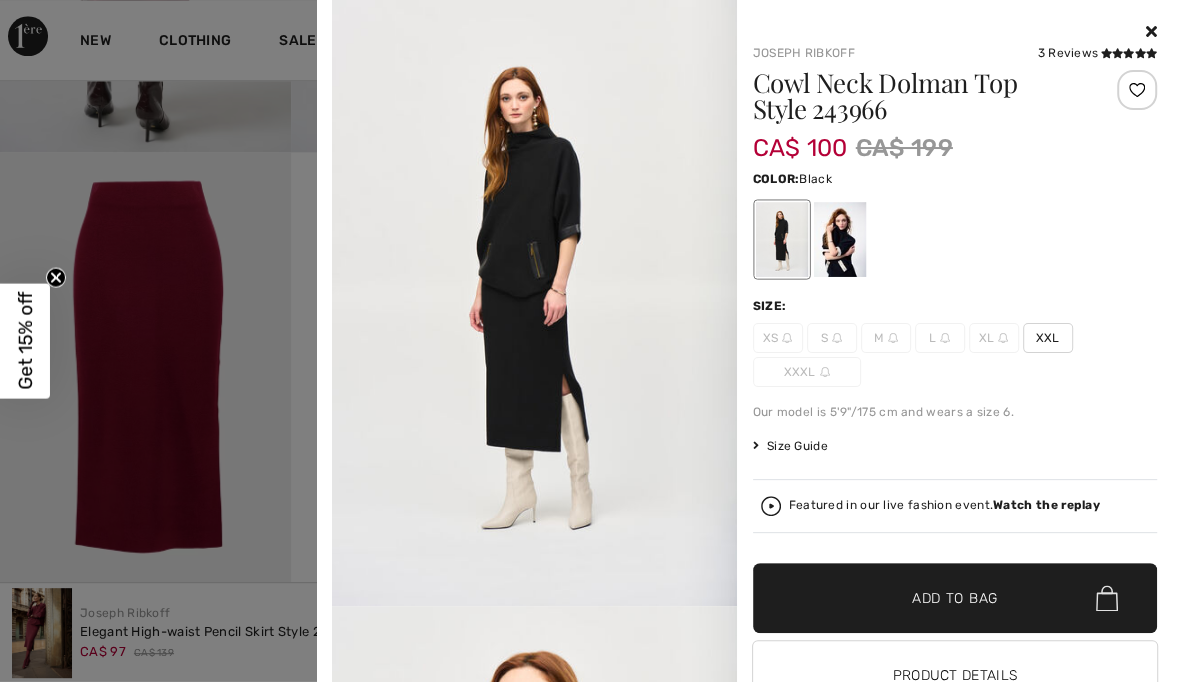 click at bounding box center [839, 239] 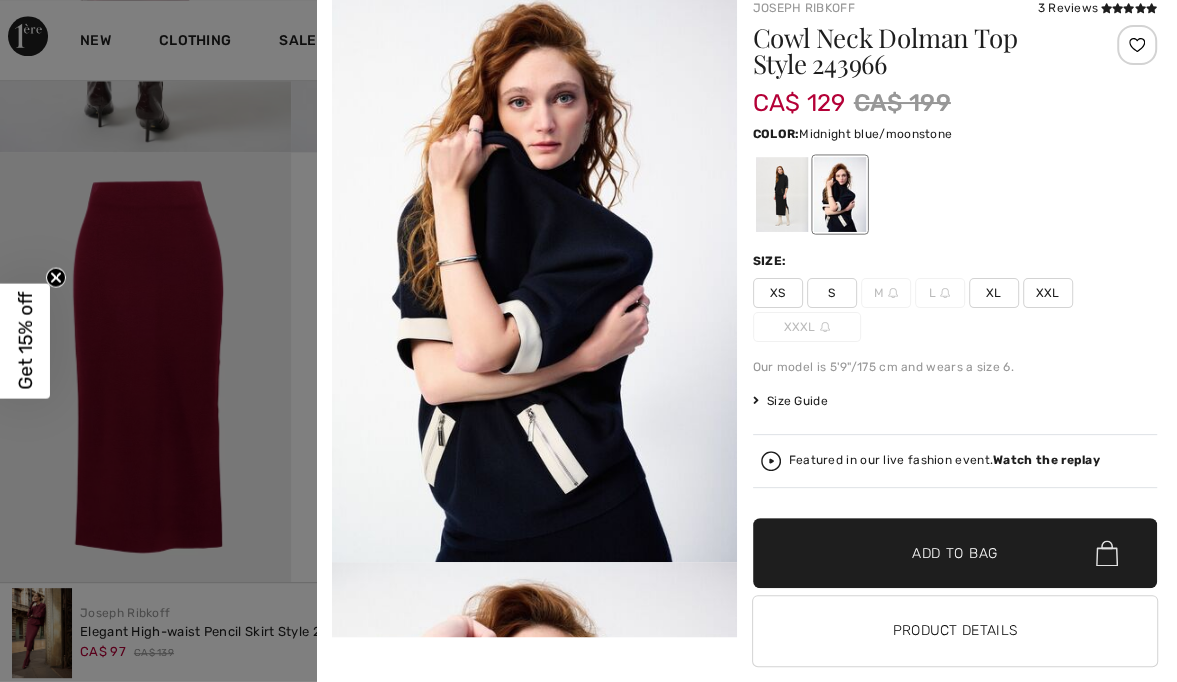 scroll, scrollTop: 0, scrollLeft: 0, axis: both 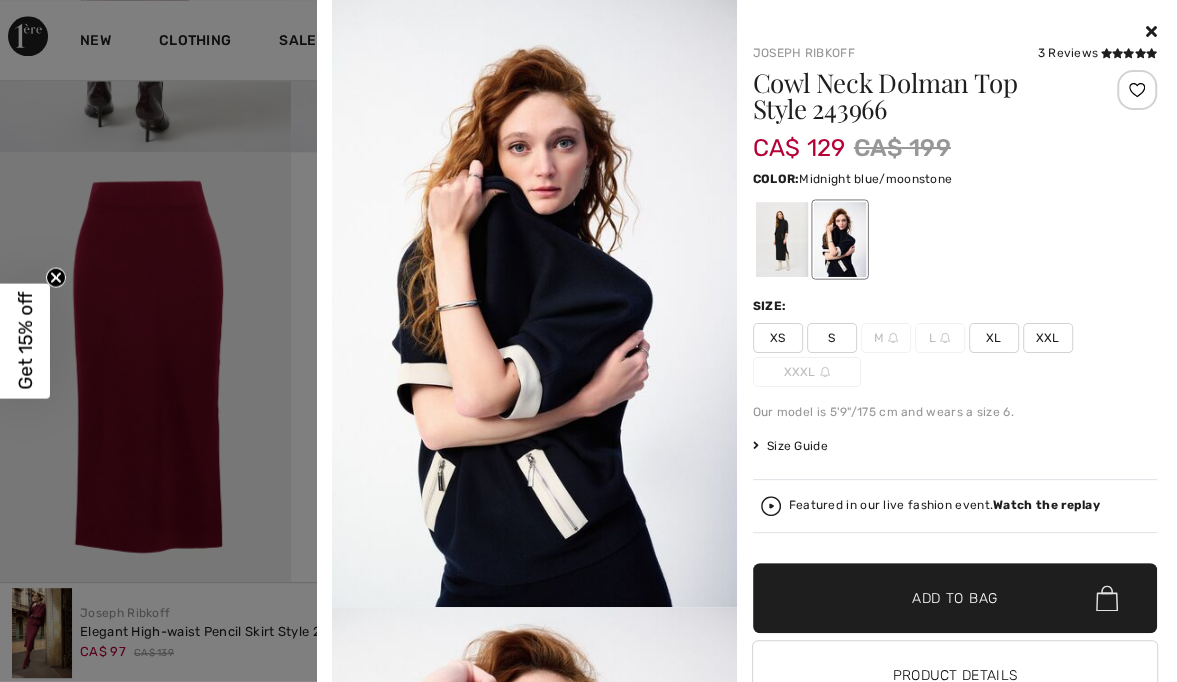 click at bounding box center [1151, 31] 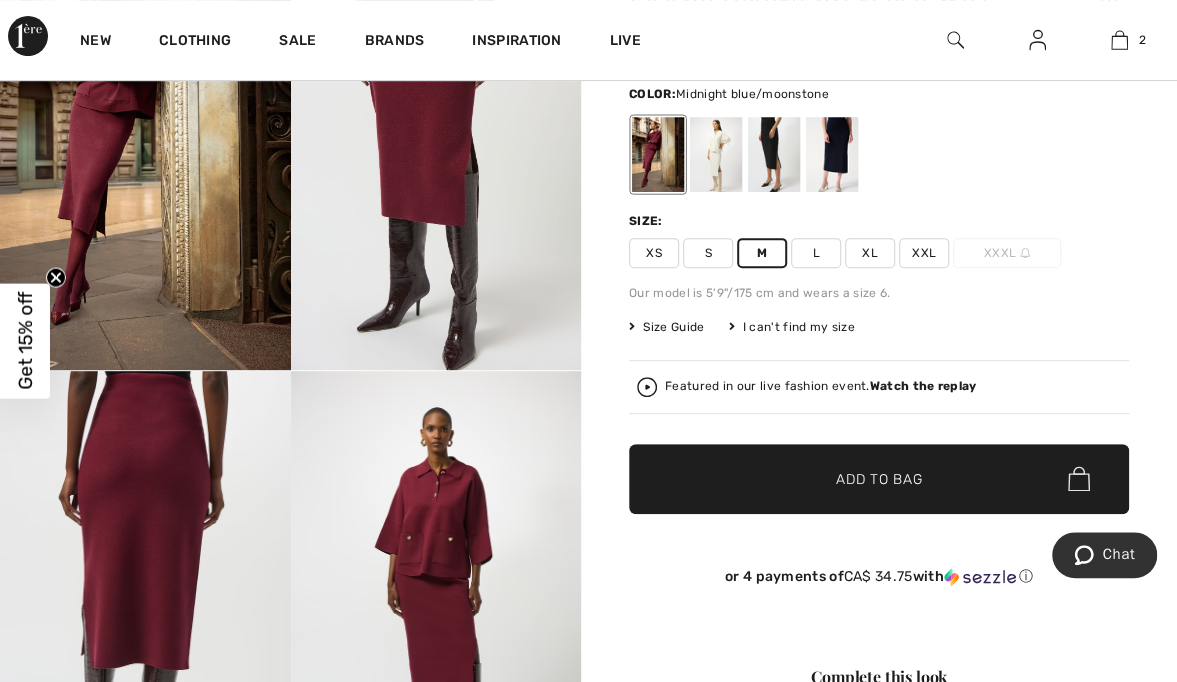 scroll, scrollTop: 292, scrollLeft: 0, axis: vertical 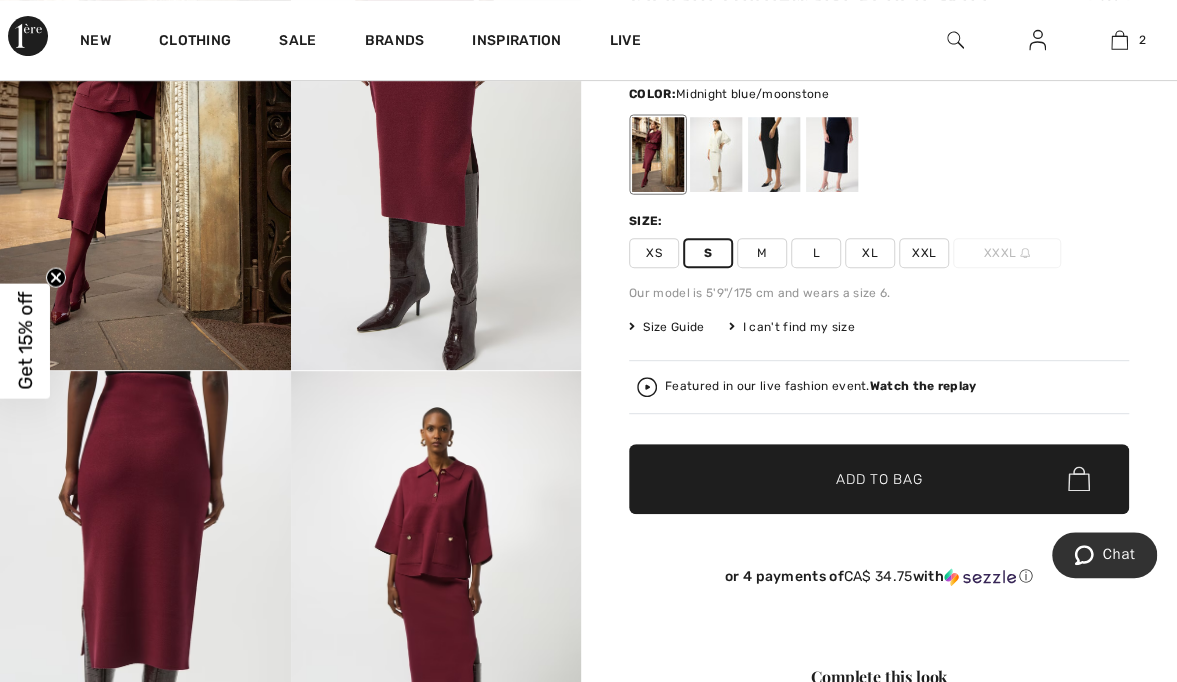 click on "Add to Bag" at bounding box center (879, 478) 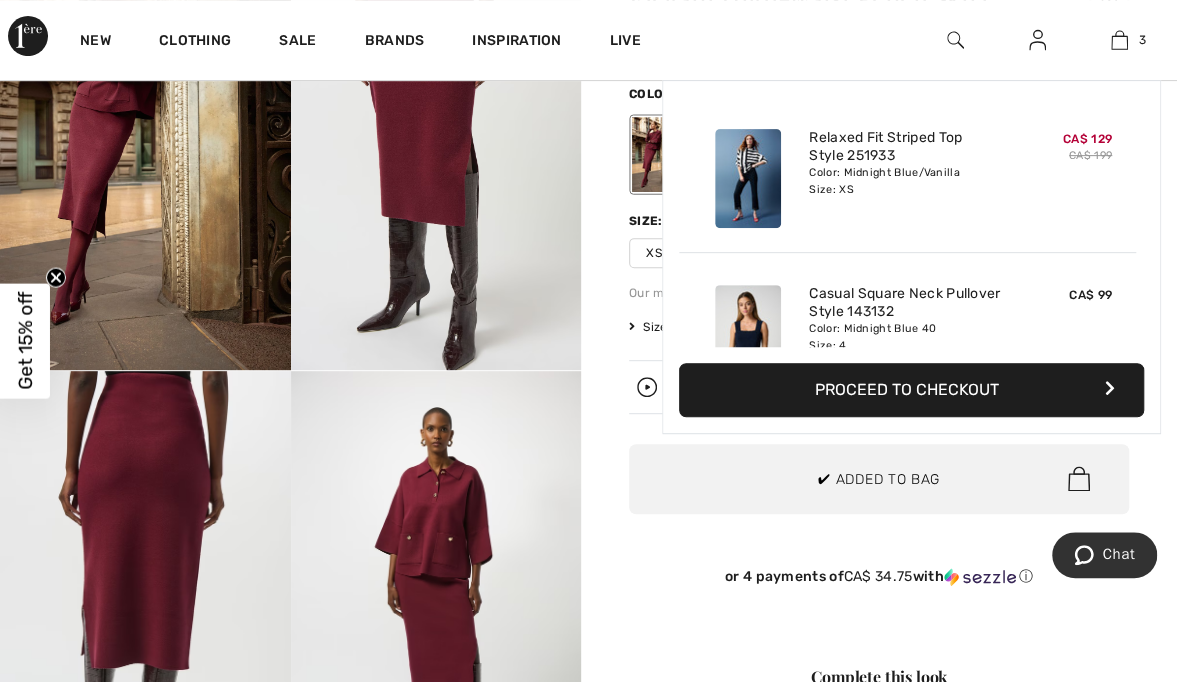 scroll, scrollTop: 217, scrollLeft: 0, axis: vertical 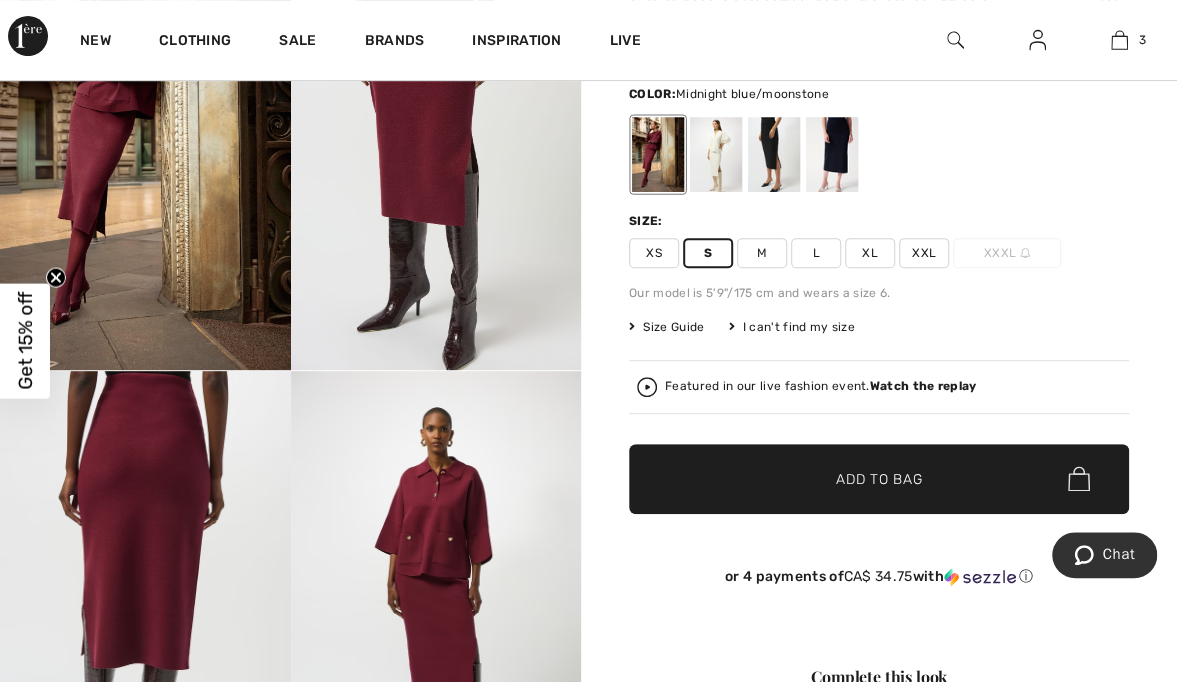click on "3" at bounding box center (1120, 40) 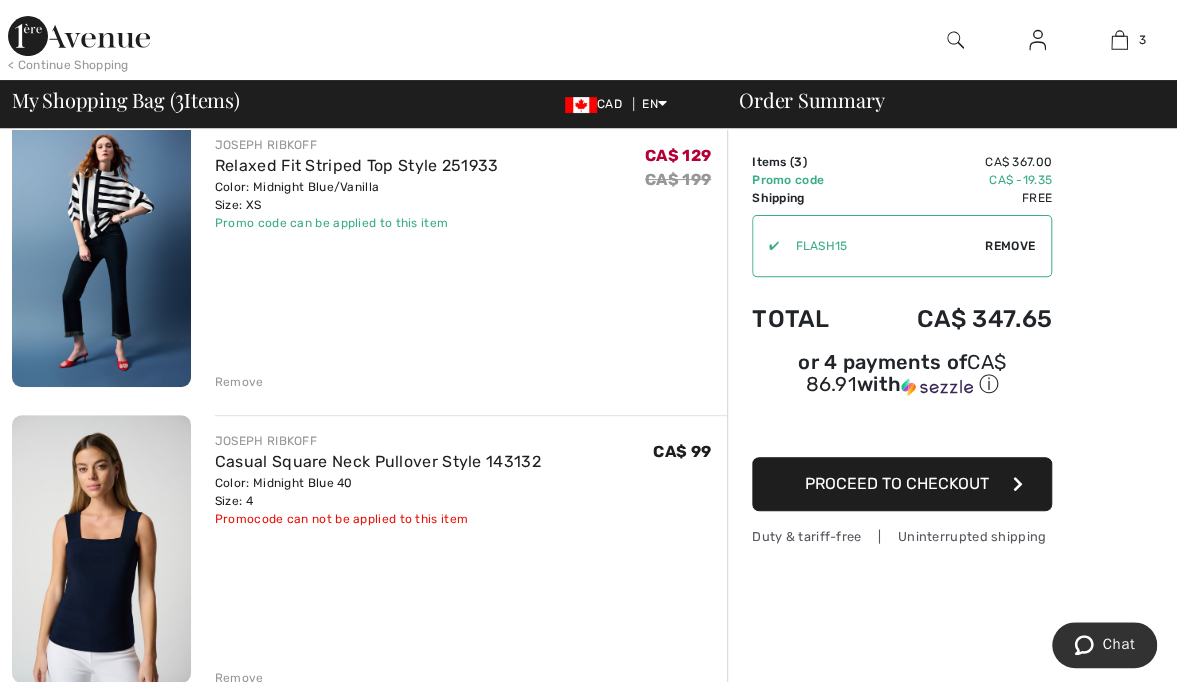 scroll, scrollTop: 529, scrollLeft: 0, axis: vertical 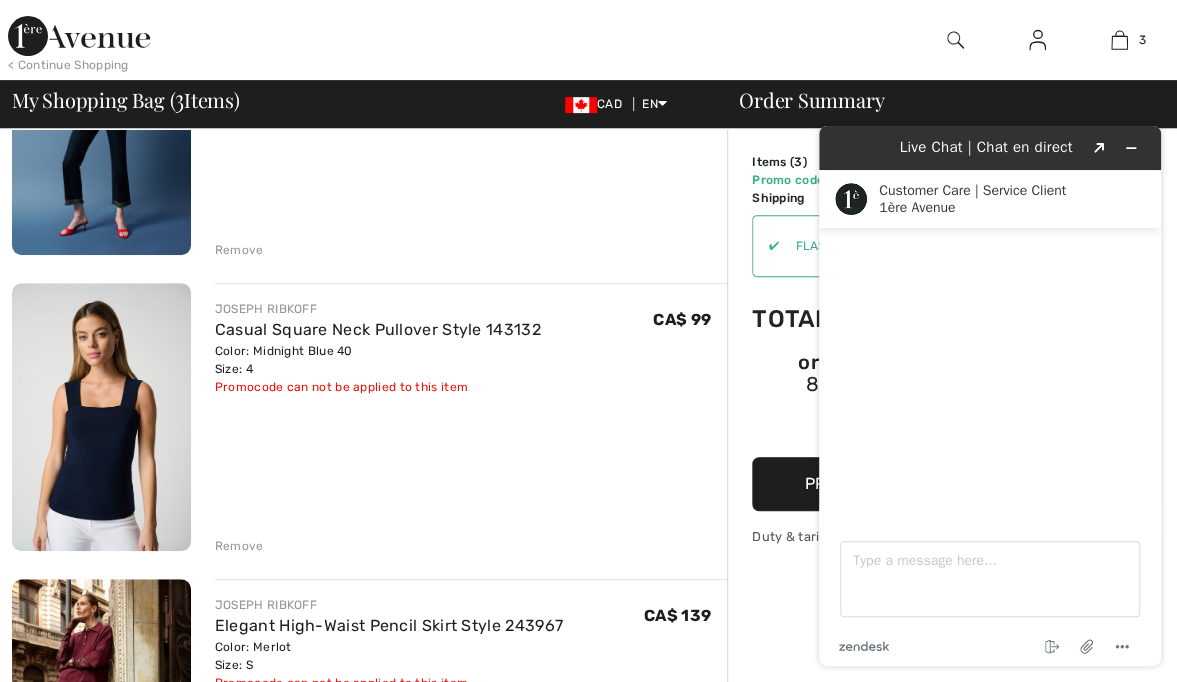 click on "Remove" at bounding box center (239, 546) 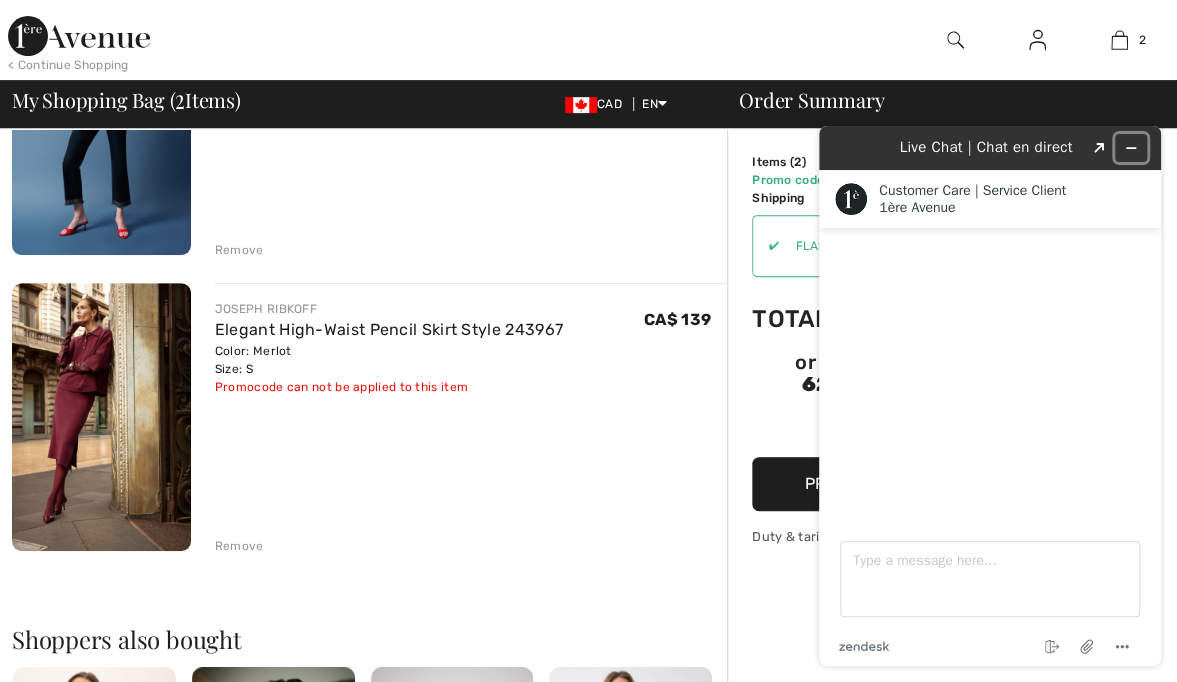 click at bounding box center [1131, 148] 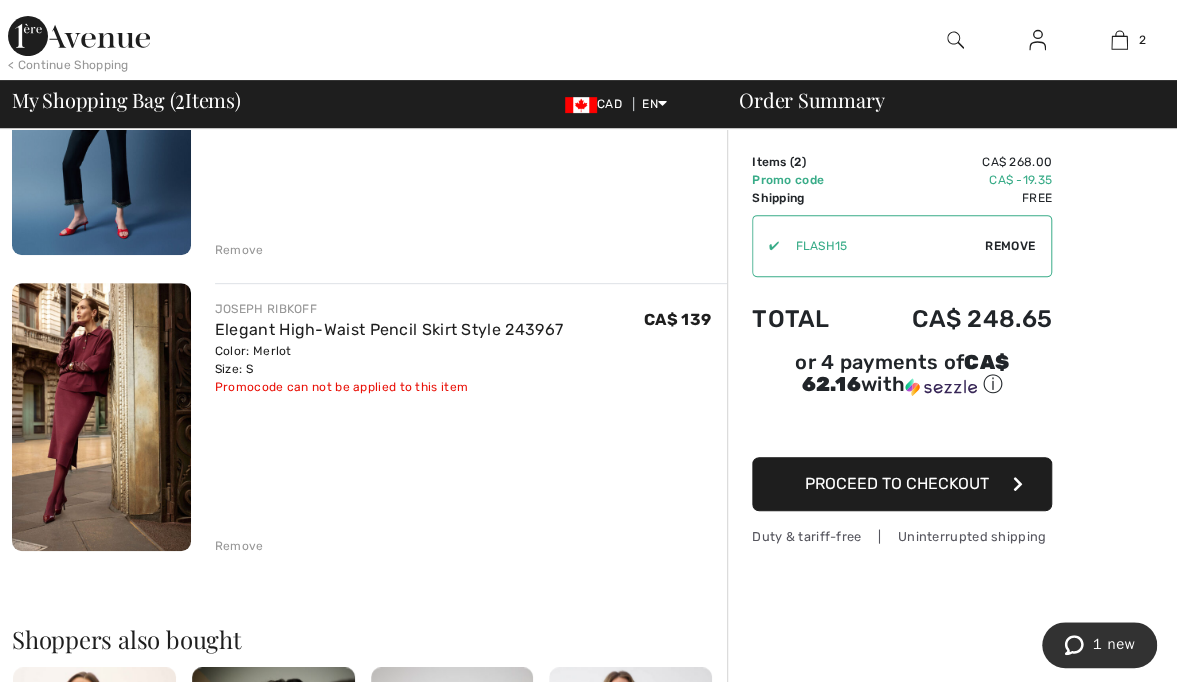 click on "Remove" at bounding box center (239, 546) 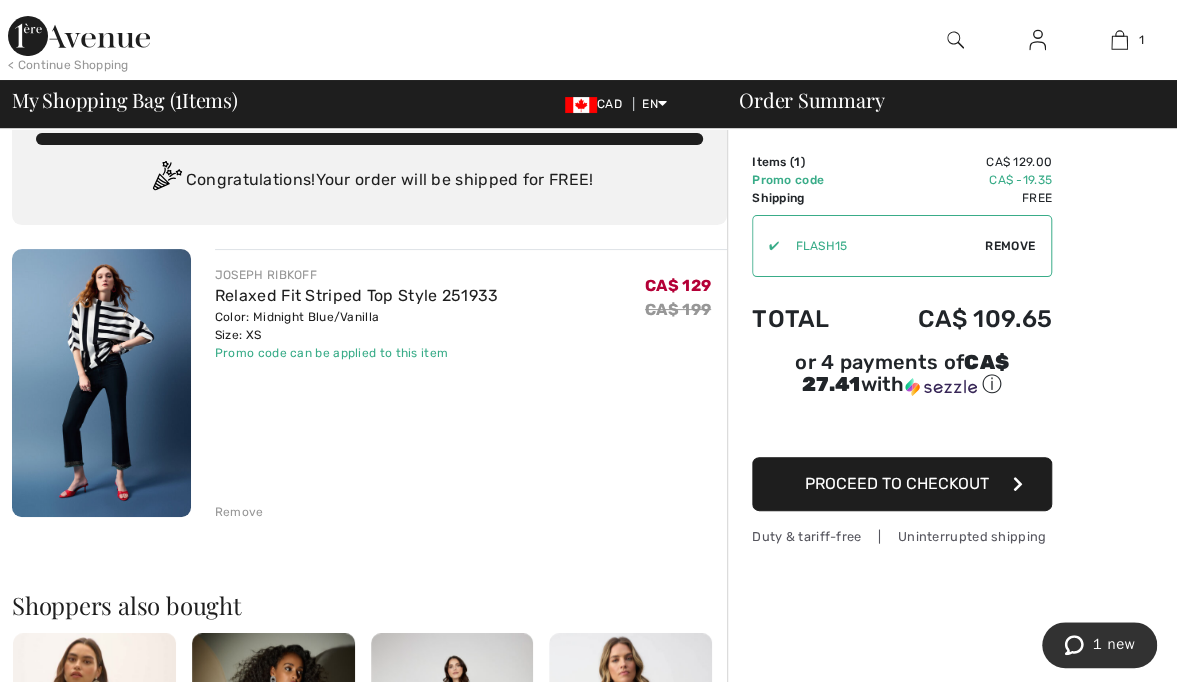 scroll, scrollTop: 0, scrollLeft: 0, axis: both 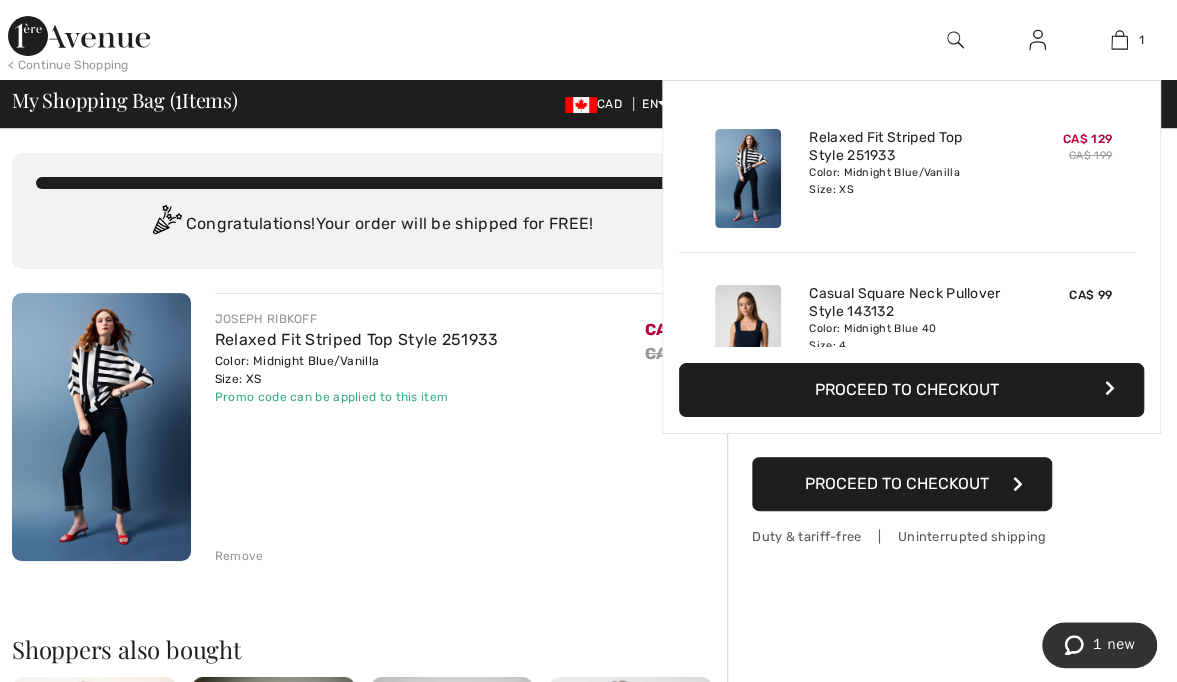 click on "Proceed to Checkout" at bounding box center (911, 390) 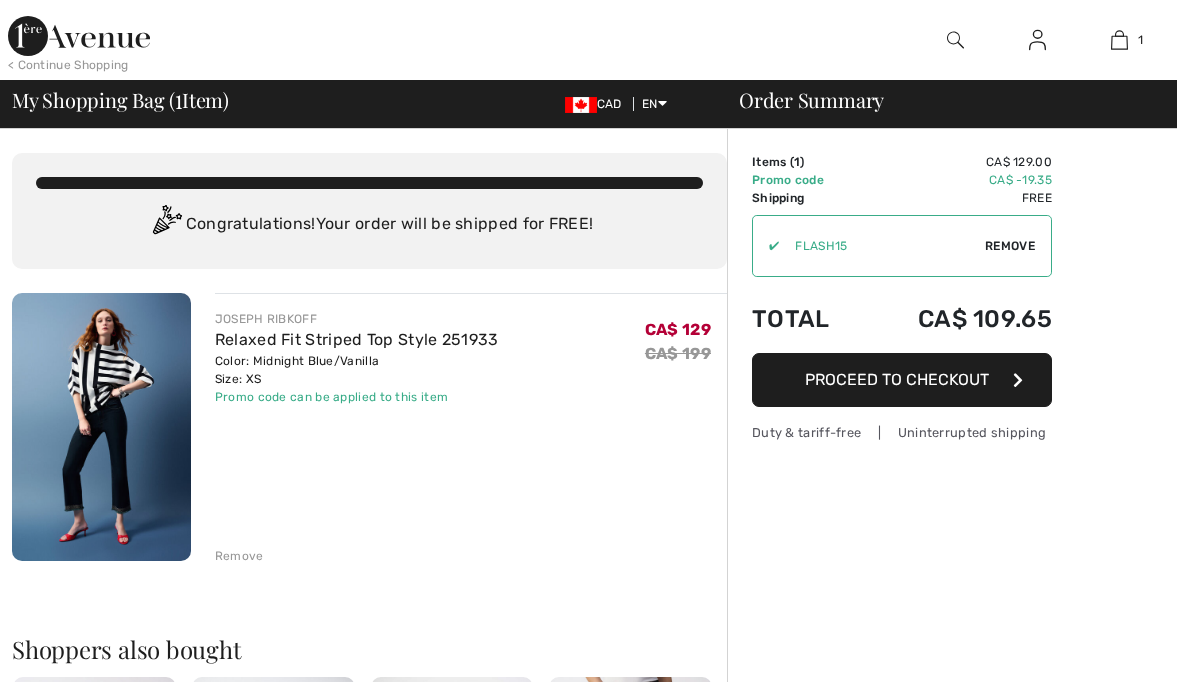 scroll, scrollTop: 0, scrollLeft: 0, axis: both 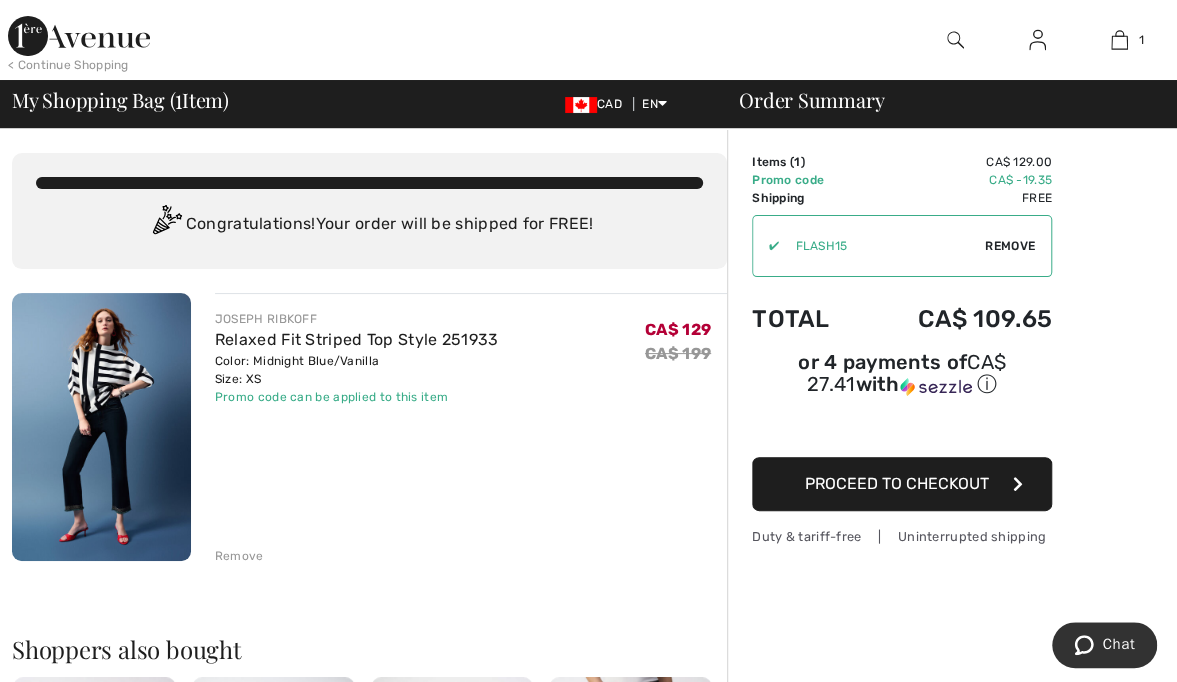 click on "Proceed to Checkout" at bounding box center (902, 484) 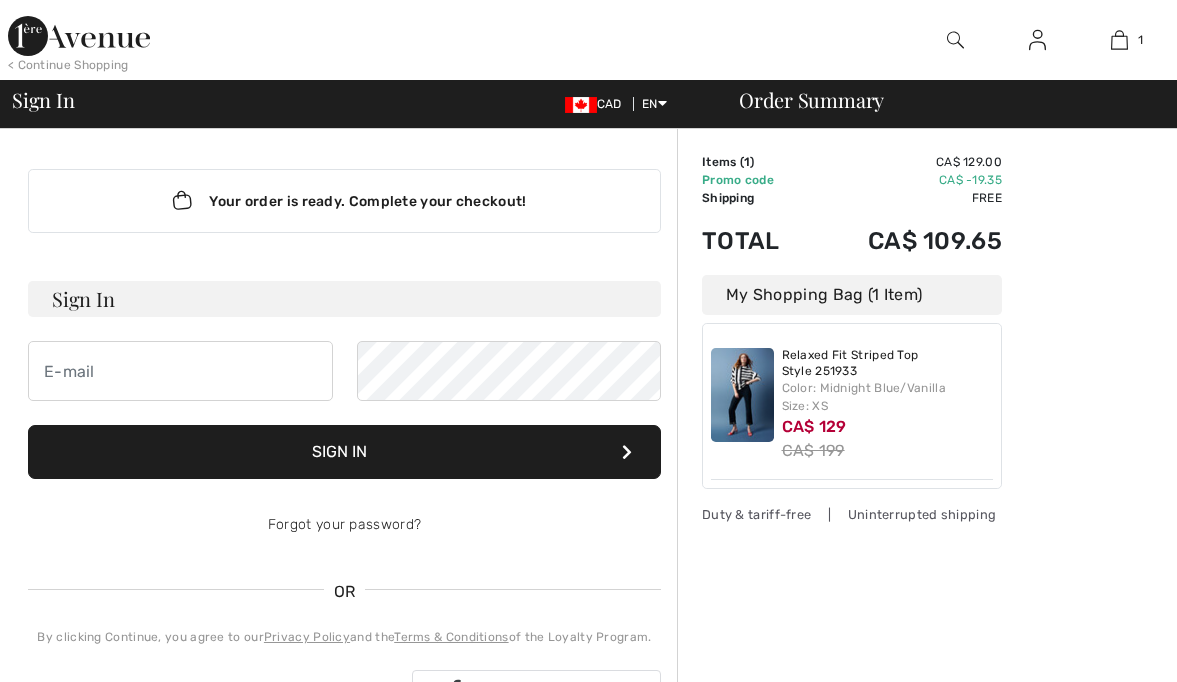 scroll, scrollTop: 0, scrollLeft: 0, axis: both 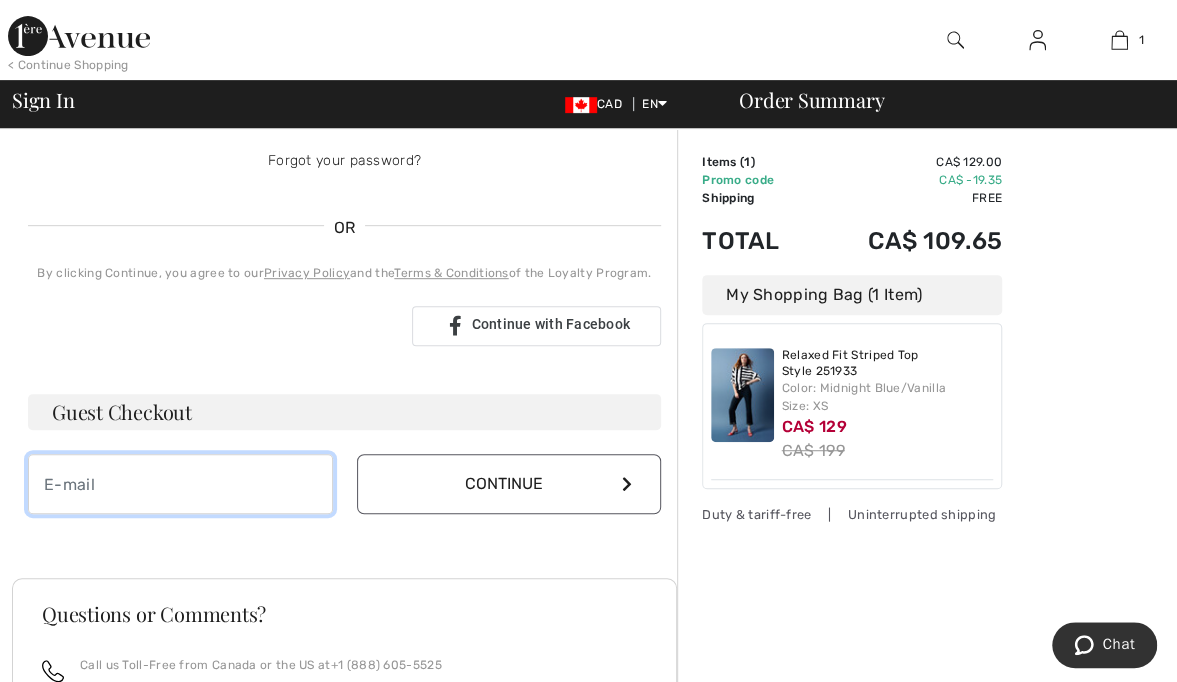 click at bounding box center [180, 484] 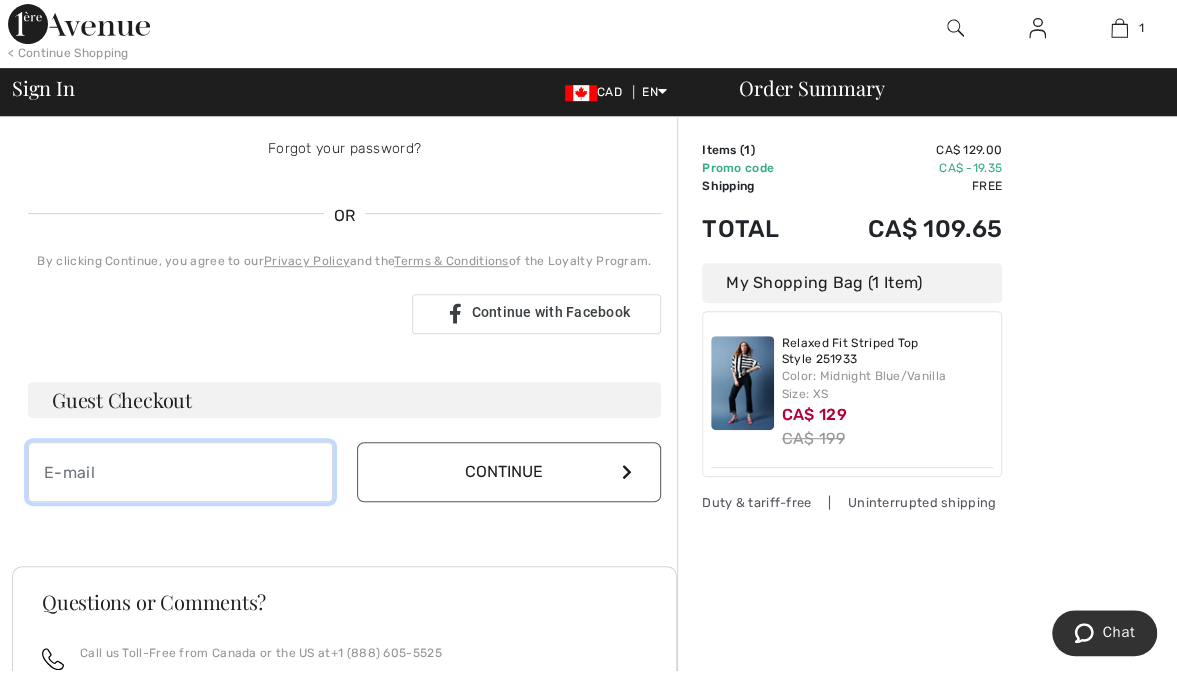 scroll, scrollTop: 364, scrollLeft: 0, axis: vertical 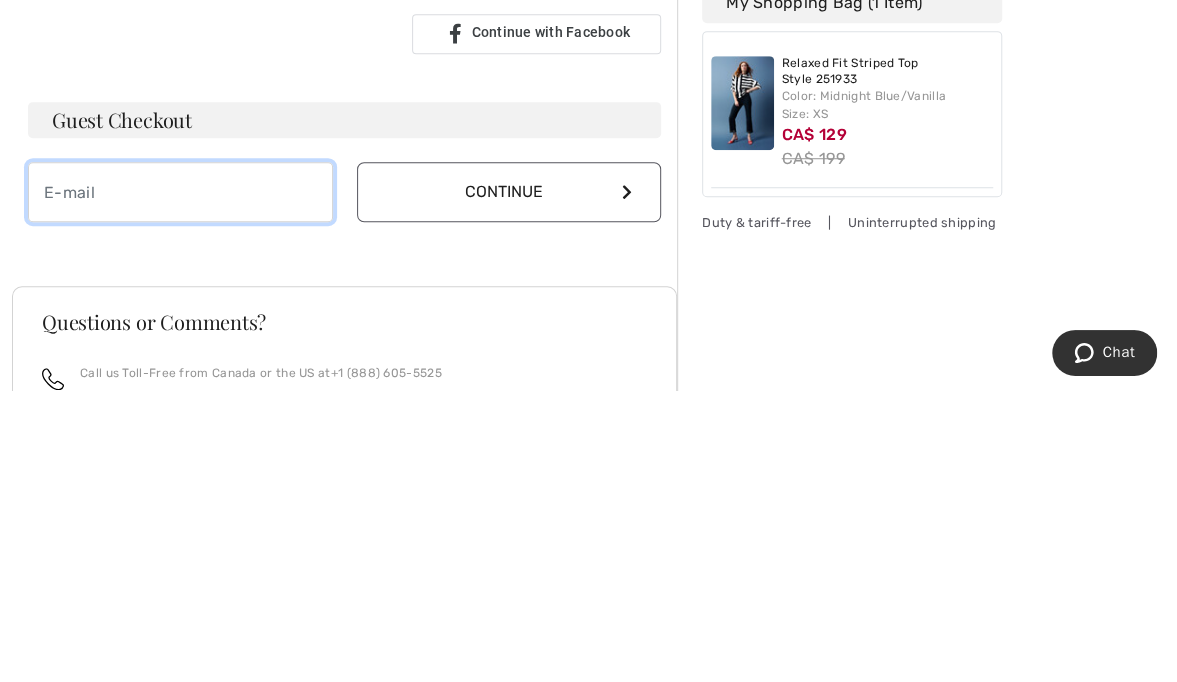 click at bounding box center [180, 484] 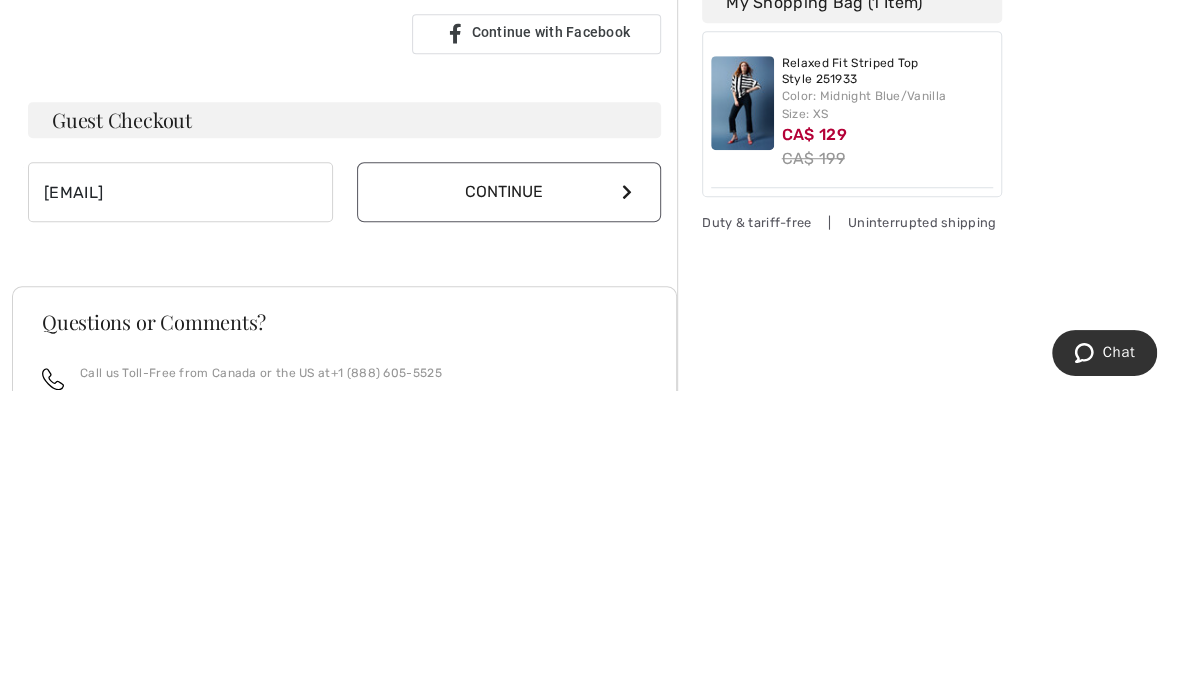 click on "Continue" at bounding box center [509, 484] 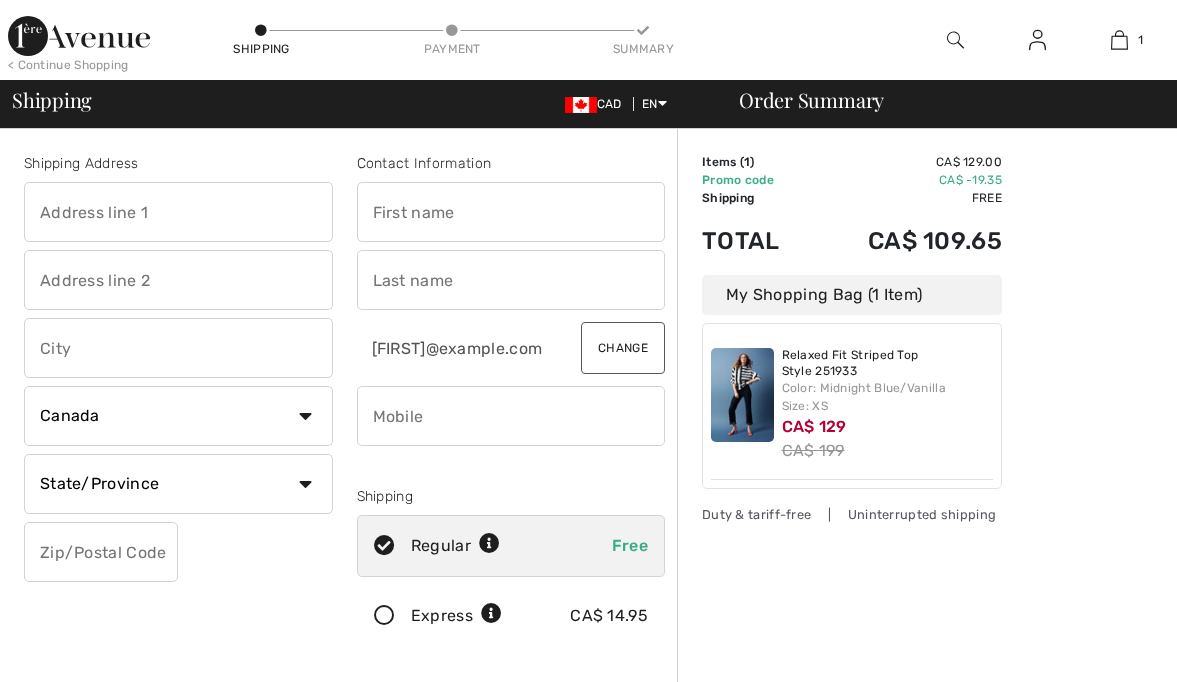 scroll, scrollTop: 0, scrollLeft: 0, axis: both 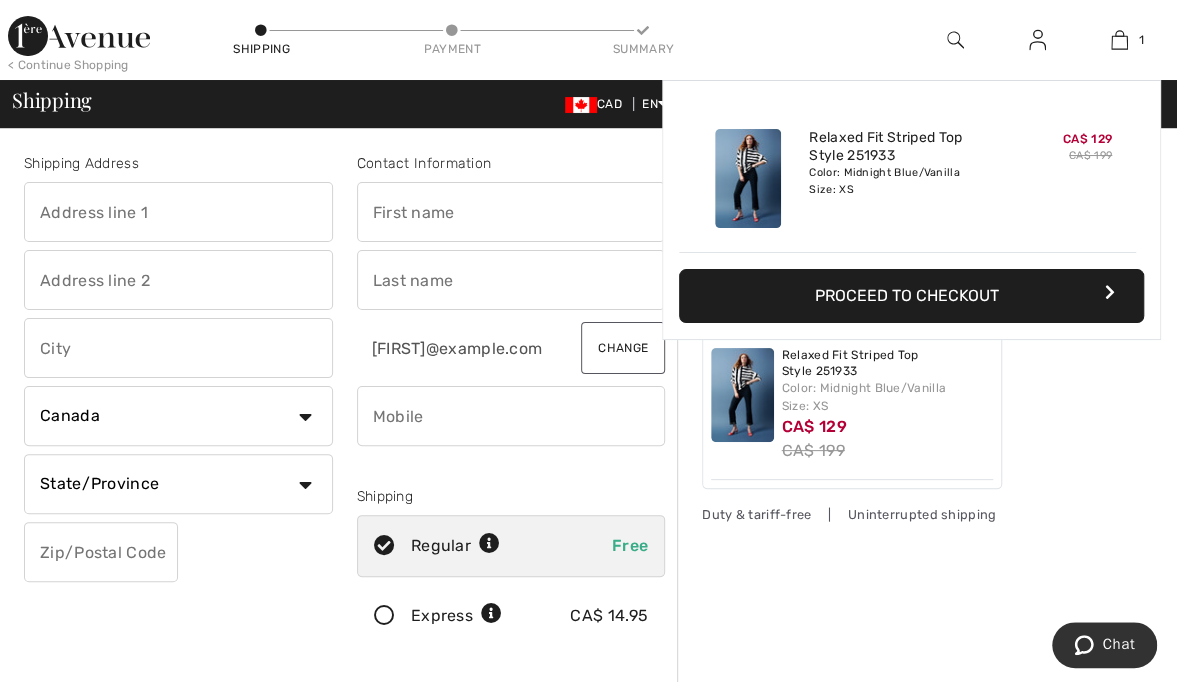 click at bounding box center [178, 212] 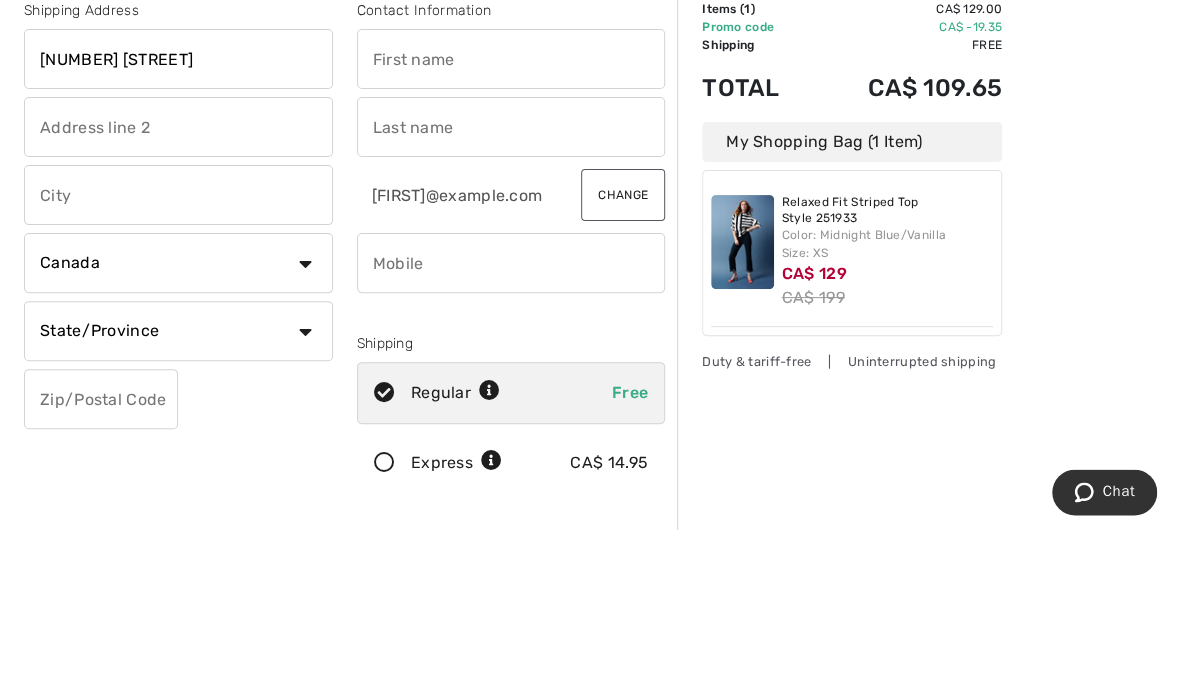 type on "[NUMBER] [STREET]" 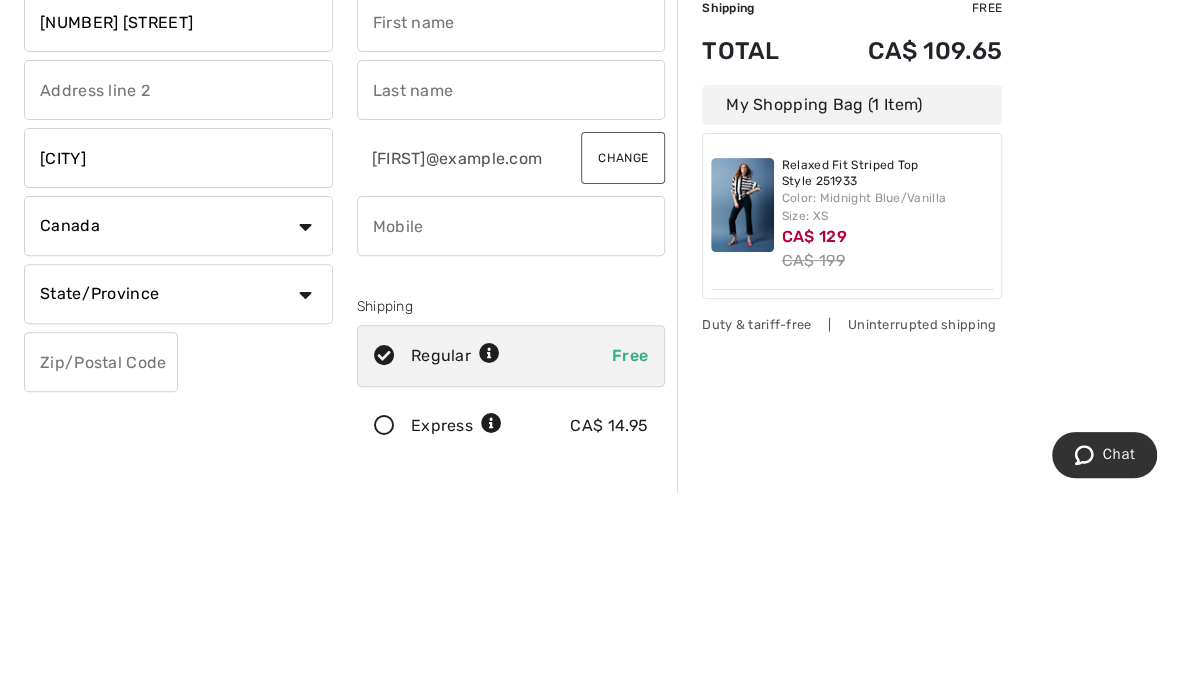 type on "[CITY]" 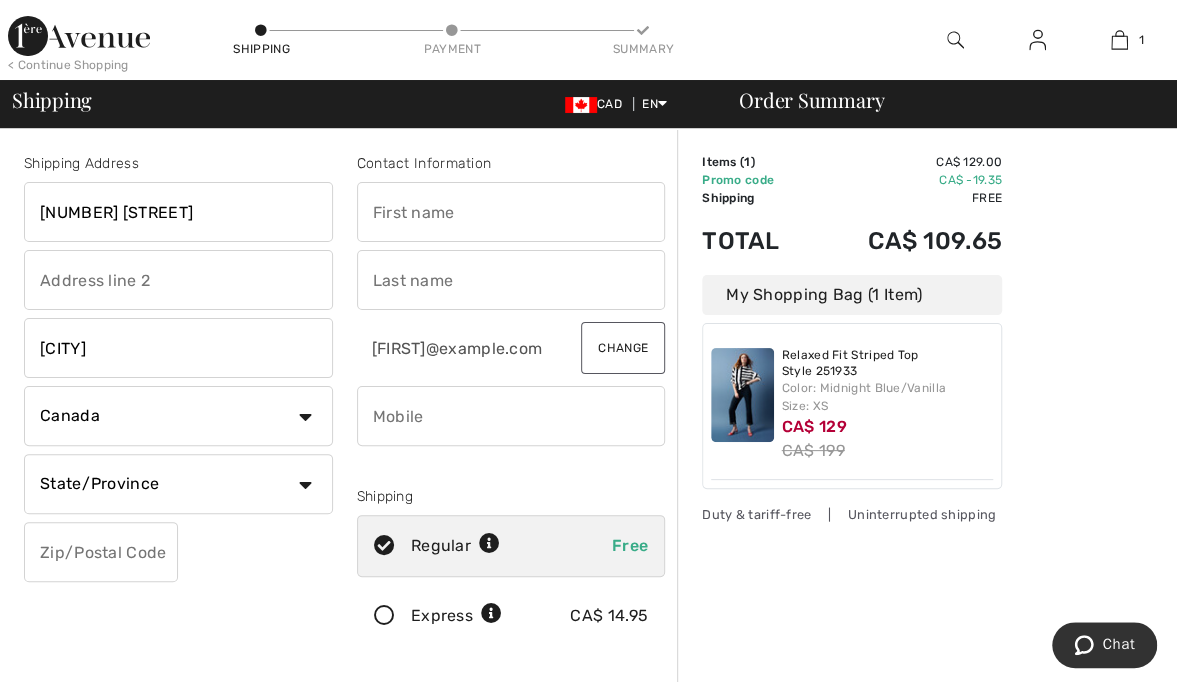 select on "QC" 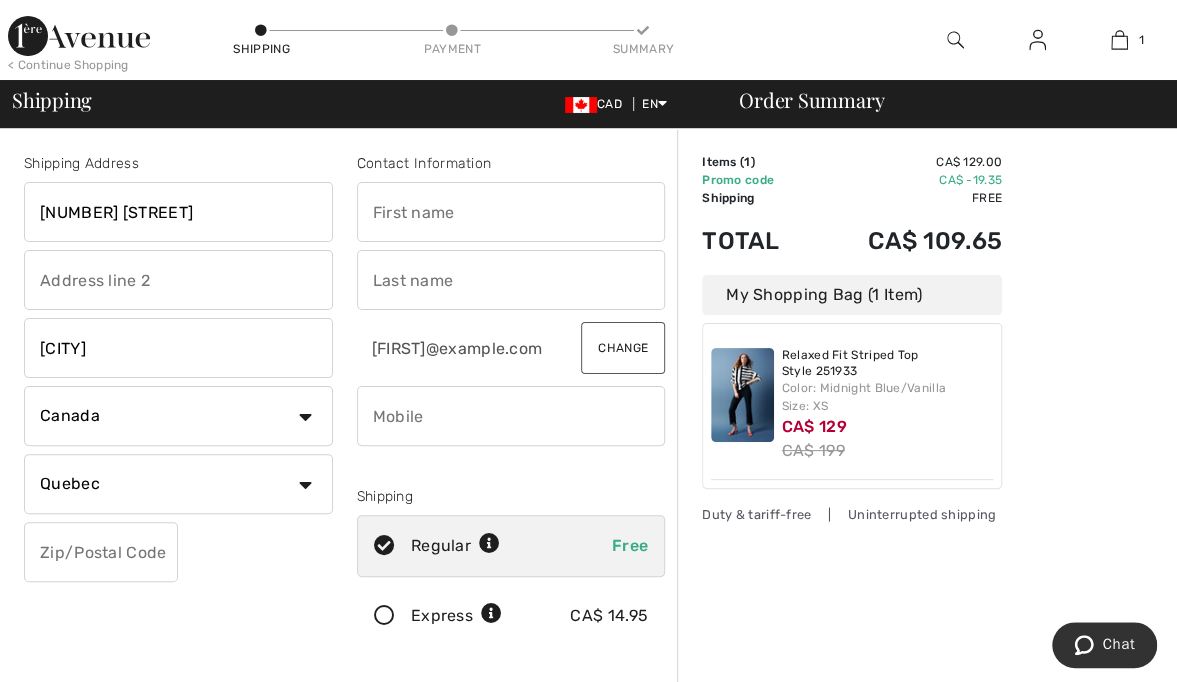 click on "State/Province
Alberta
British Columbia
Manitoba
New Brunswick
Newfoundland and Labrador
Northwest Territories
Nova Scotia
Nunavut
Ontario
Prince Edward Island
Quebec
Saskatchewan
Yukon" at bounding box center (178, 484) 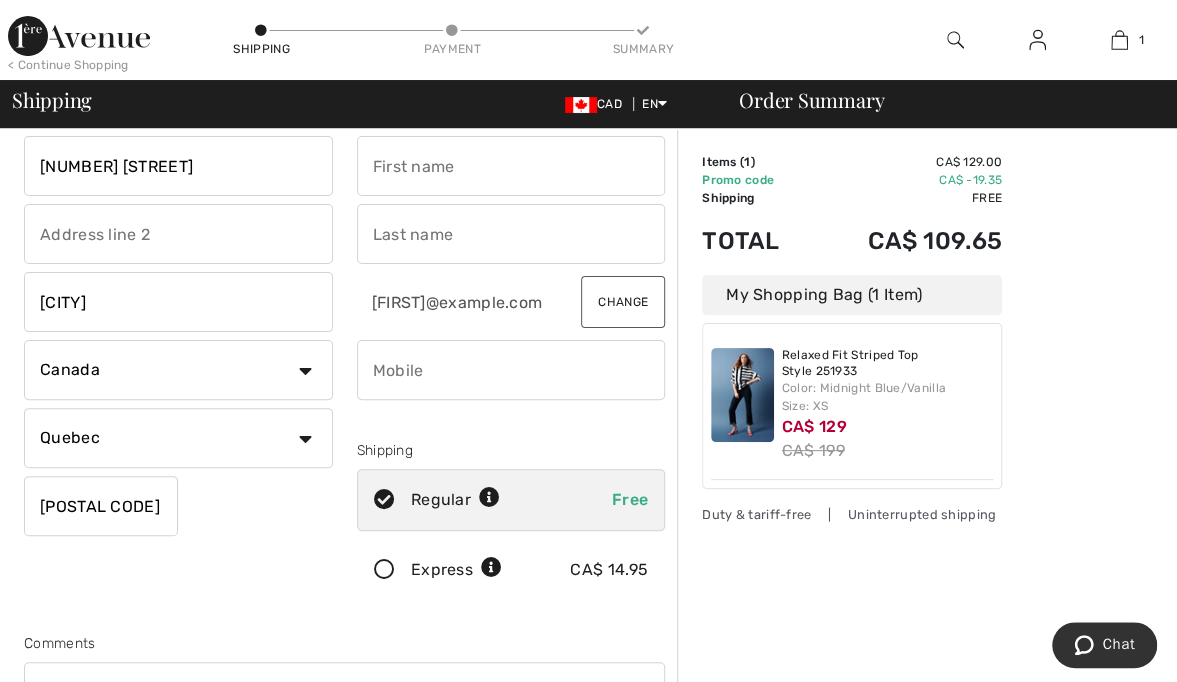 scroll, scrollTop: 40, scrollLeft: 0, axis: vertical 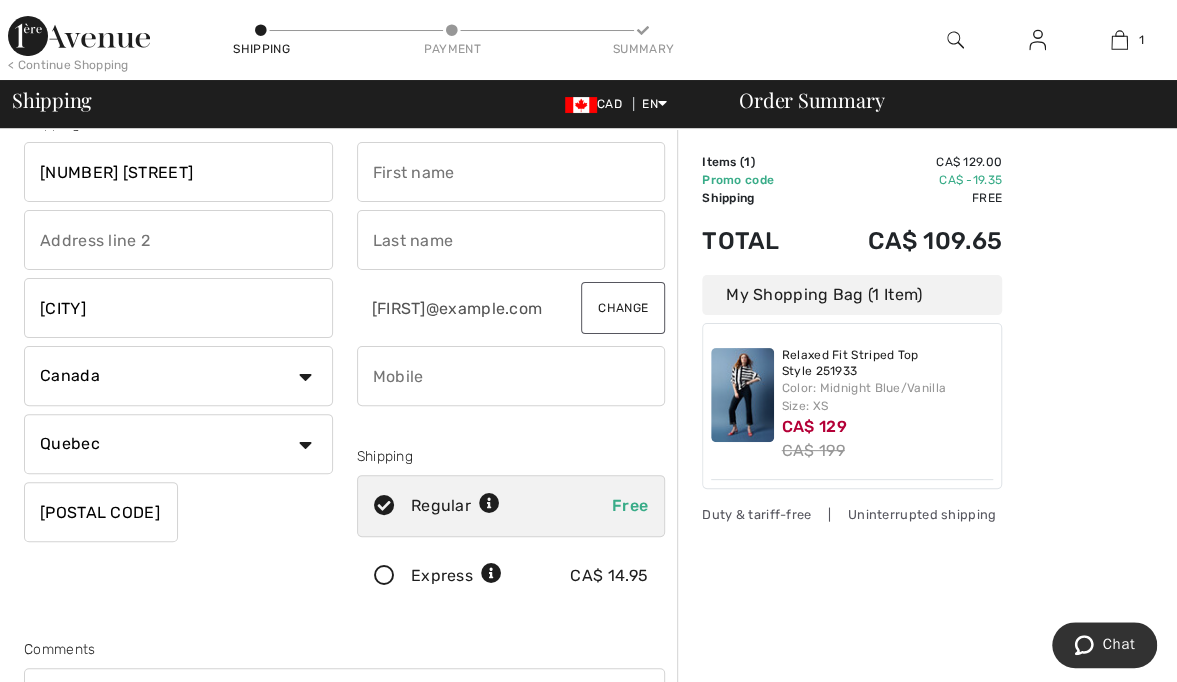 type on "[POSTAL_CODE]" 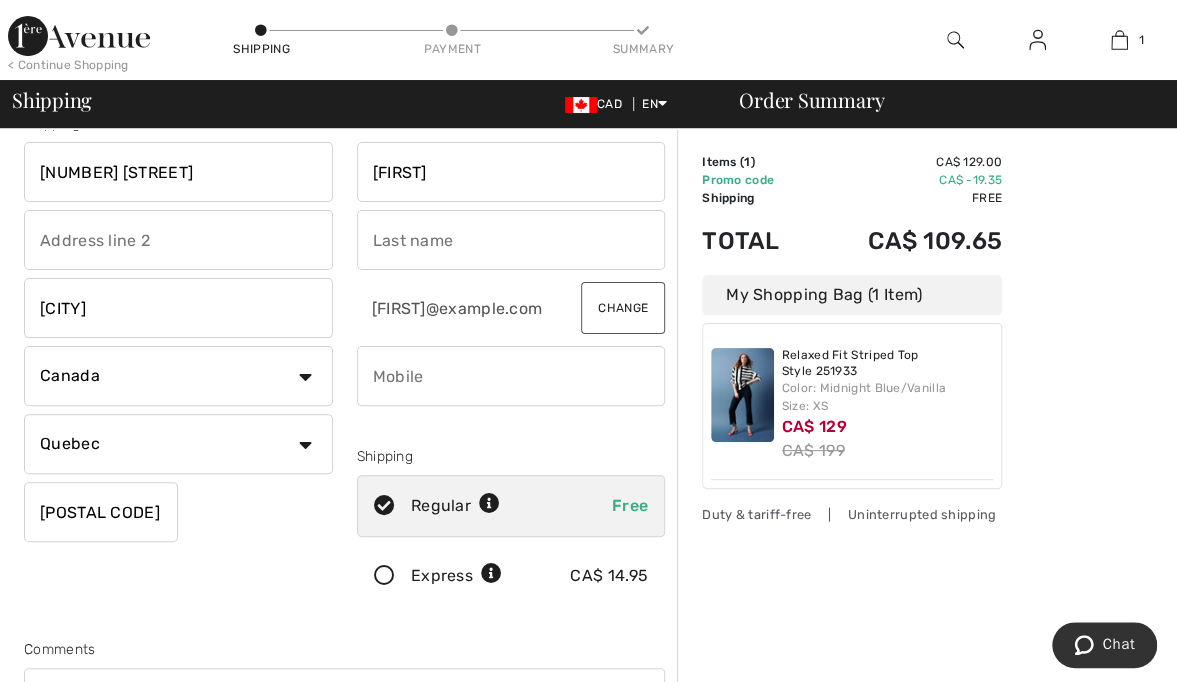 type on "audree" 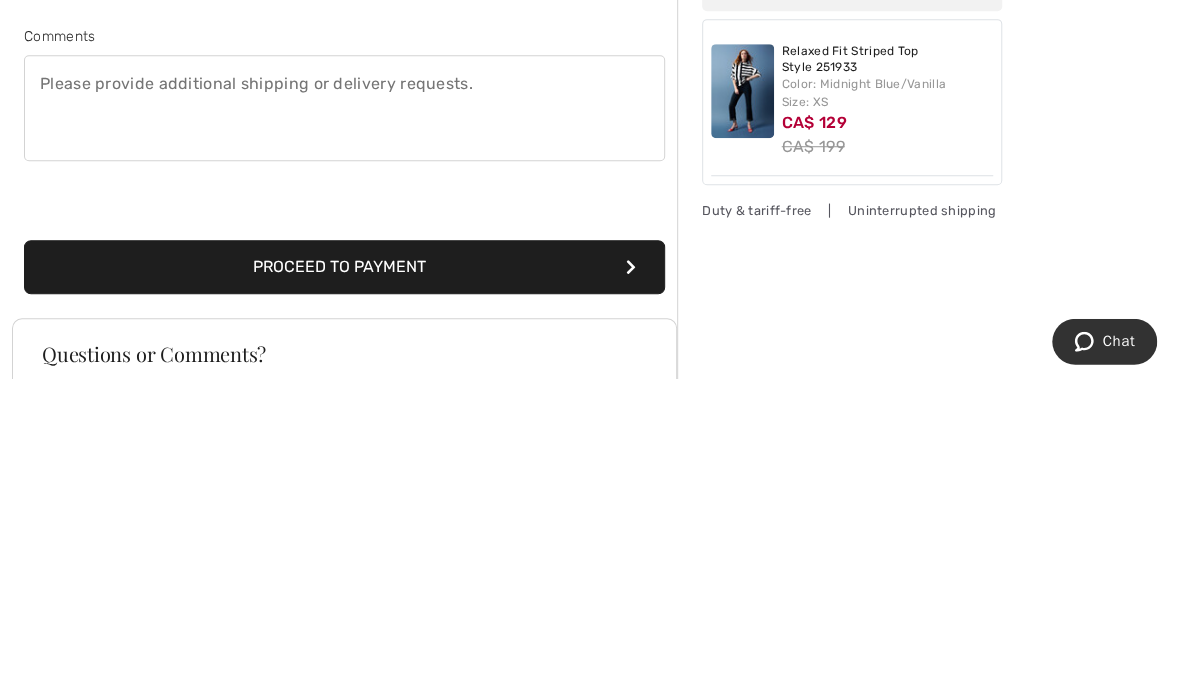 scroll, scrollTop: 352, scrollLeft: 0, axis: vertical 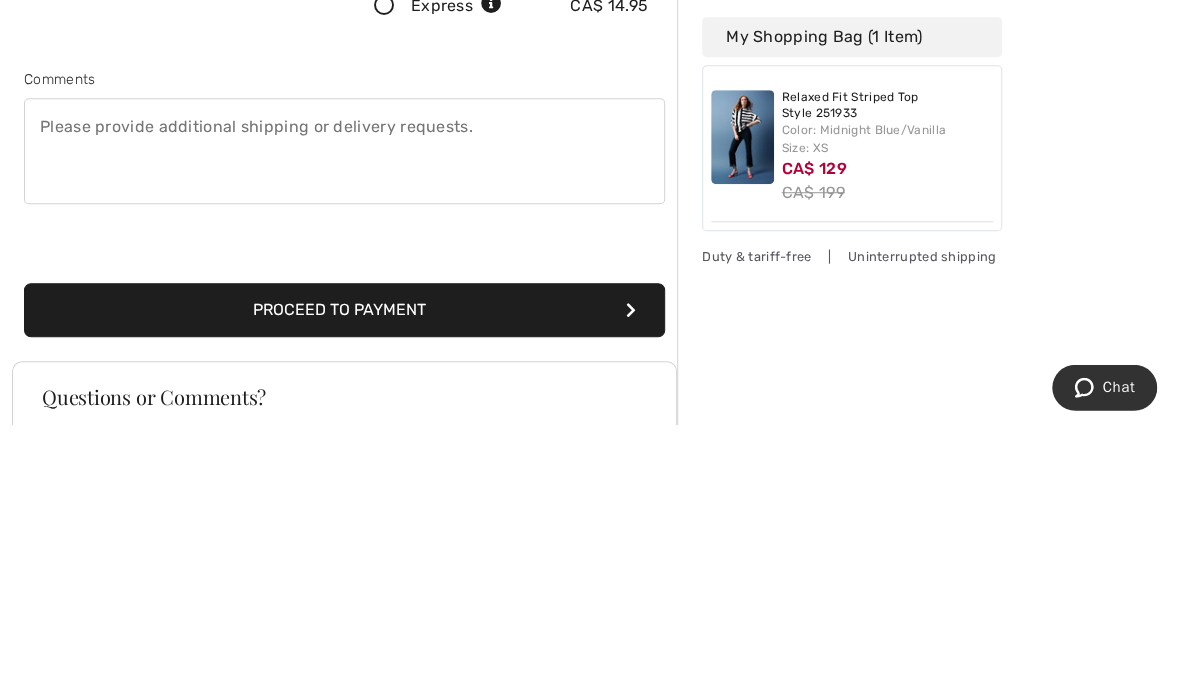 type on "boissonneault" 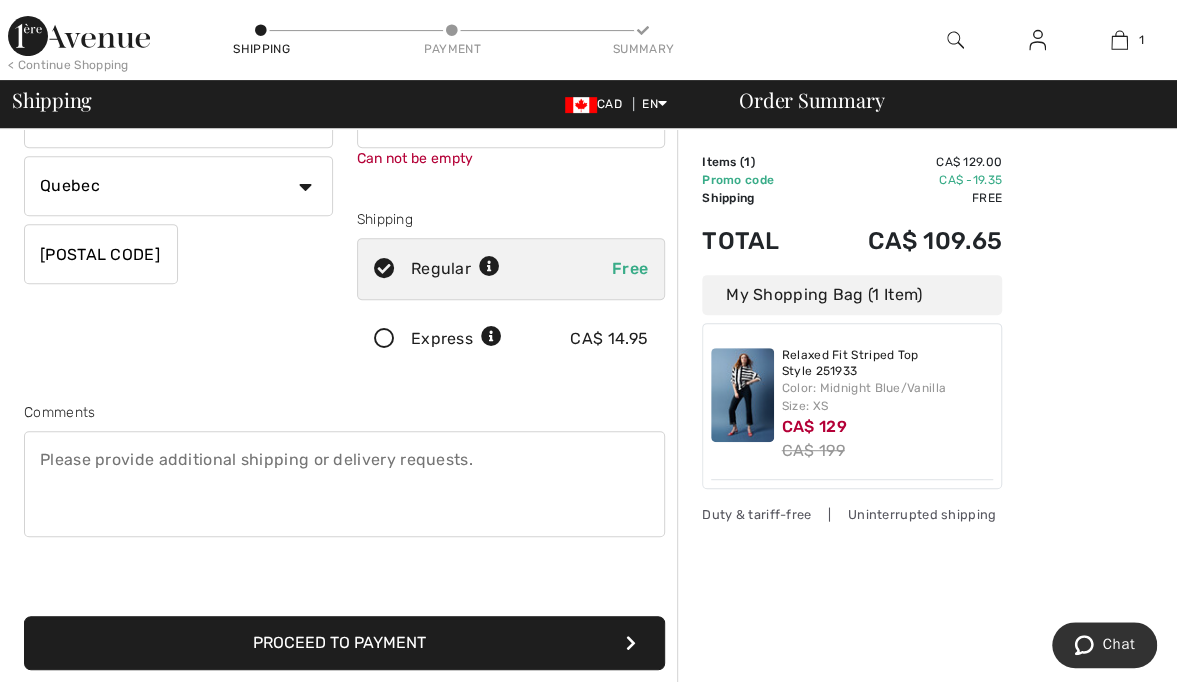 scroll, scrollTop: 226, scrollLeft: 0, axis: vertical 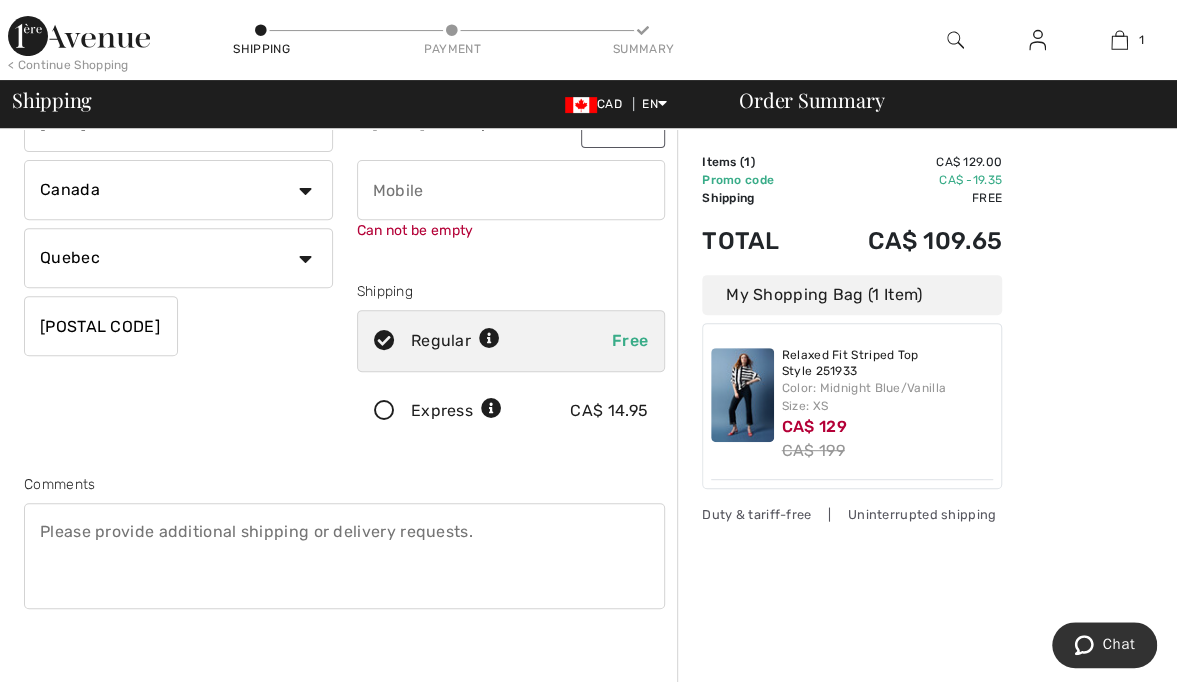 click at bounding box center [511, 190] 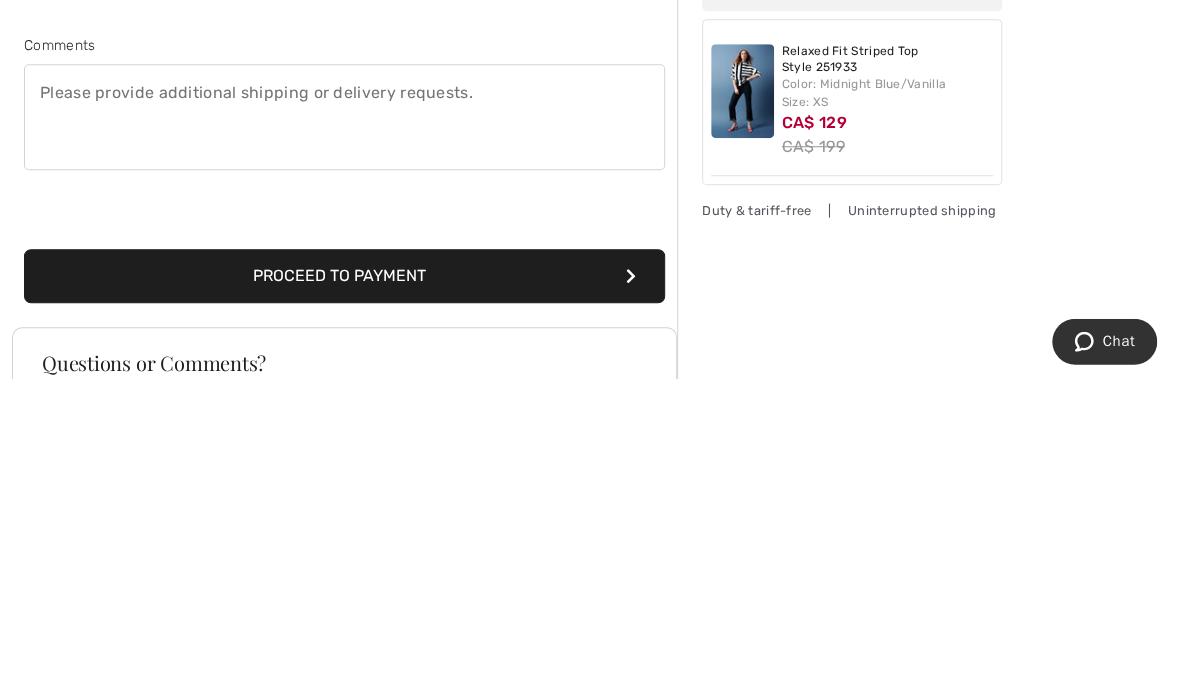 type on "8197582791" 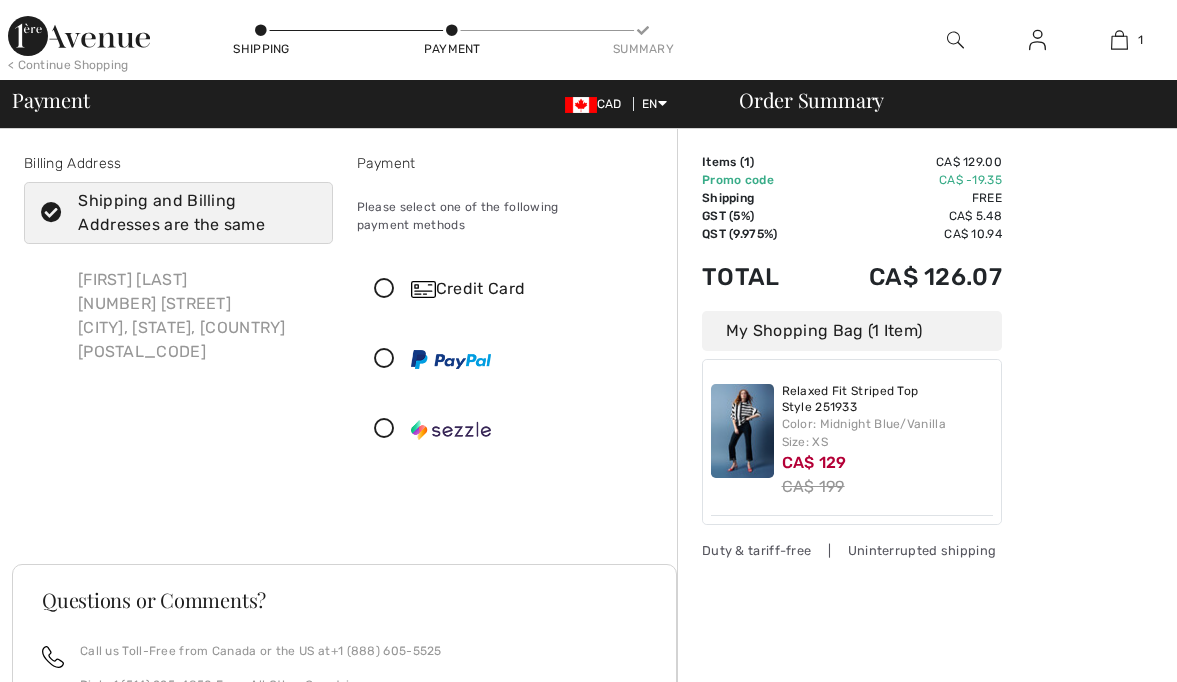 scroll, scrollTop: 0, scrollLeft: 0, axis: both 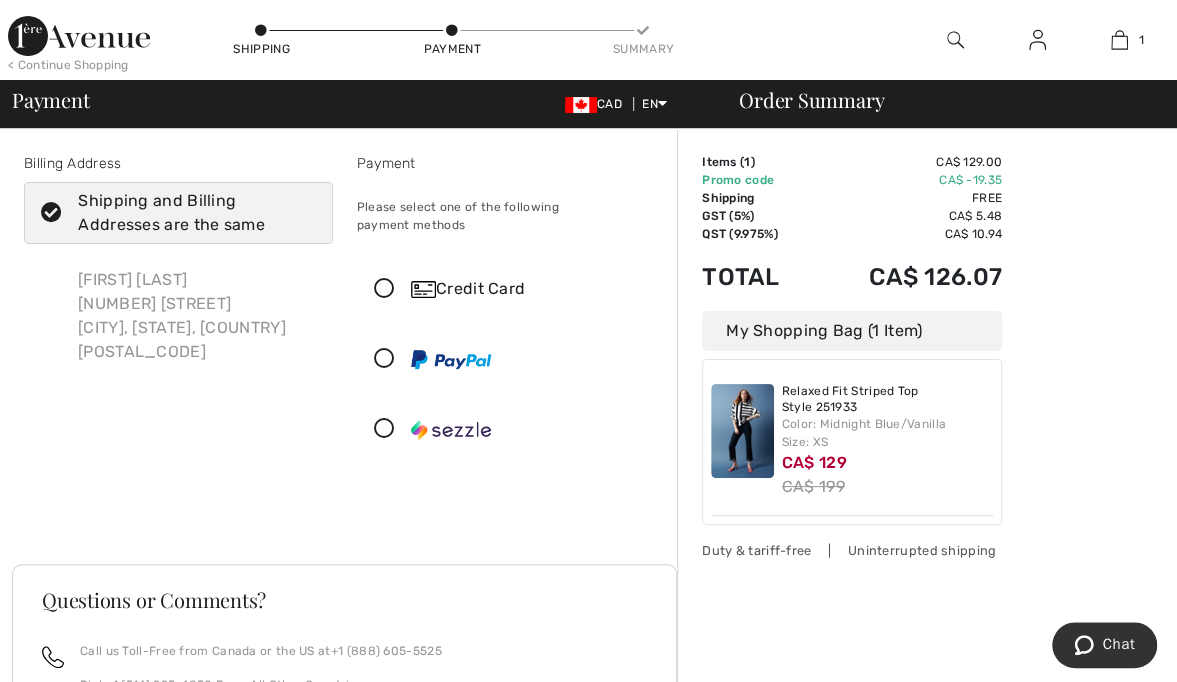 click at bounding box center [384, 289] 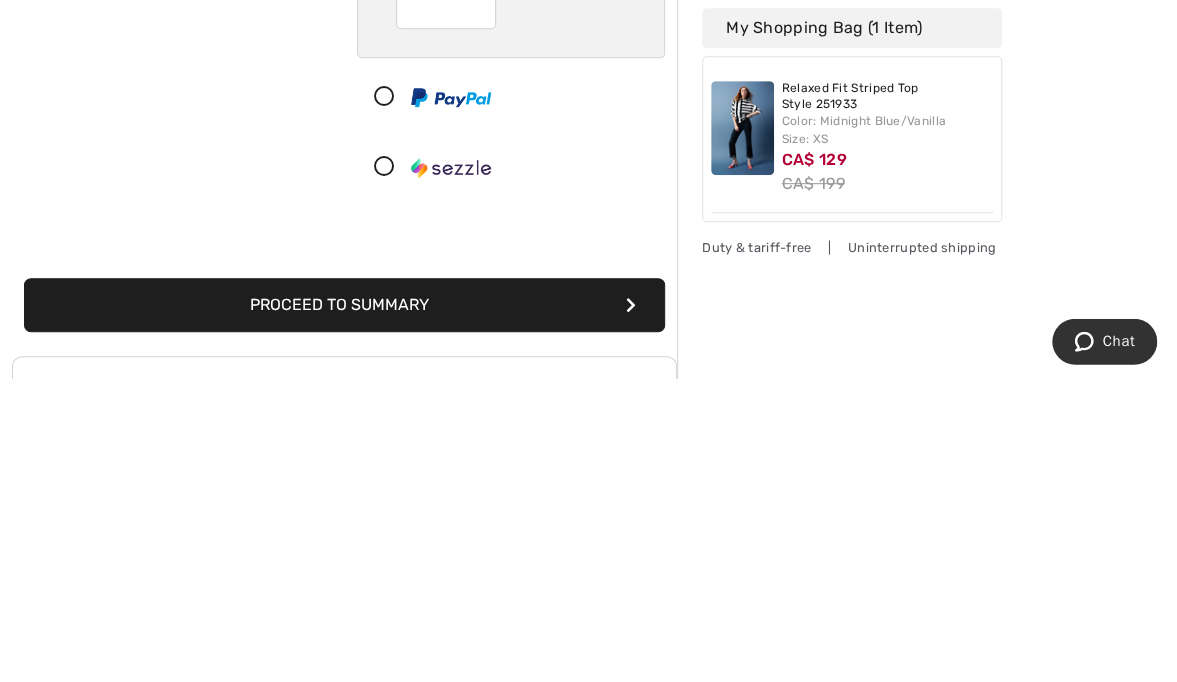 scroll, scrollTop: 183, scrollLeft: 0, axis: vertical 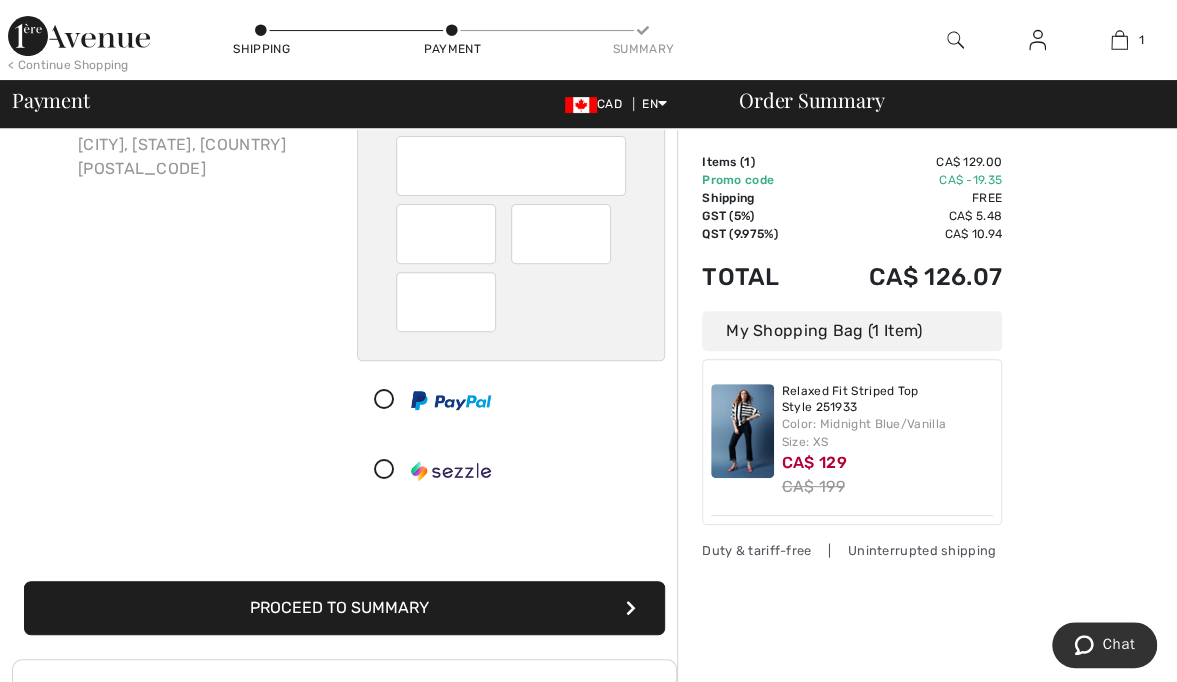 click on "Proceed to Summary" at bounding box center (344, 608) 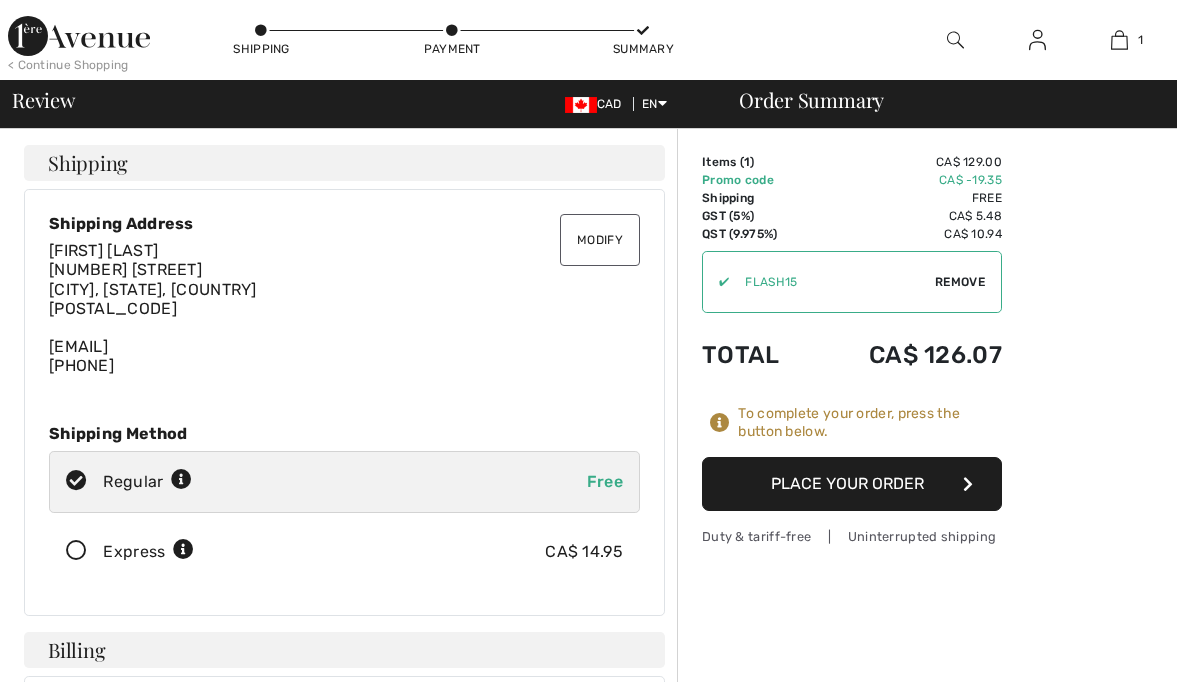 scroll, scrollTop: 0, scrollLeft: 0, axis: both 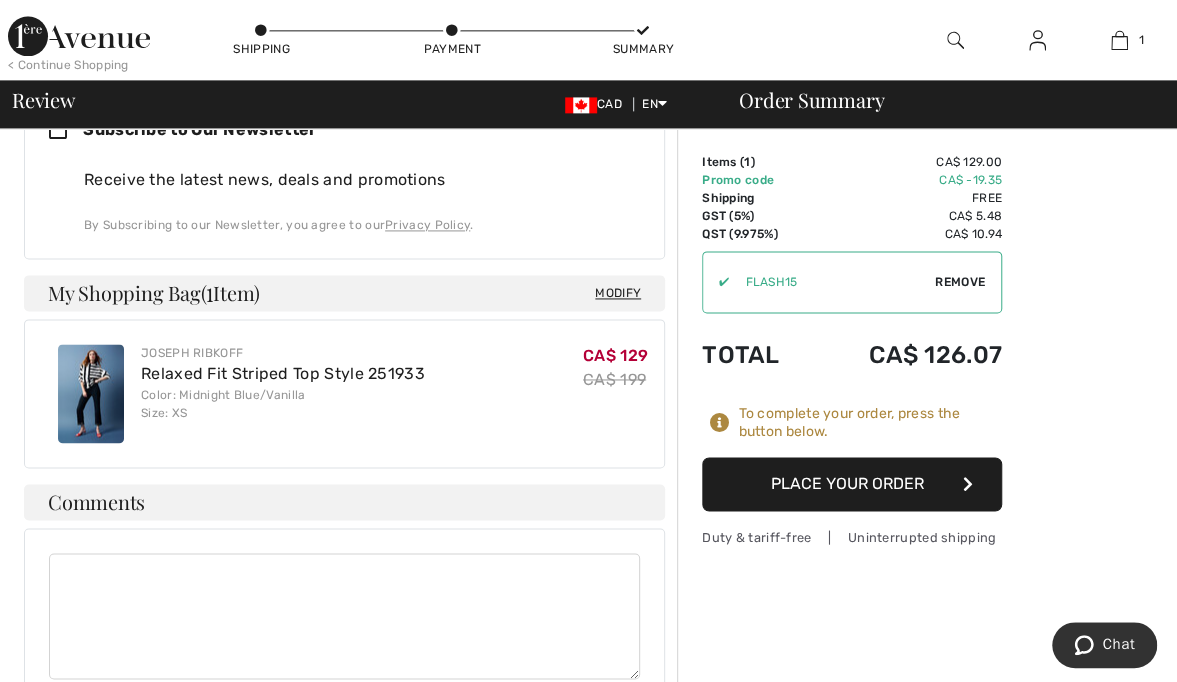 click on "Place Your Order" at bounding box center (852, 484) 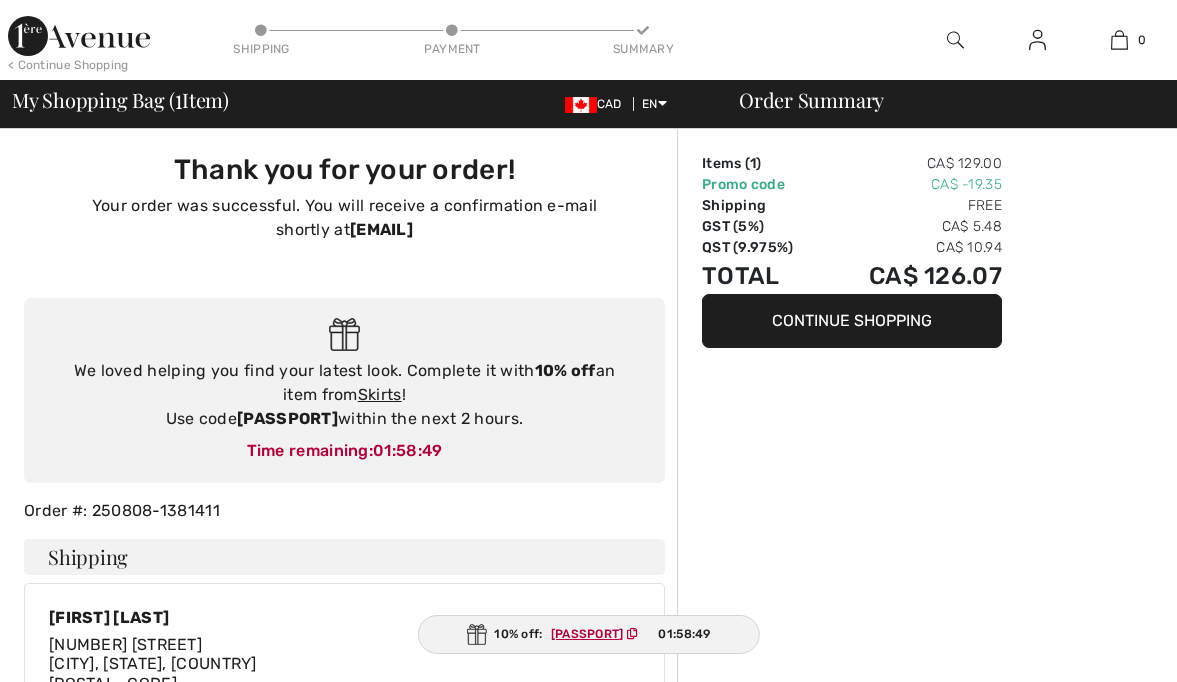 scroll, scrollTop: 0, scrollLeft: 0, axis: both 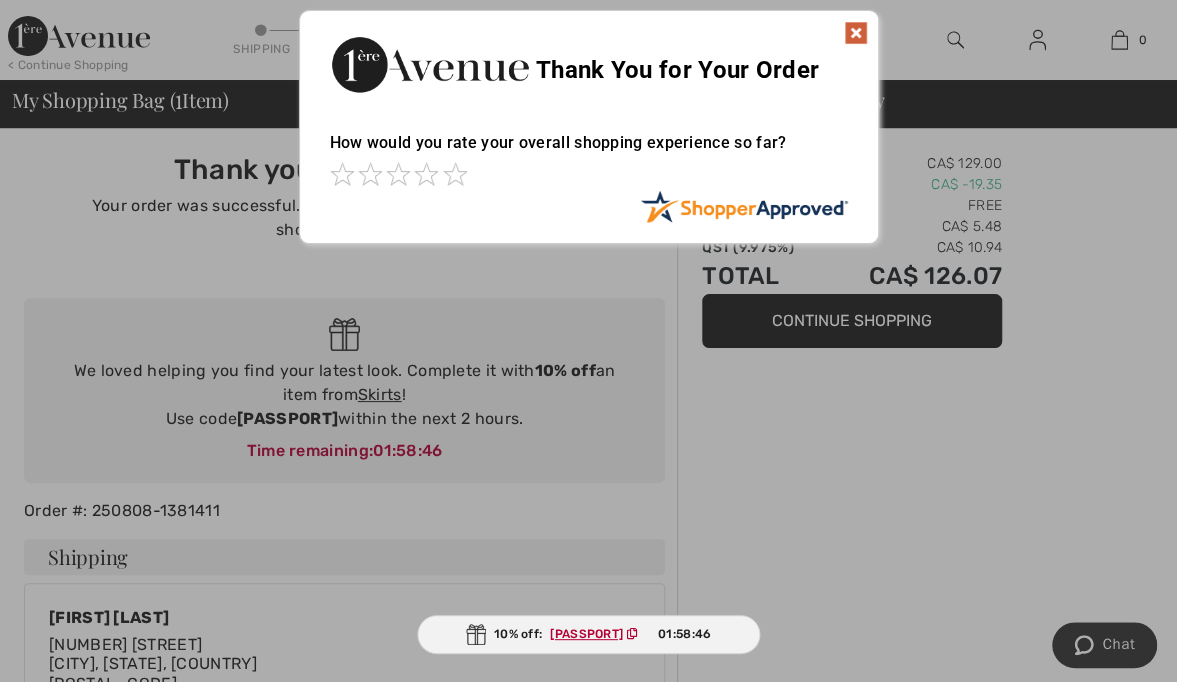 click at bounding box center [856, 33] 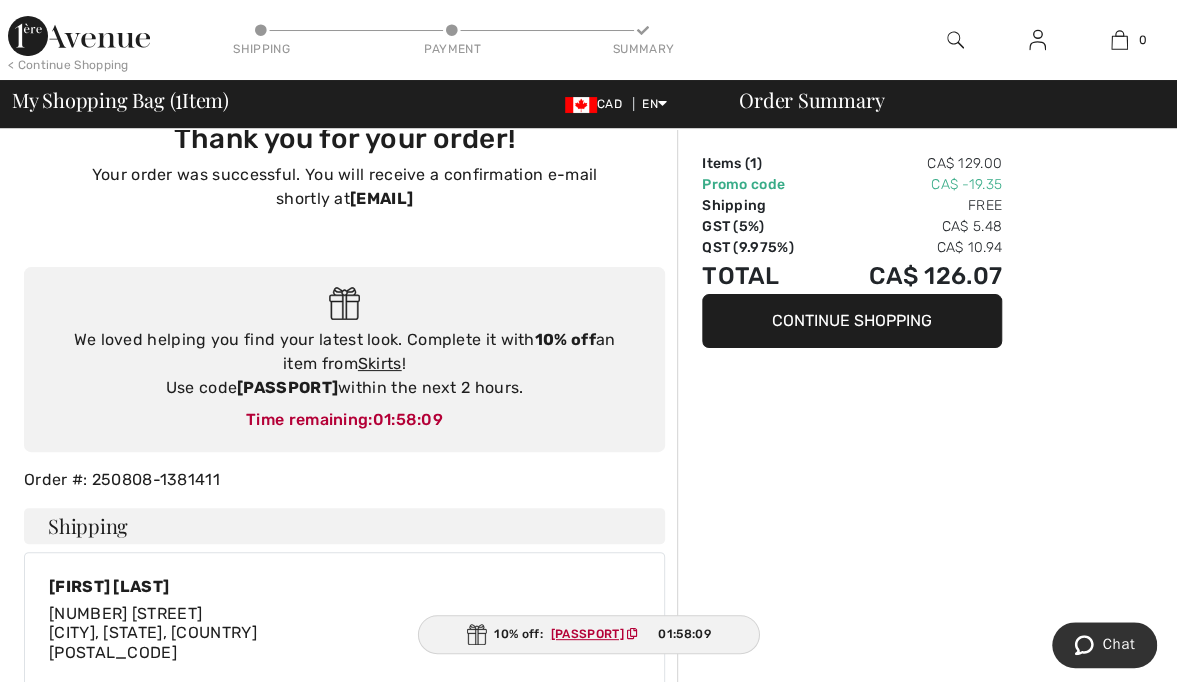 scroll, scrollTop: 25, scrollLeft: 0, axis: vertical 